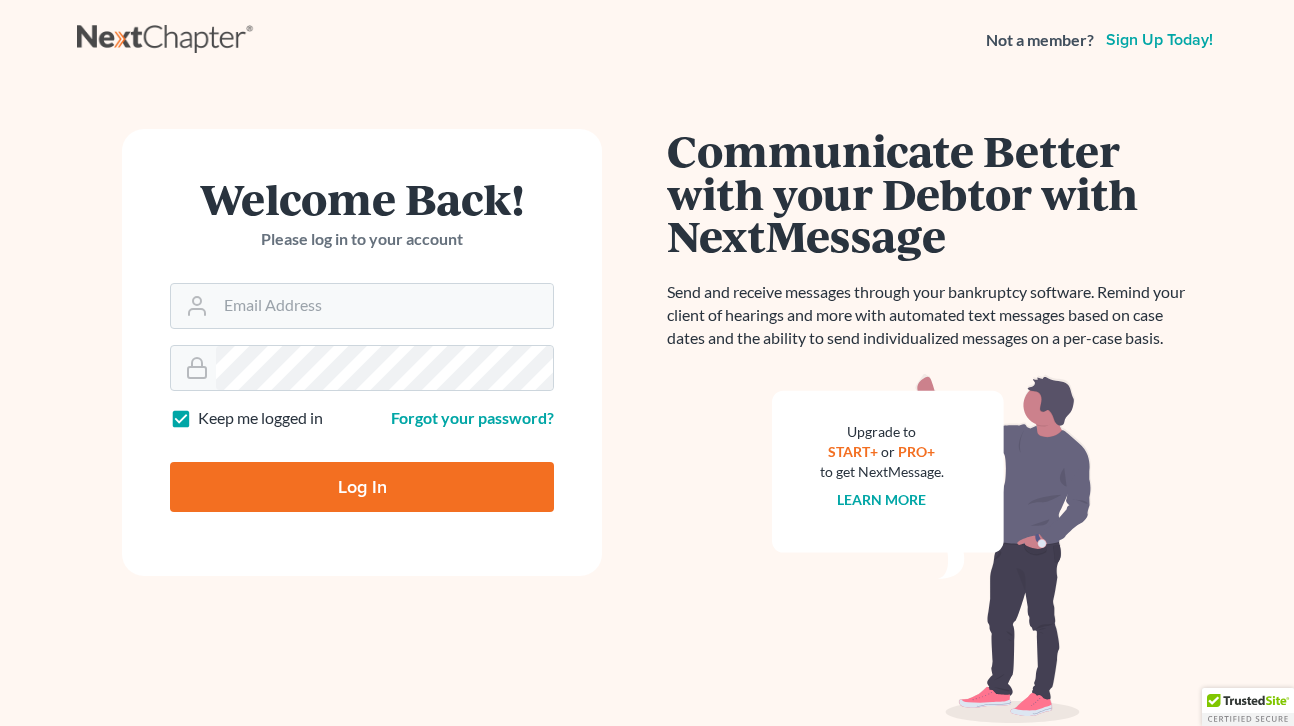 scroll, scrollTop: 0, scrollLeft: 0, axis: both 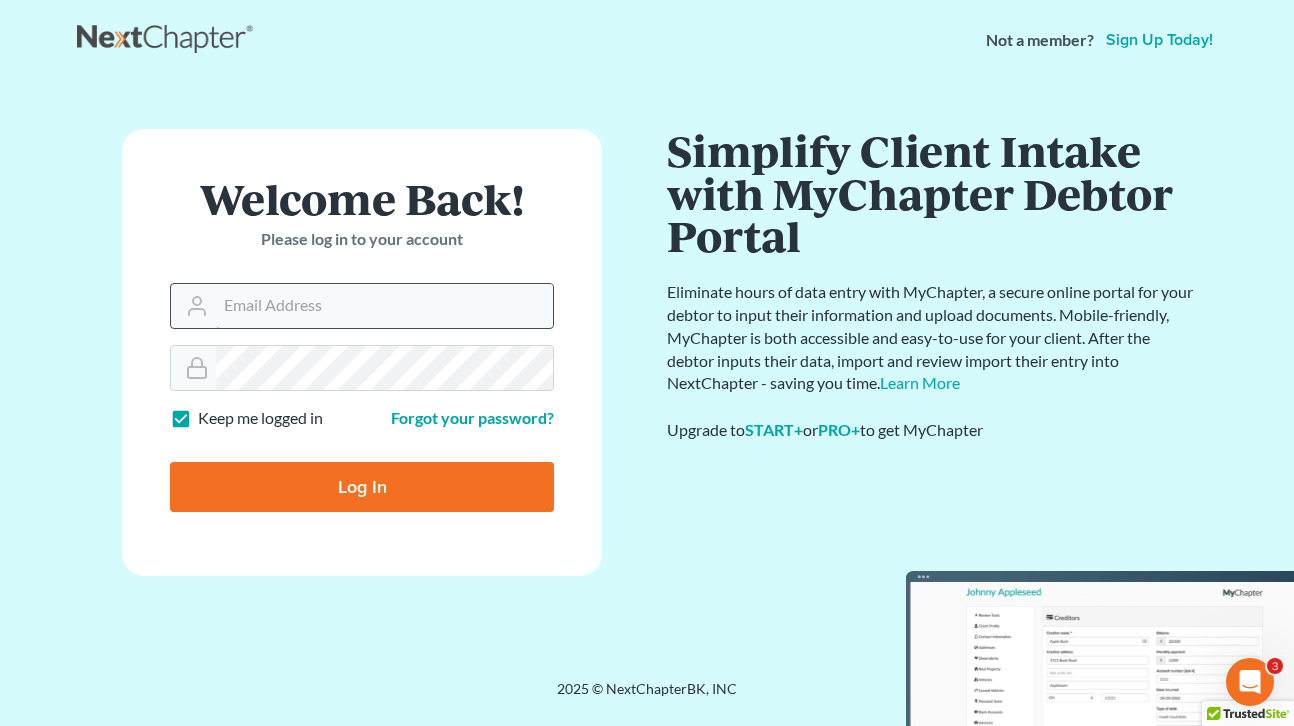 click on "Email Address" at bounding box center [384, 306] 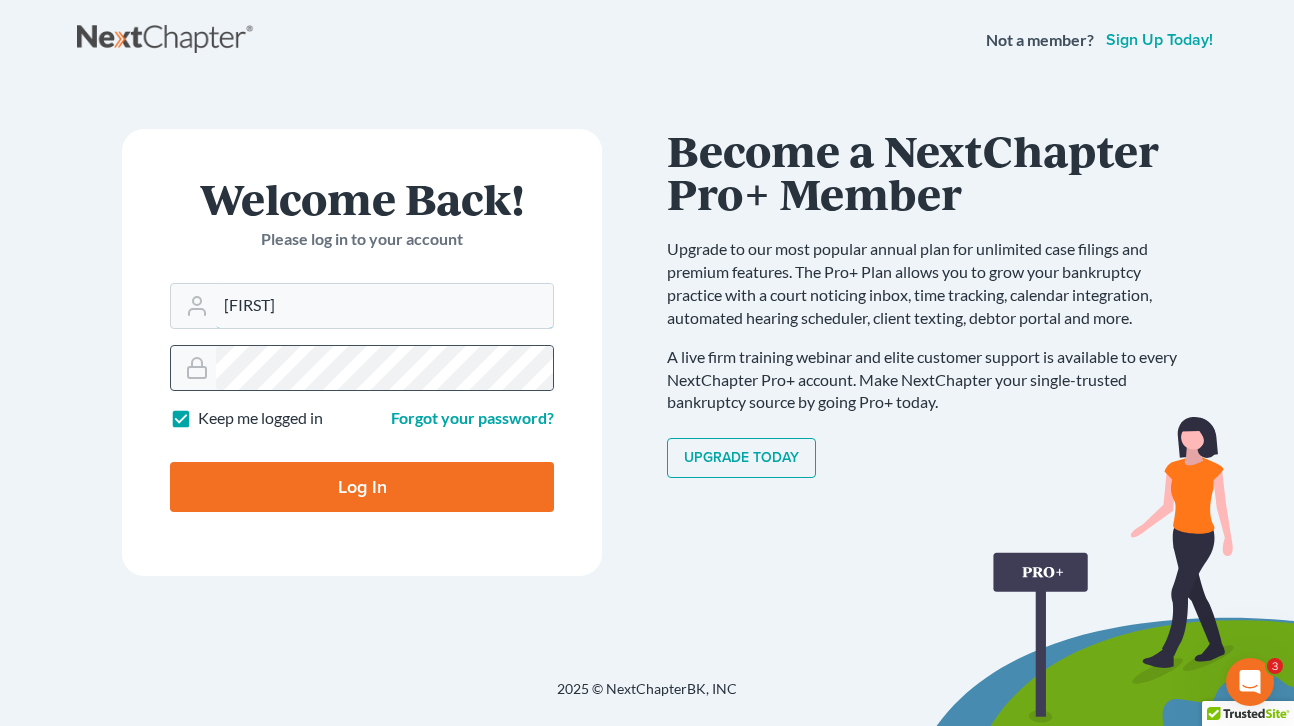 type on "[EMAIL]" 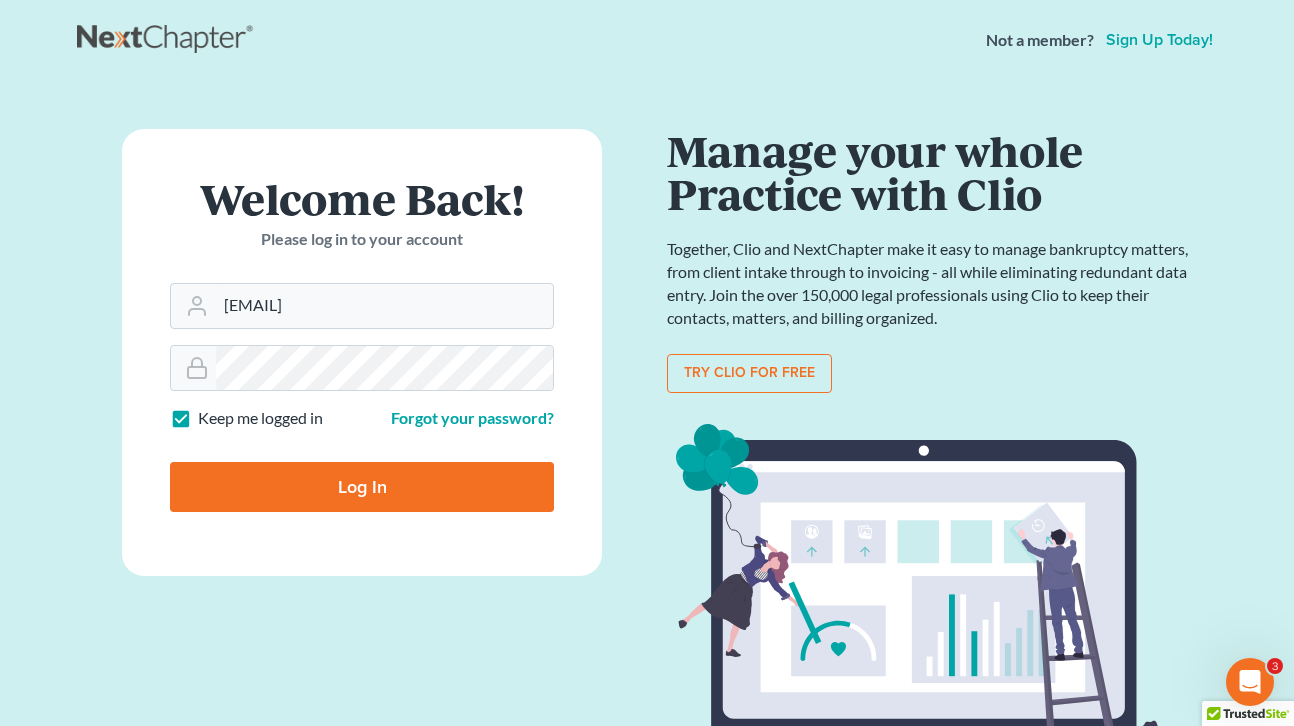click on "Log In" at bounding box center [362, 487] 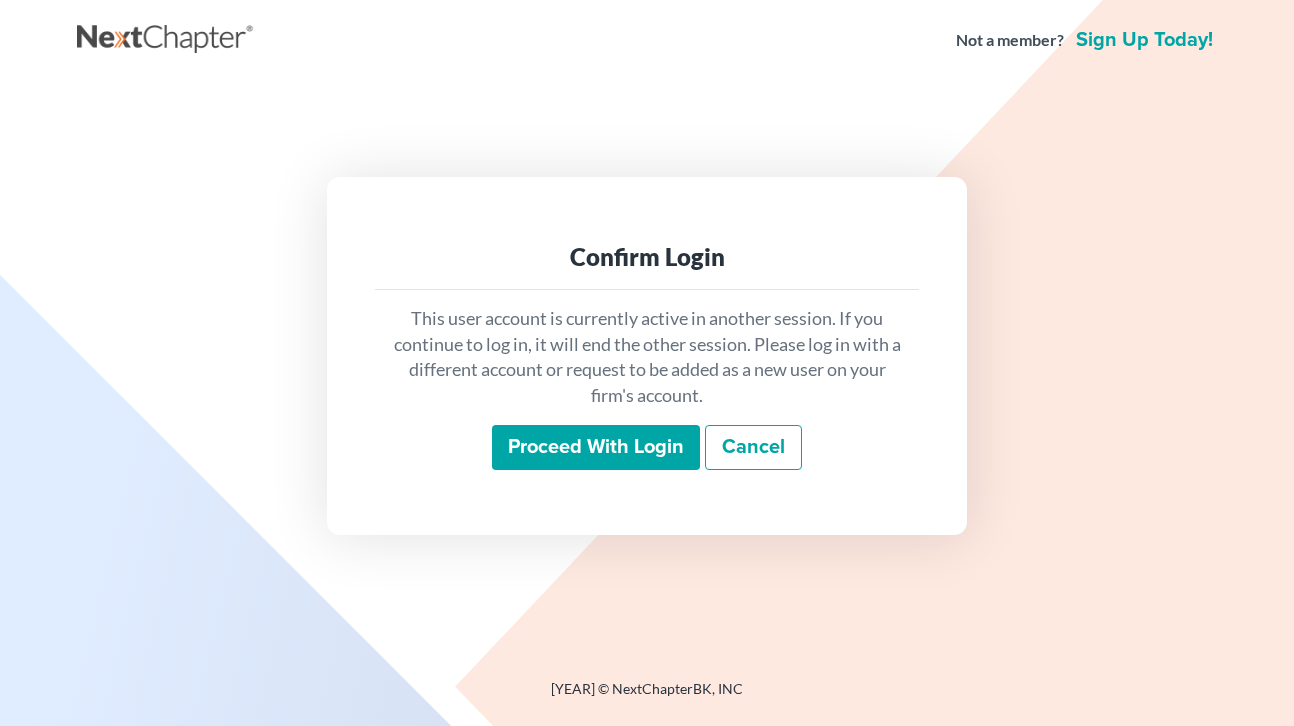 scroll, scrollTop: 0, scrollLeft: 0, axis: both 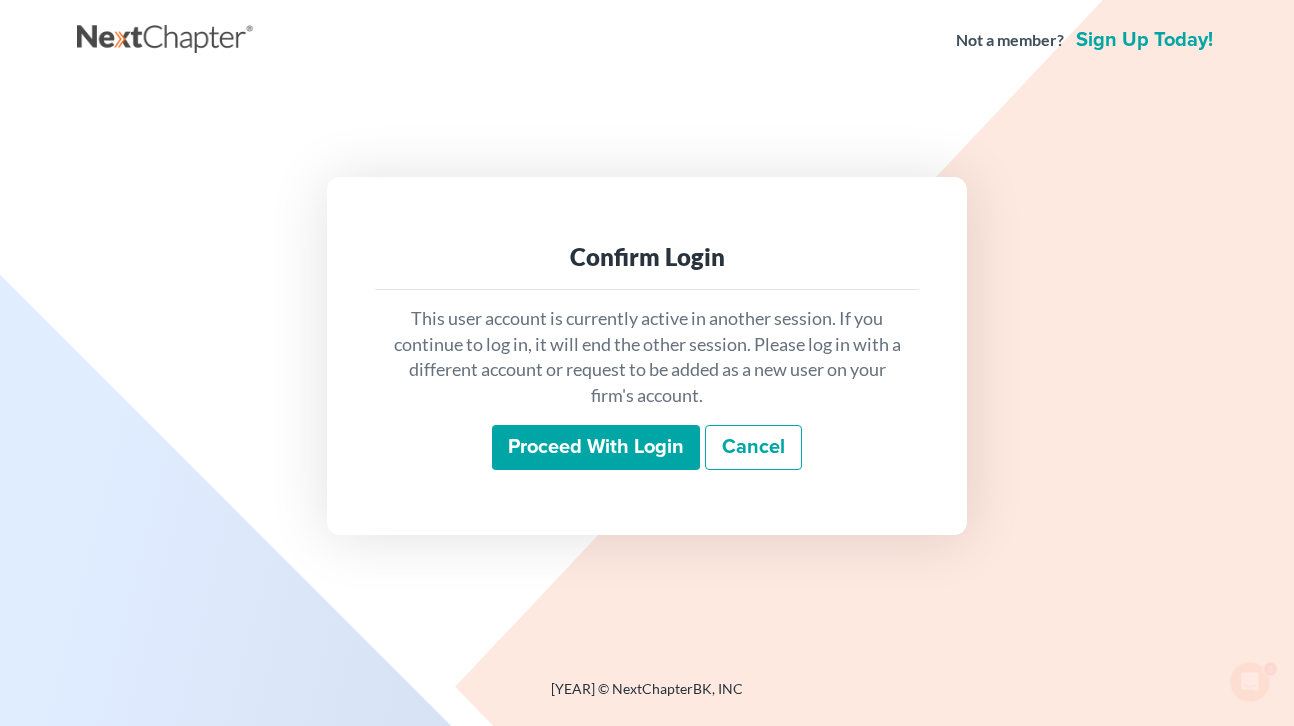 click on "Proceed with login" at bounding box center [596, 448] 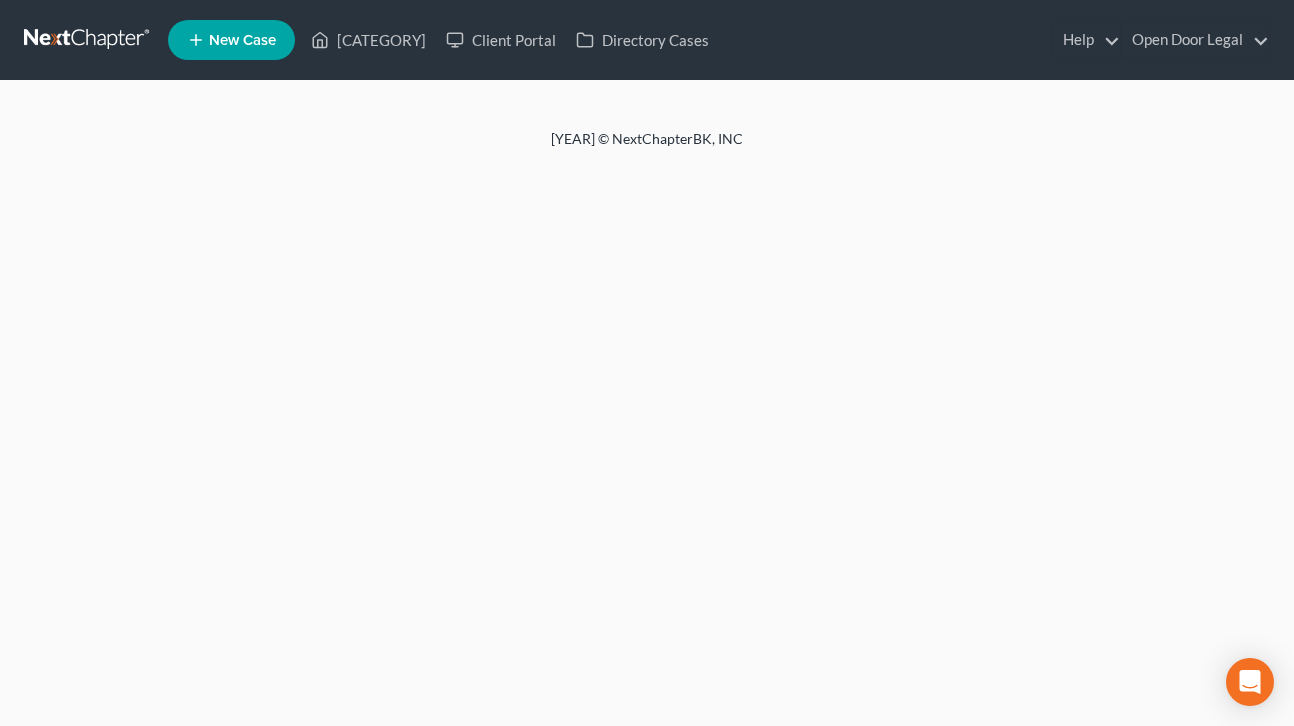 scroll, scrollTop: 0, scrollLeft: 0, axis: both 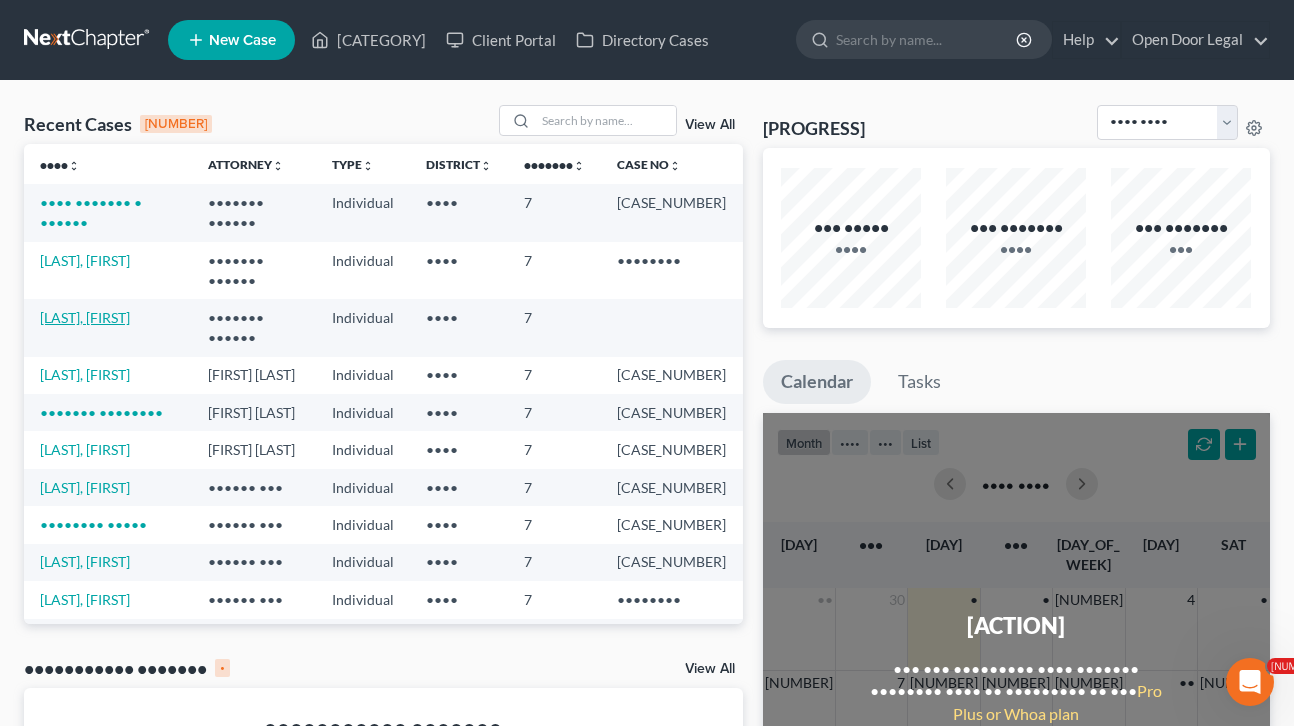 click on "[LAST], [FIRST]" at bounding box center (85, 317) 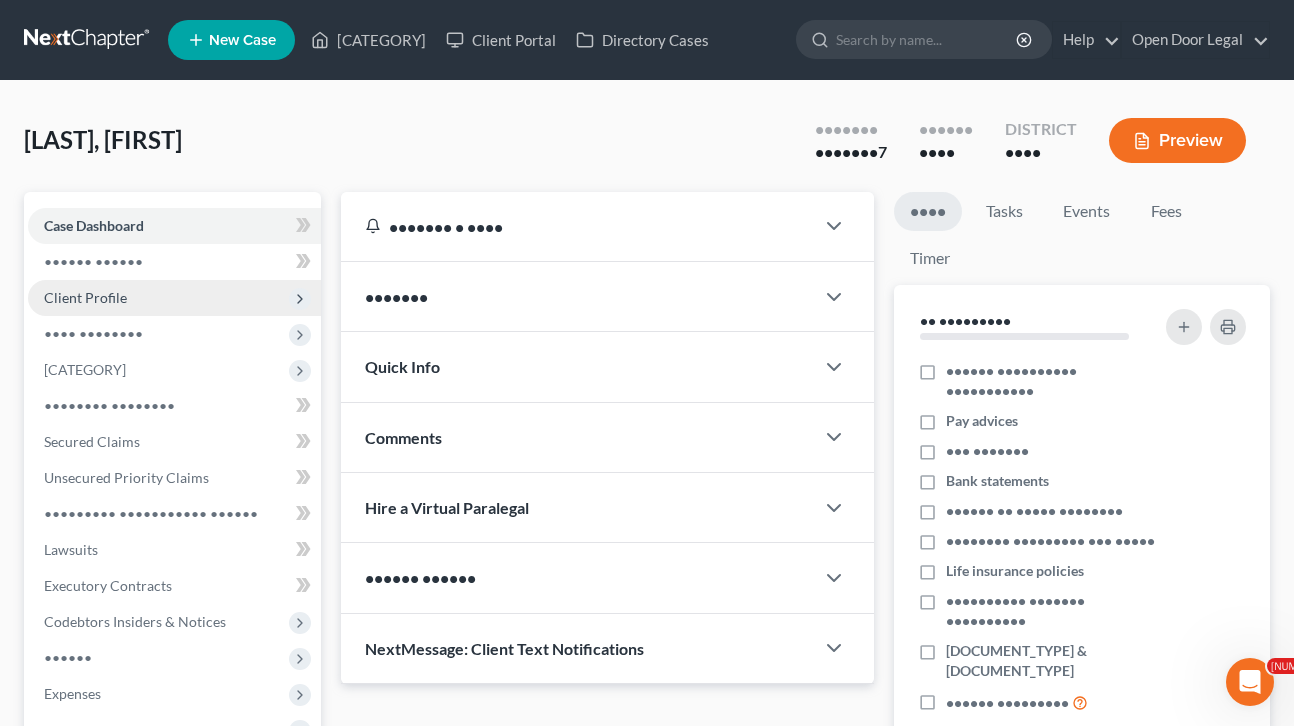 click on "Client Profile" at bounding box center (0, 0) 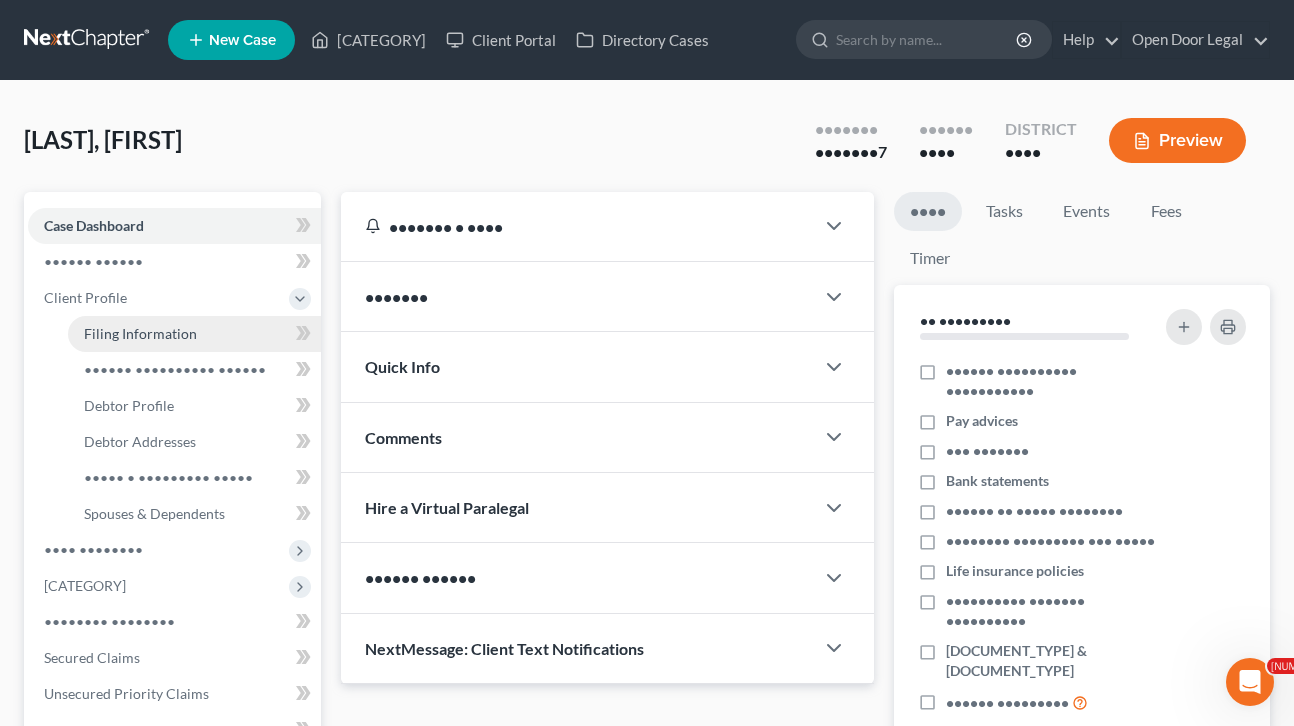 click on "Filing Information" at bounding box center [140, 333] 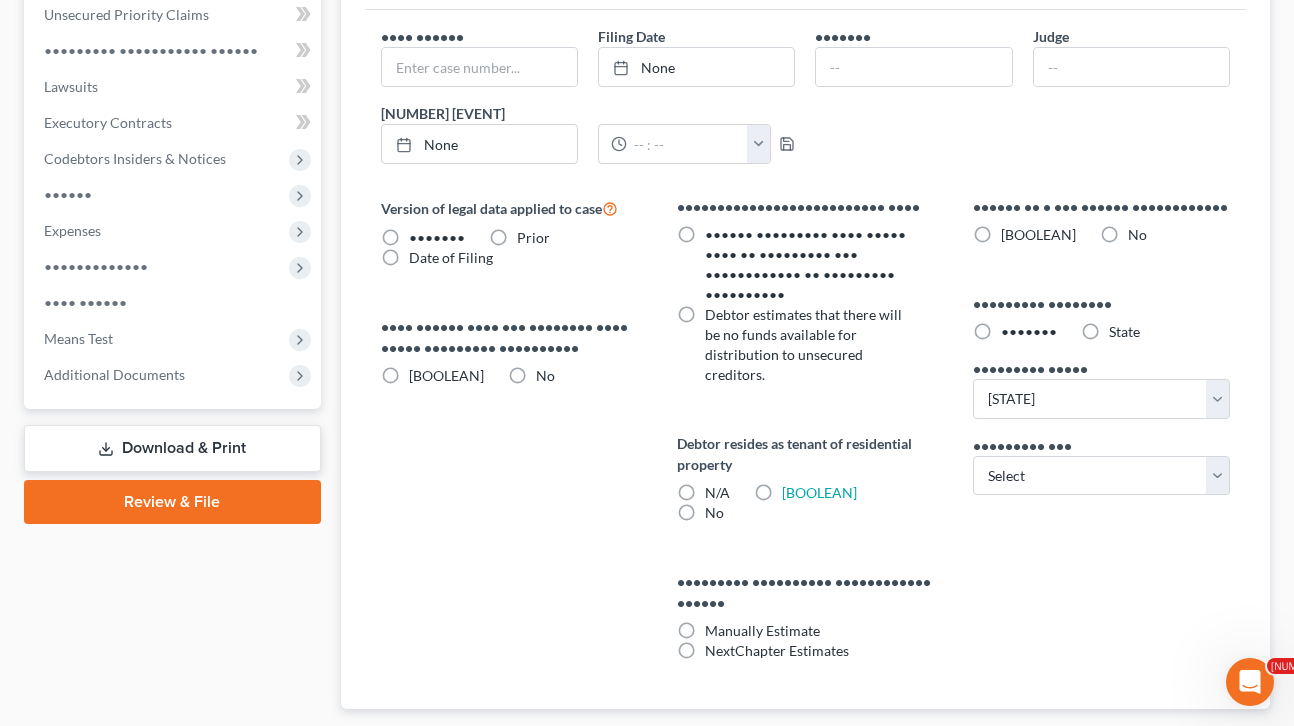 scroll, scrollTop: 692, scrollLeft: 0, axis: vertical 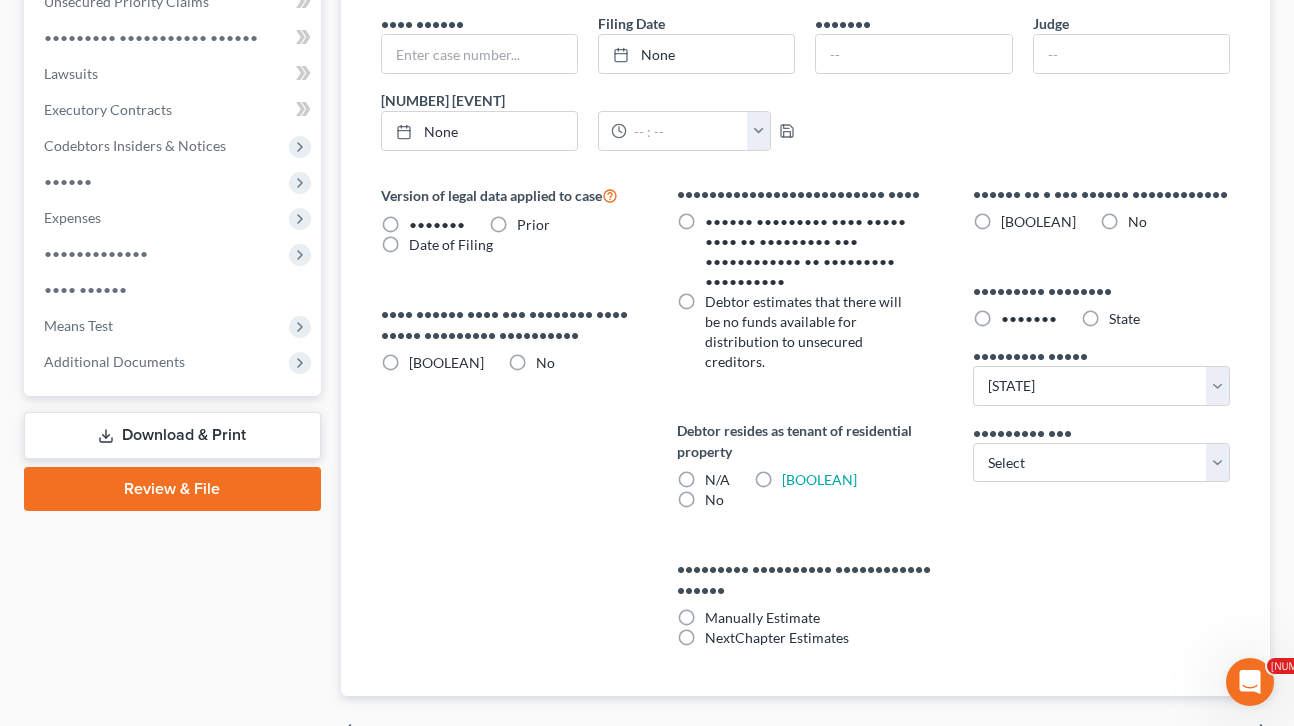 click on "•••••• •••••••••• ••••••" at bounding box center [1184, 728] 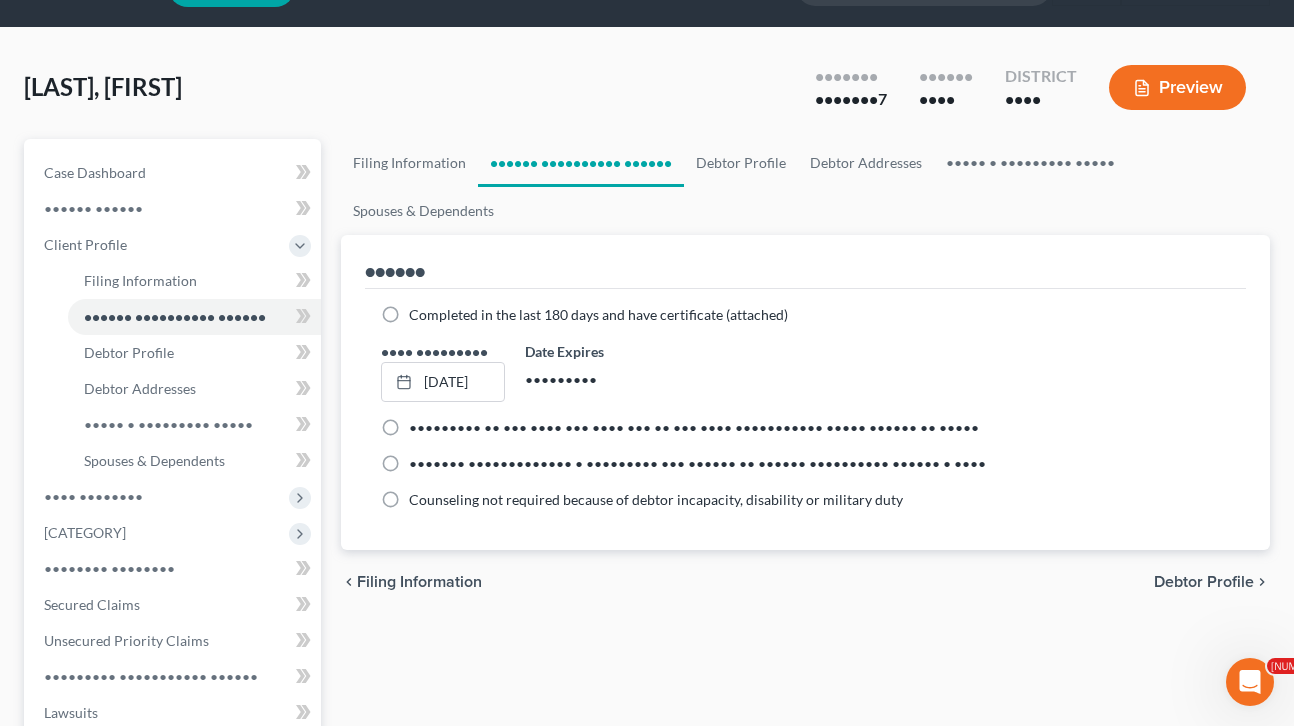 scroll, scrollTop: 0, scrollLeft: 0, axis: both 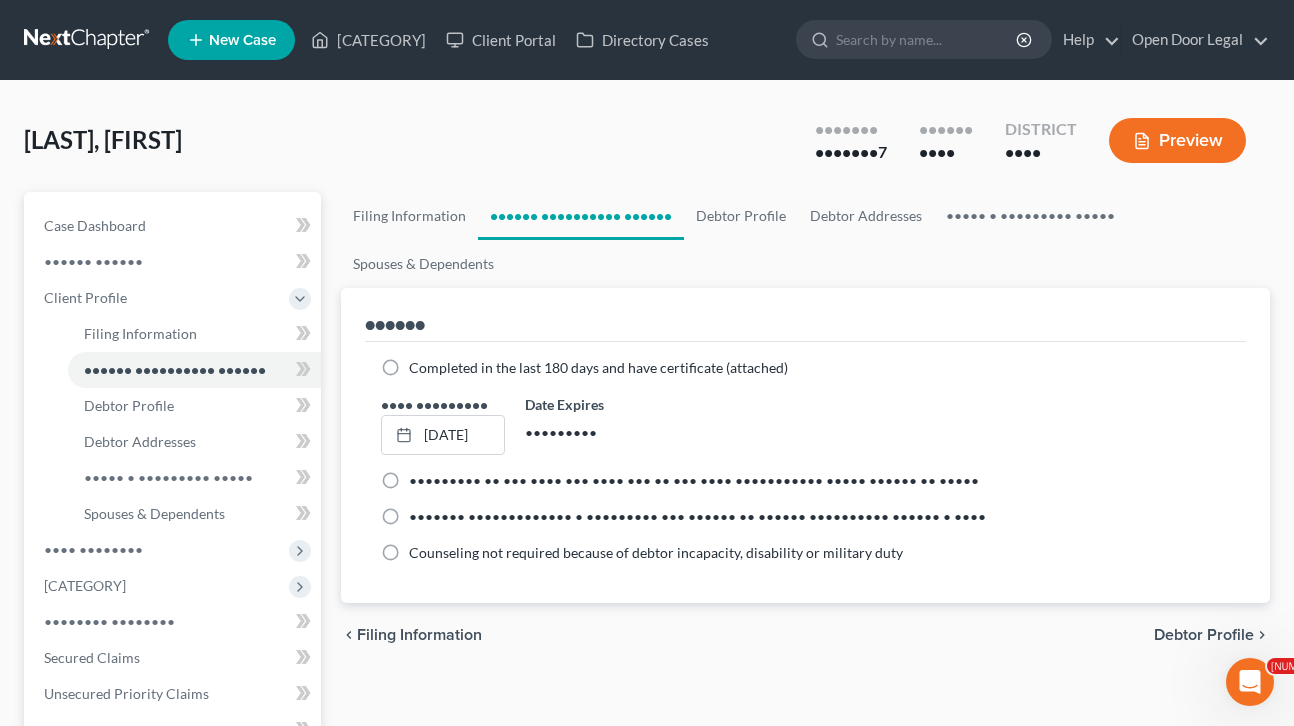click on "Debtor Profile" at bounding box center (1204, 635) 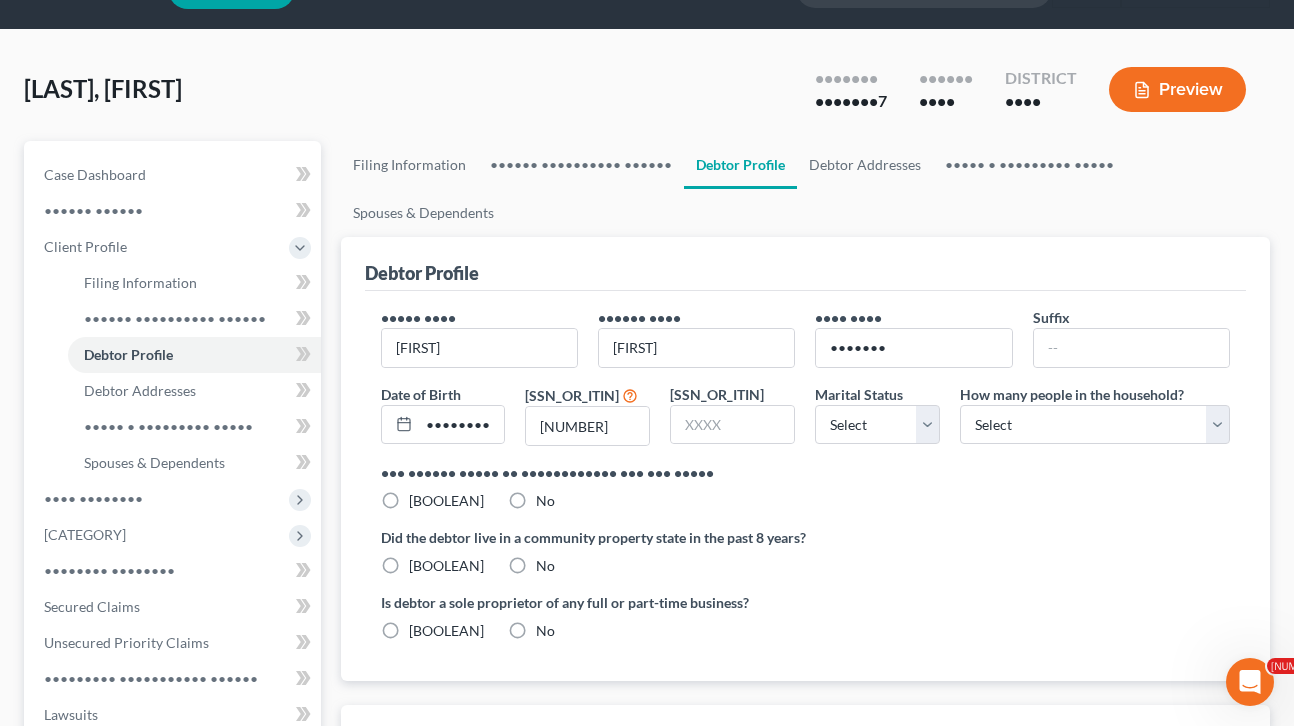 scroll, scrollTop: 56, scrollLeft: 0, axis: vertical 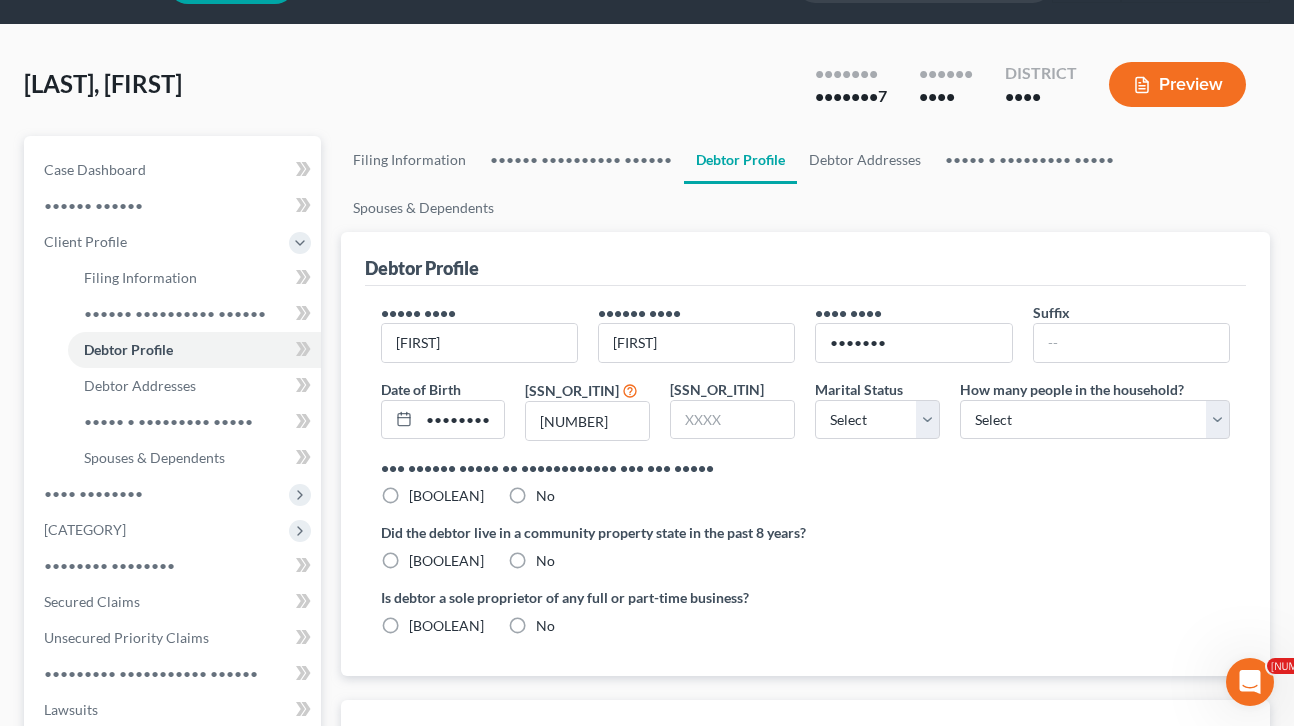 click on "[BOOLEAN]" at bounding box center [446, 561] 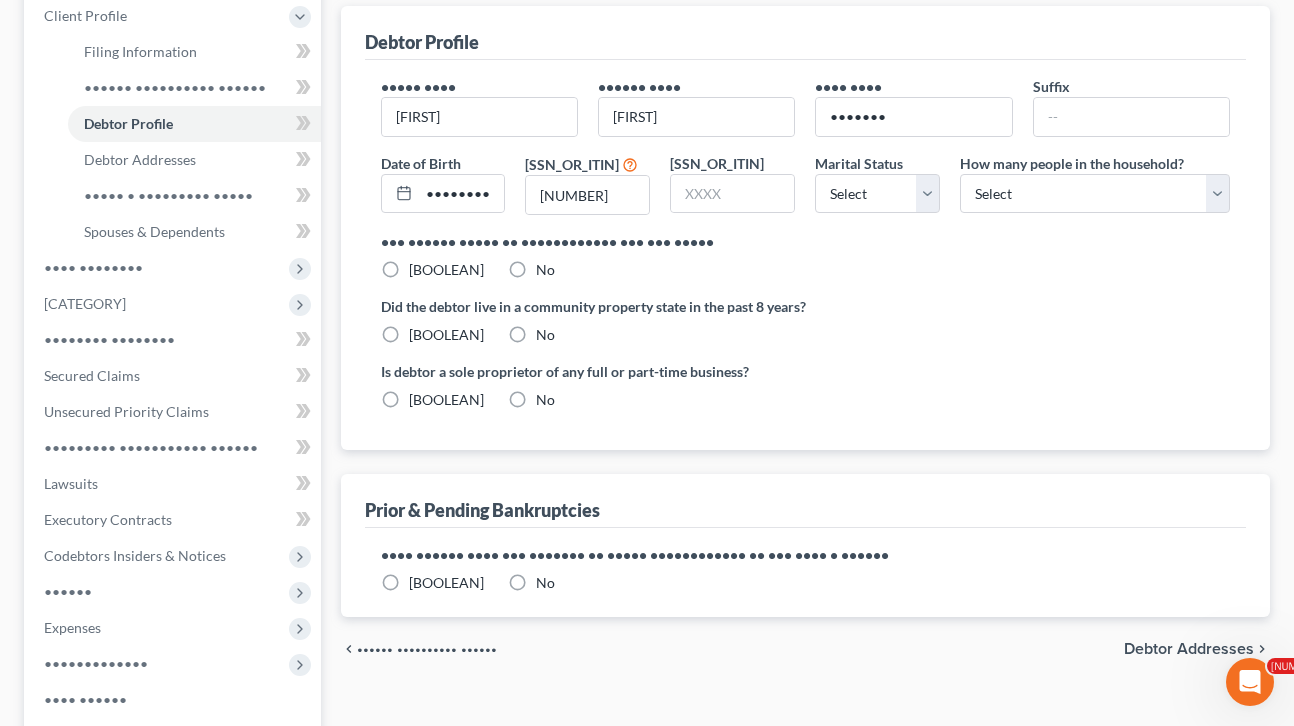 scroll, scrollTop: 340, scrollLeft: 0, axis: vertical 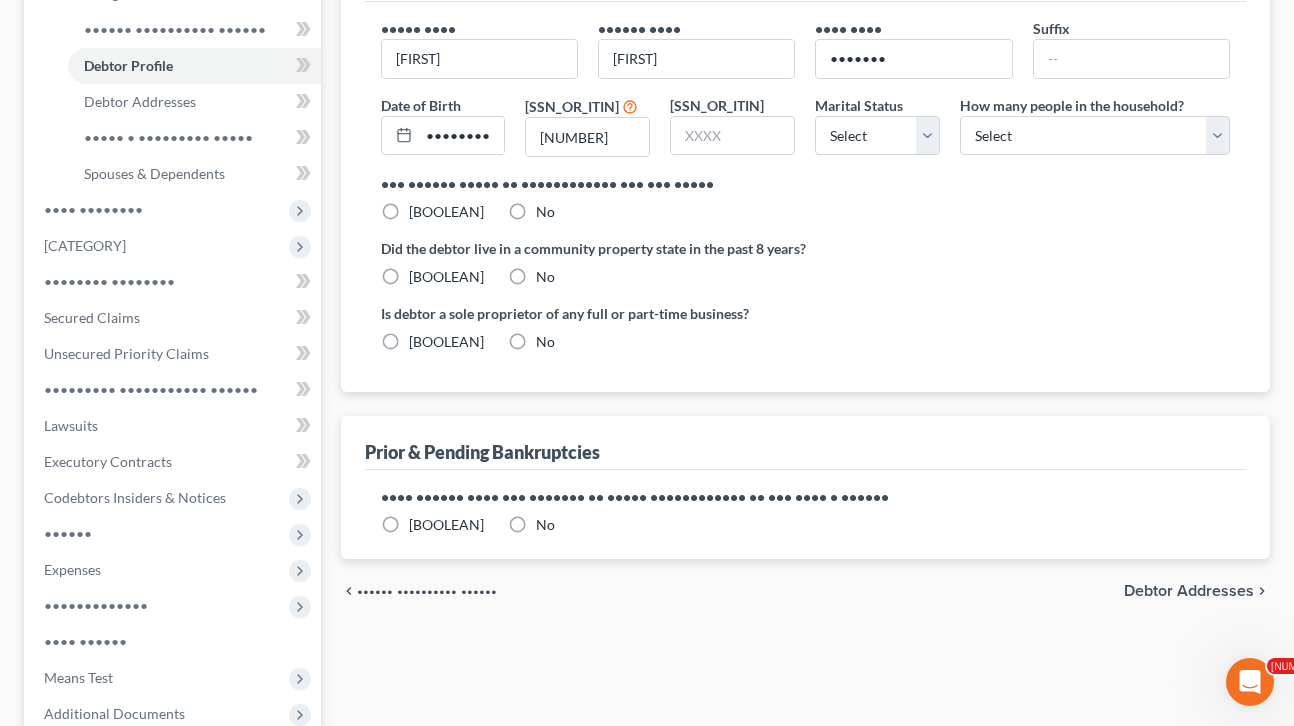 click on "Debtor Addresses" at bounding box center (1189, 591) 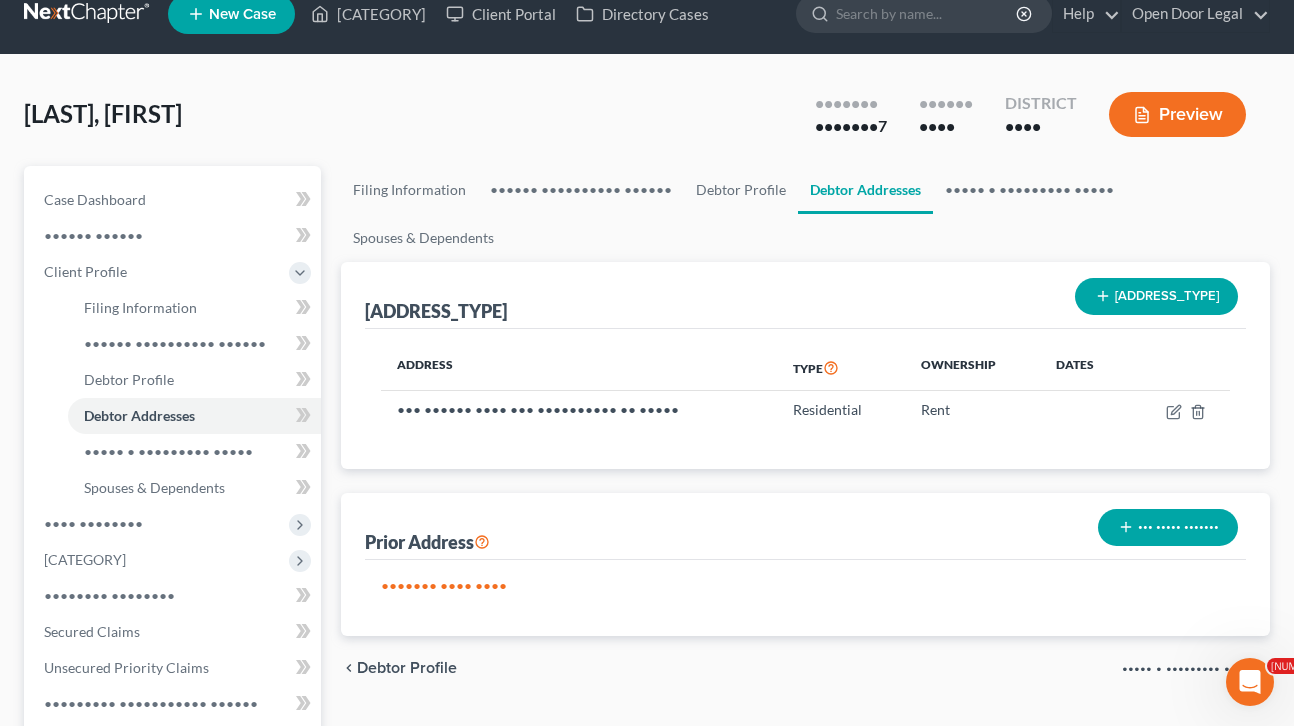 scroll, scrollTop: 0, scrollLeft: 0, axis: both 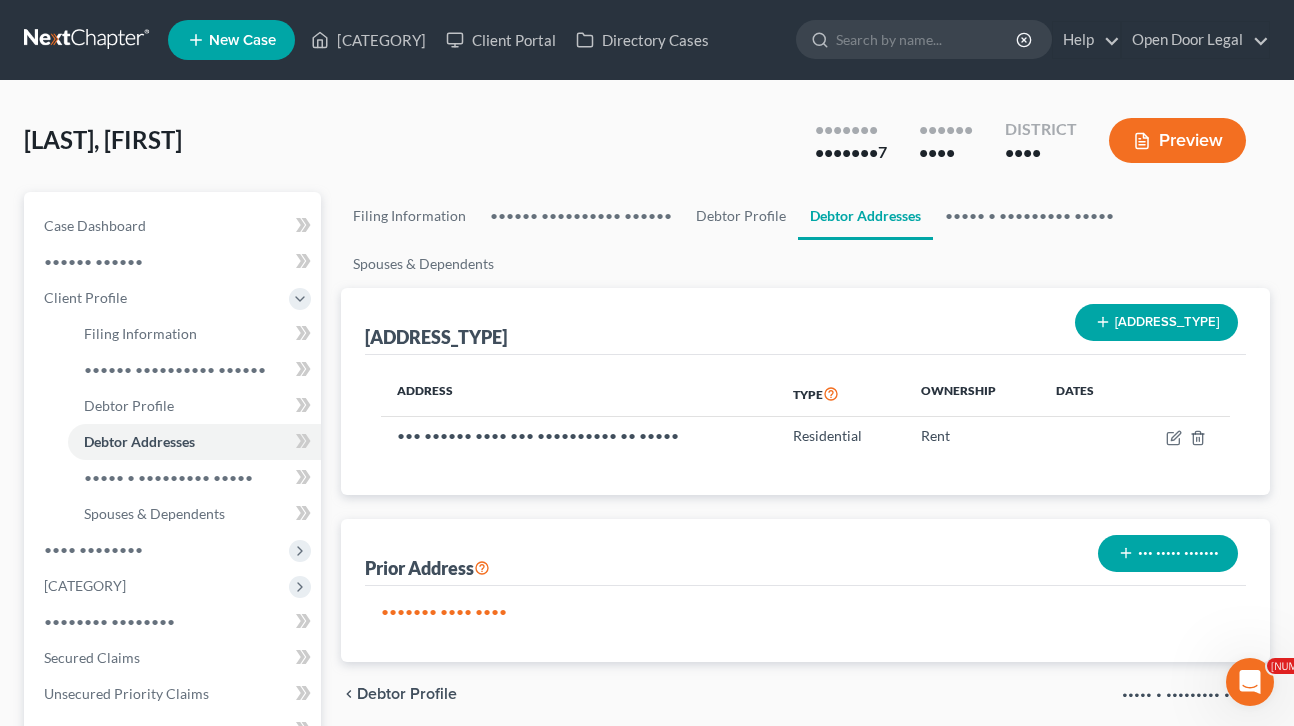 click on "••••• • ••••••••• •••••" at bounding box center [1188, 694] 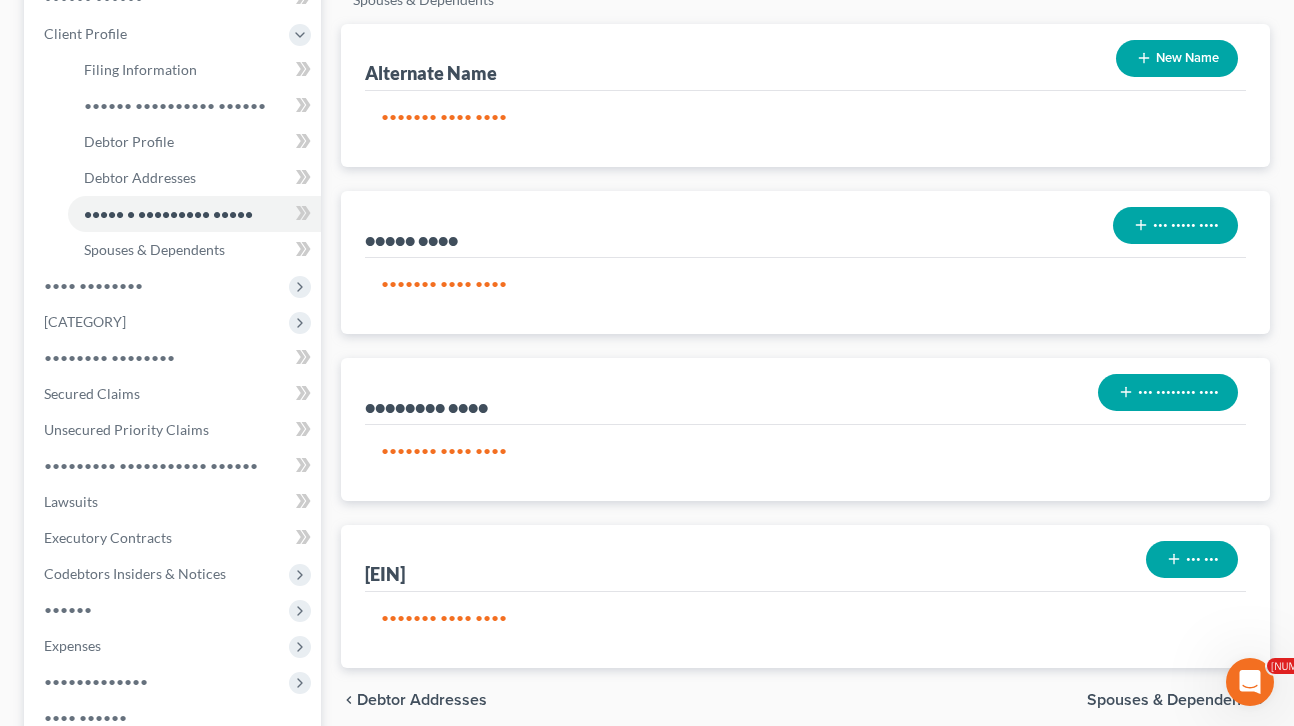 scroll, scrollTop: 330, scrollLeft: 0, axis: vertical 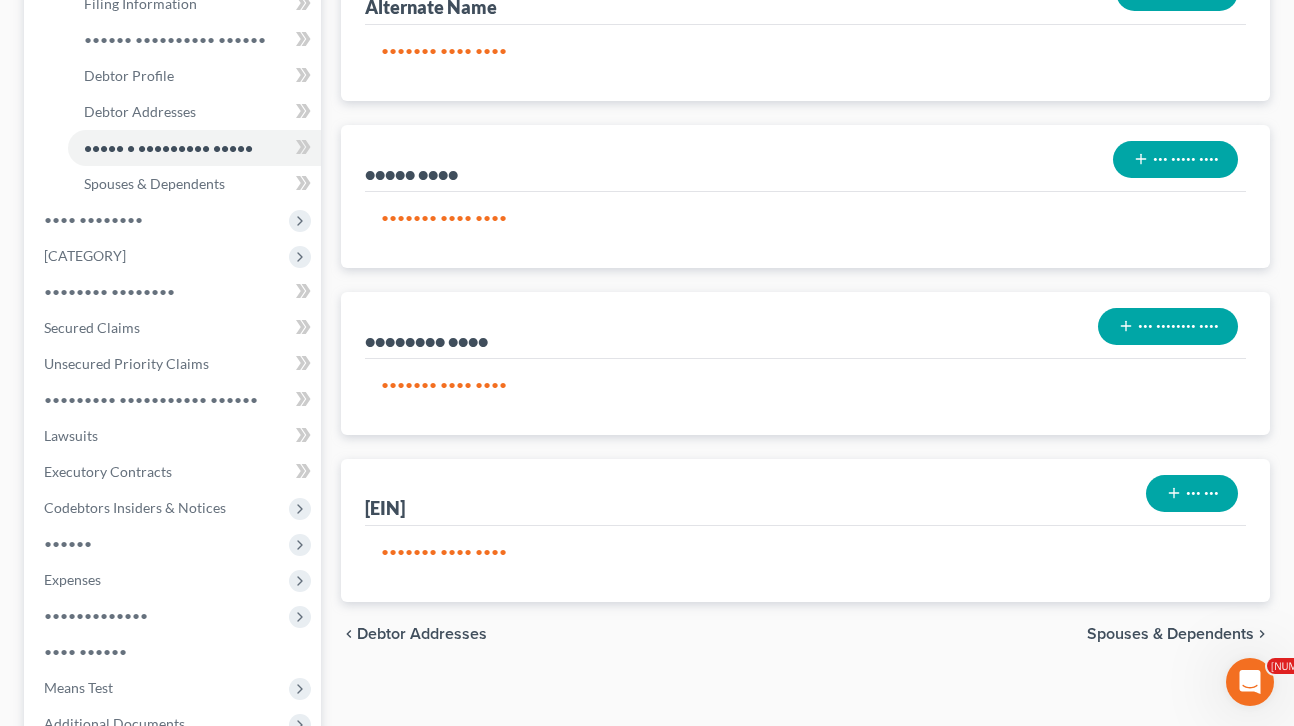 click on "Spouses & Dependents" at bounding box center [1170, 634] 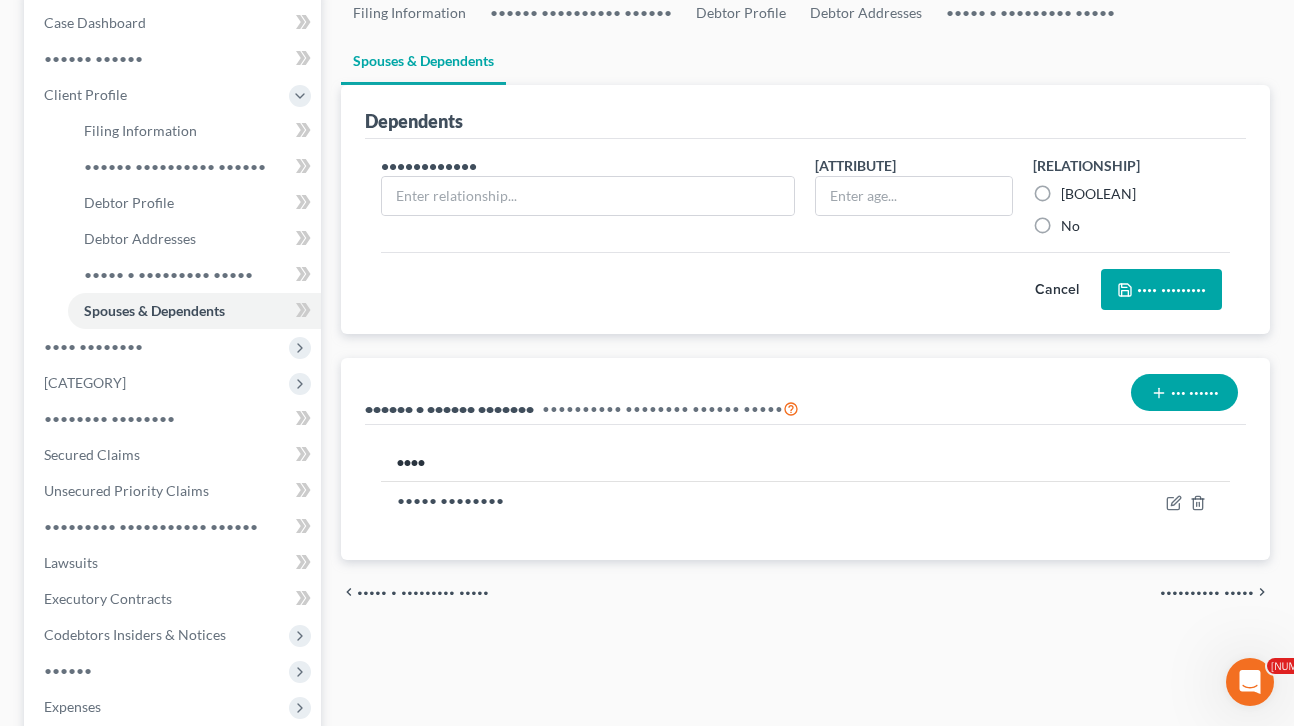 scroll, scrollTop: 204, scrollLeft: 0, axis: vertical 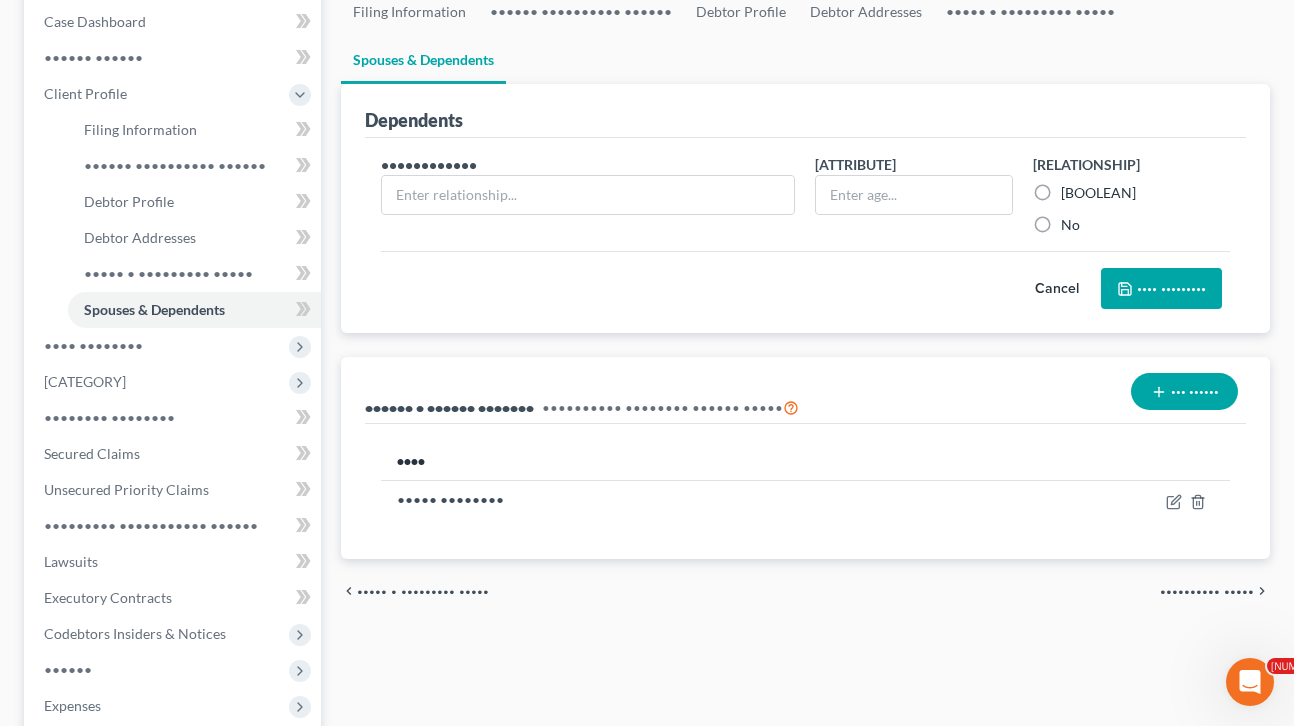 click on "•••••••••• •••••" at bounding box center (1207, 591) 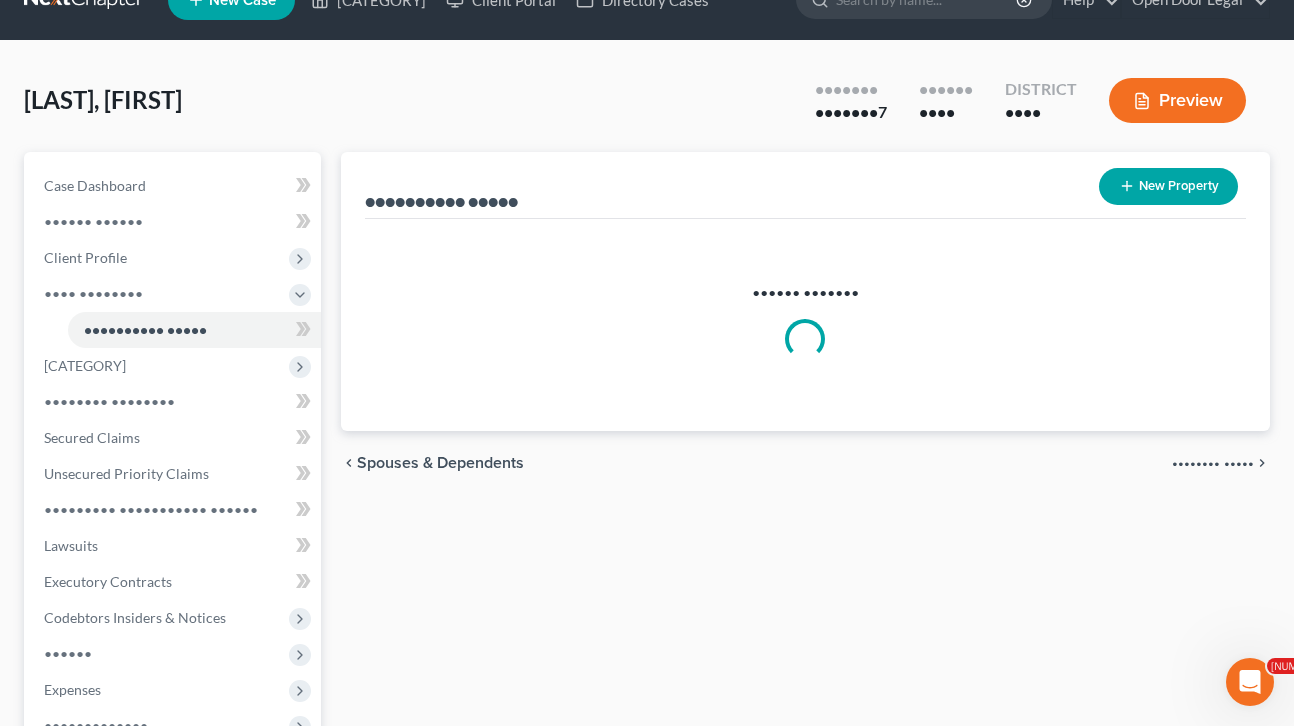 scroll, scrollTop: 0, scrollLeft: 0, axis: both 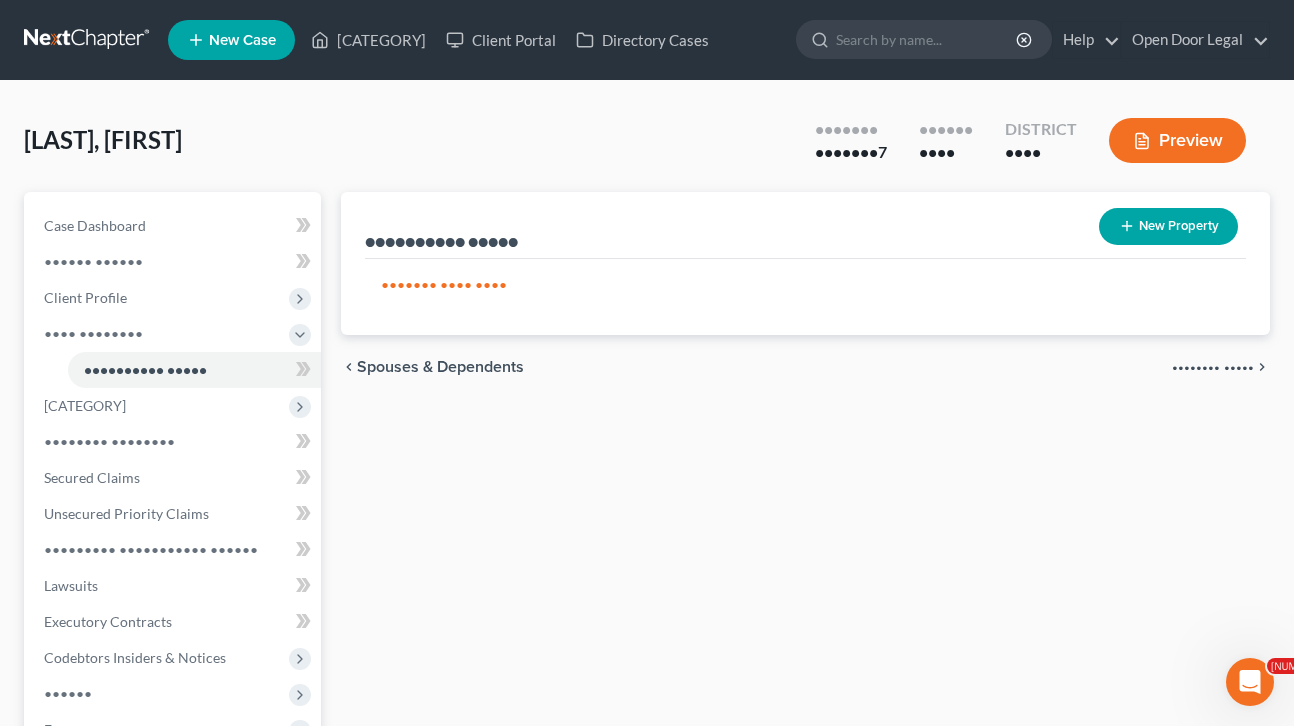 click on "•••••••• •••••" at bounding box center [1213, 367] 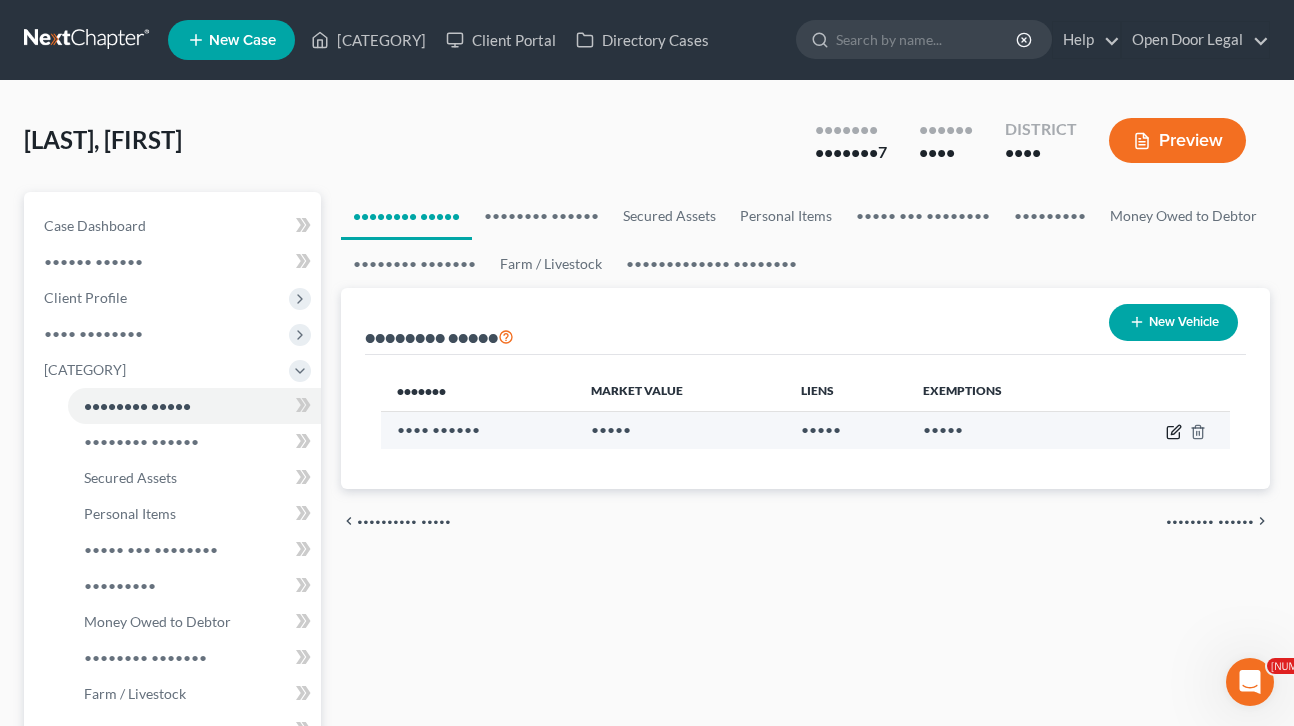 click at bounding box center (1175, 429) 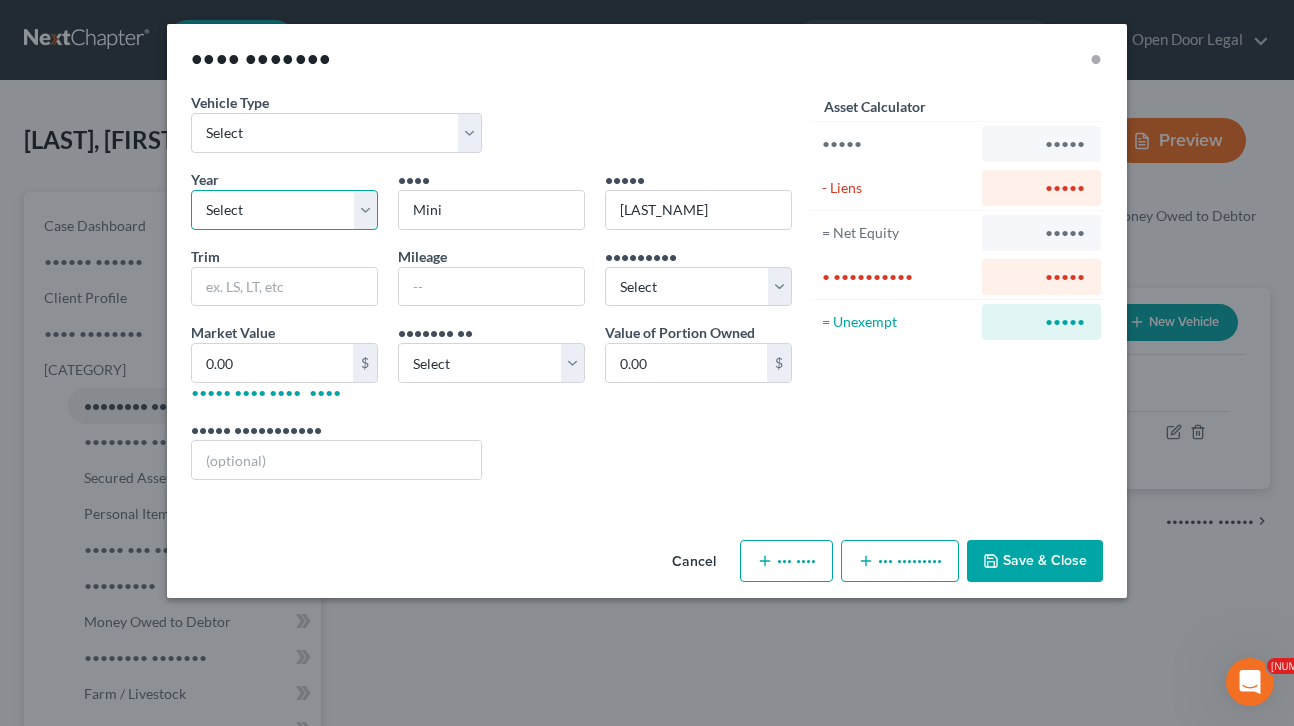 click on "•••••• •••• •••• •••• •••• •••• •••• •••• •••• •••• •••• •••• •••• •••• •••• •••• •••• •••• •••• •••• •••• •••• •••• •••• •••• •••• •••• •••• •••• •••• •••• •••• •••• •••• •••• •••• •••• •••• •••• •••• •••• •••• •••• •••• •••• •••• •••• •••• •••• •••• •••• •••• •••• •••• •••• •••• •••• •••• •••• •••• •••• •••• •••• •••• •••• •••• •••• •••• •••• •••• •••• •••• •••• •••• •••• •••• •••• •••• •••• •••• •••• •••• •••• •••• •••• •••• •••• •••• •••• •••• •••• •••• •••• •••• •••• •••• •••• •••• •••• •••• •••• •••• •••• •••• •••• •••• •••• •••• •••• •••• •••• •••• •••• •••• •••• •••• •••• •••• •••• •••• •••• •••• •••• •••• •••• •••• ••••" at bounding box center [284, 210] 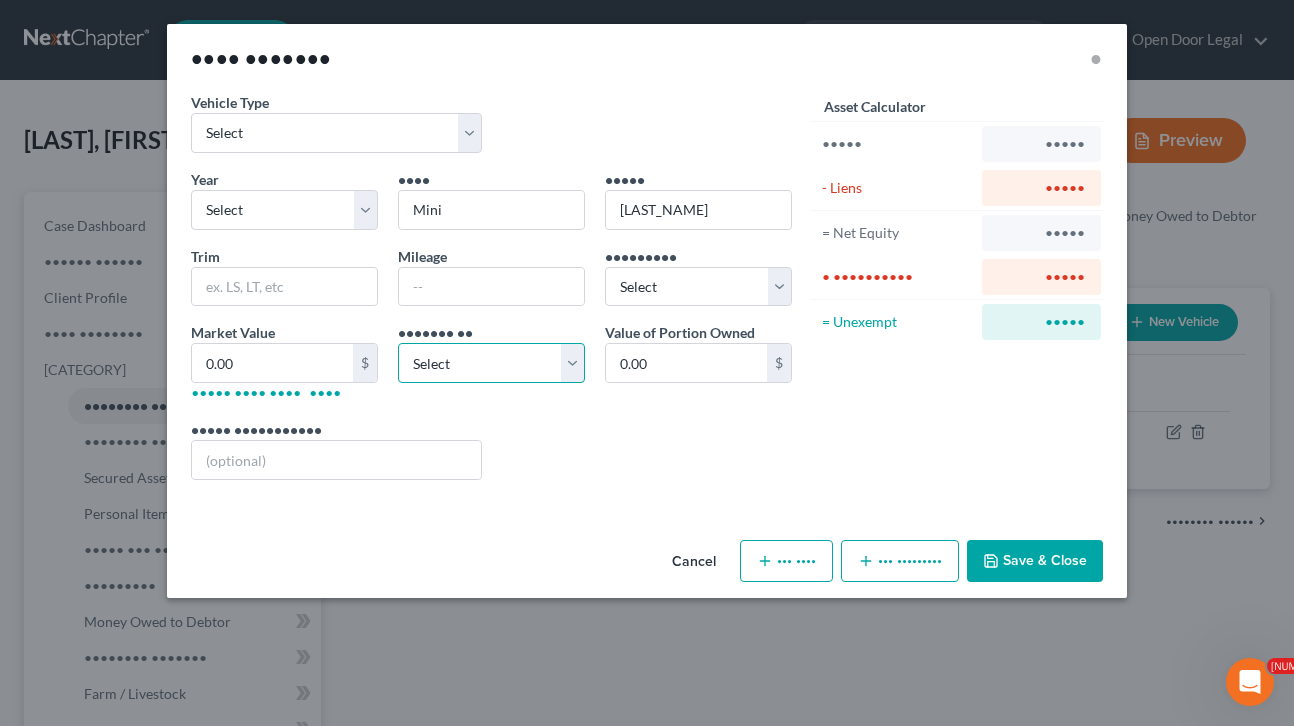 click on "•••••• •••••• • •••• •••••• • •••• •••••• • ••• •••••• • •••• •• ••••• ••• •• ••• ••••••• ••• ••••••• ••••••••• ••••••••" at bounding box center [491, 363] 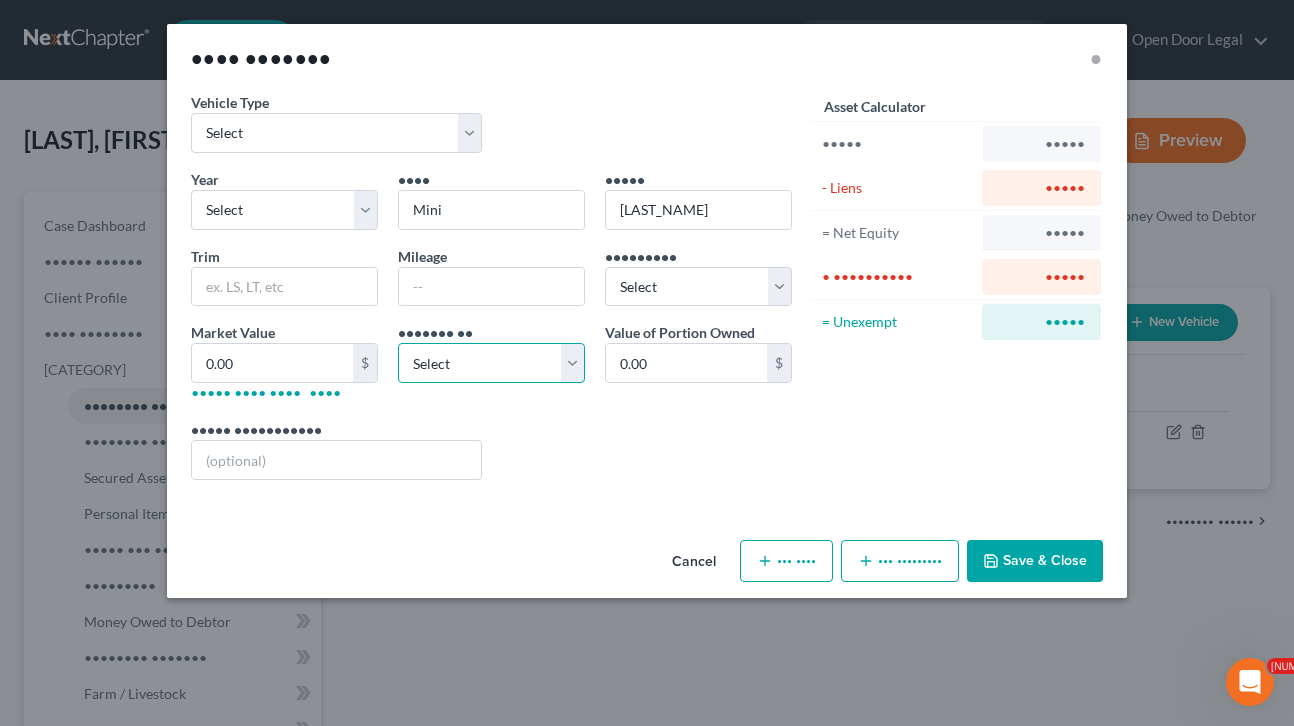 select on "[NUMBER]" 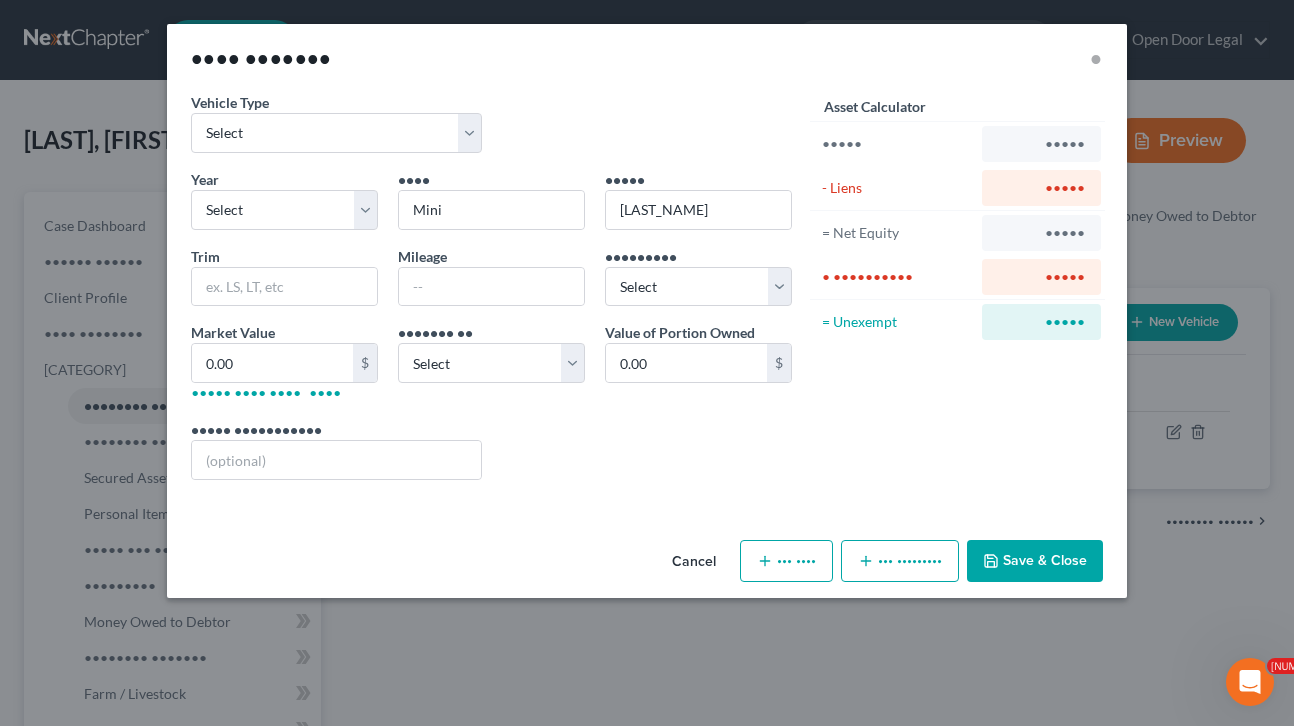 click on "Save & Close" at bounding box center (1035, 561) 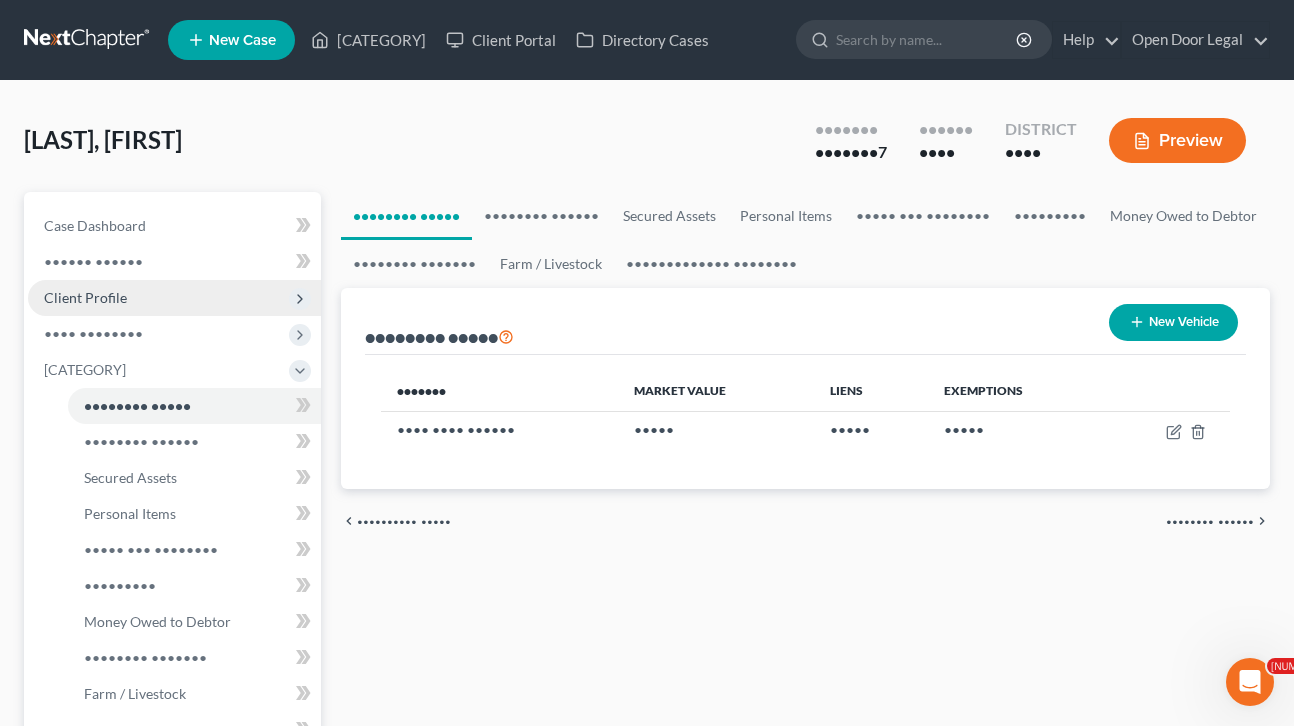 click on "Client Profile" at bounding box center [0, 0] 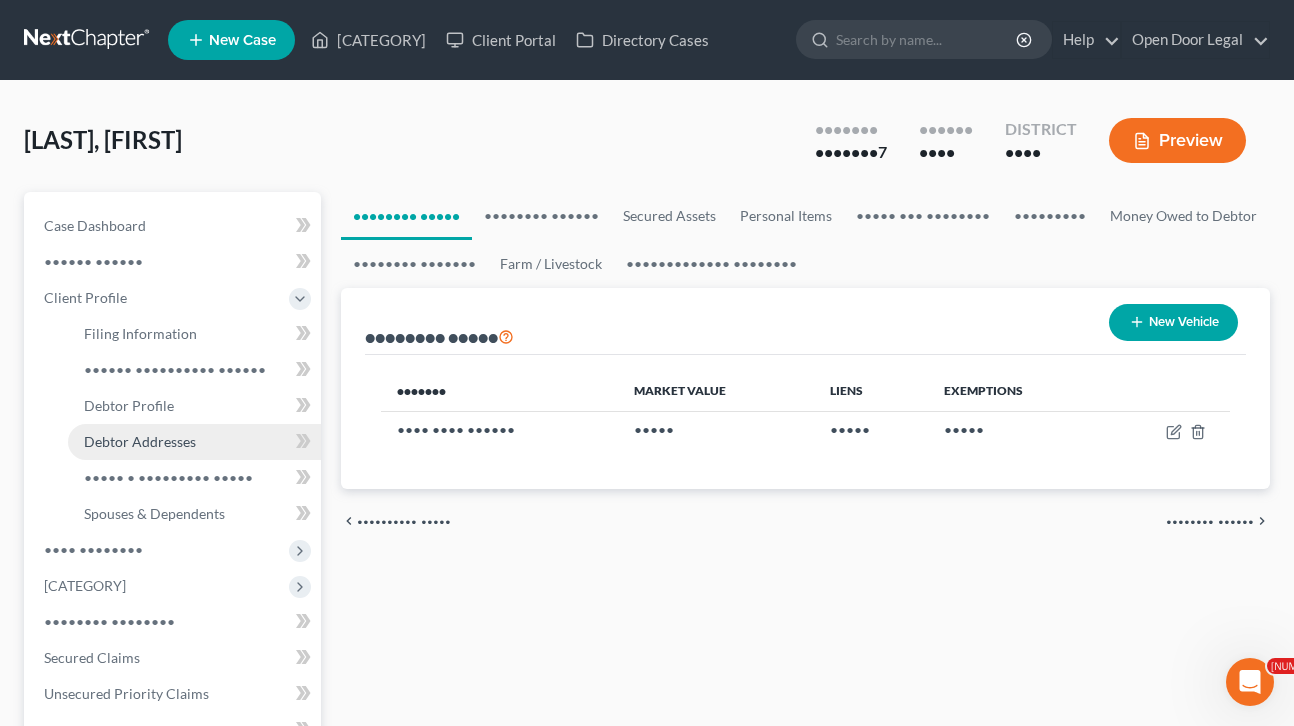 click on "Debtor Addresses" at bounding box center [140, 441] 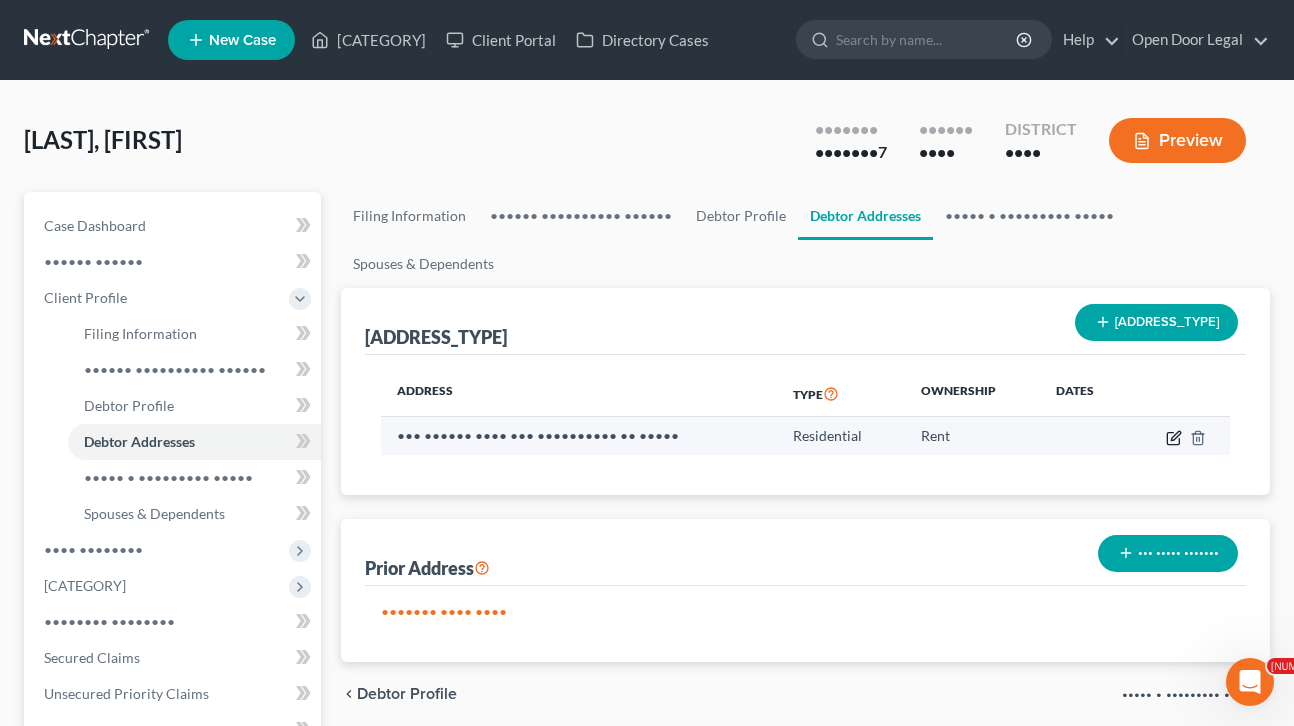 click at bounding box center (1174, 438) 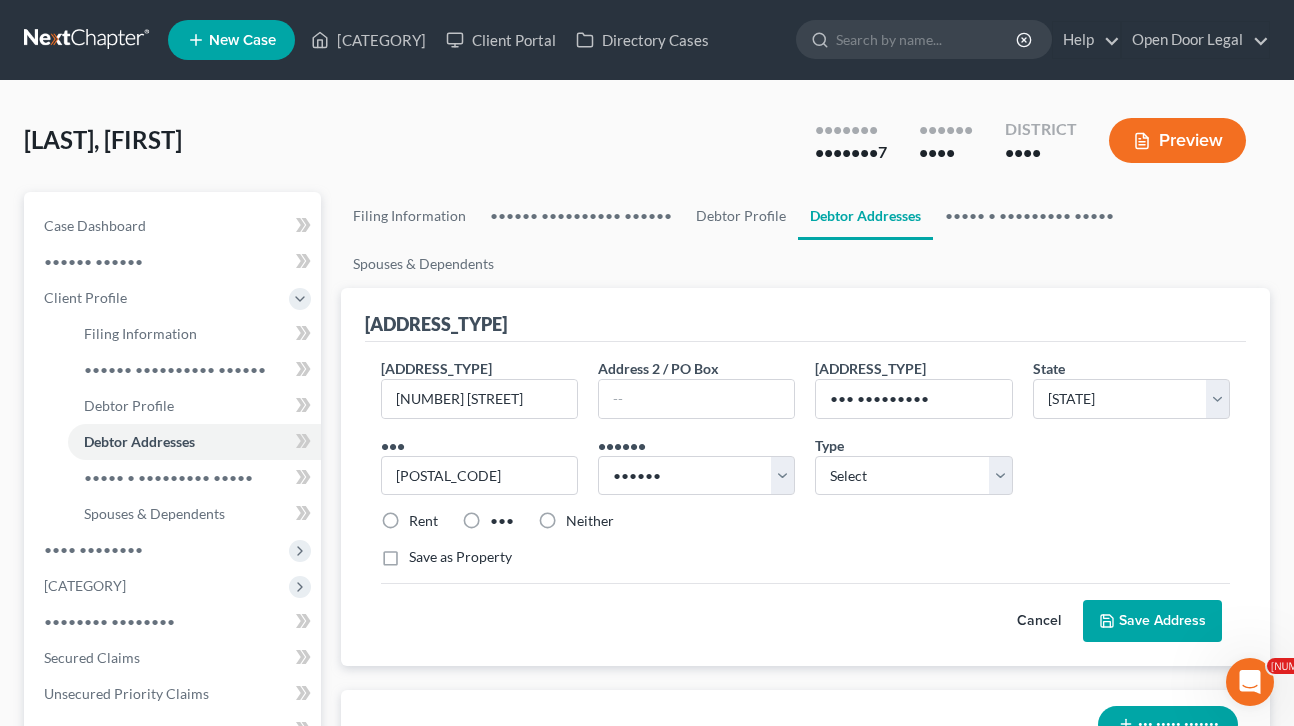 click on "Cancel" at bounding box center [1039, 621] 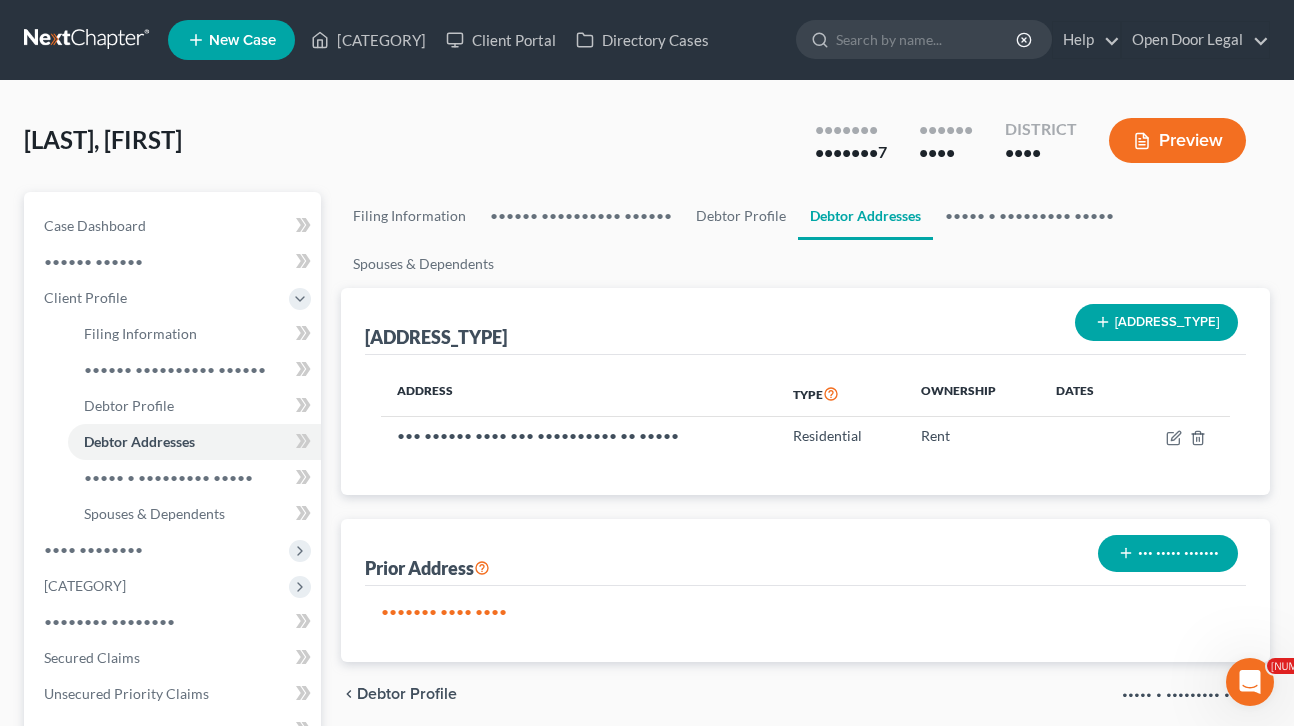 click on "••• ••••• •••••••" at bounding box center (1168, 553) 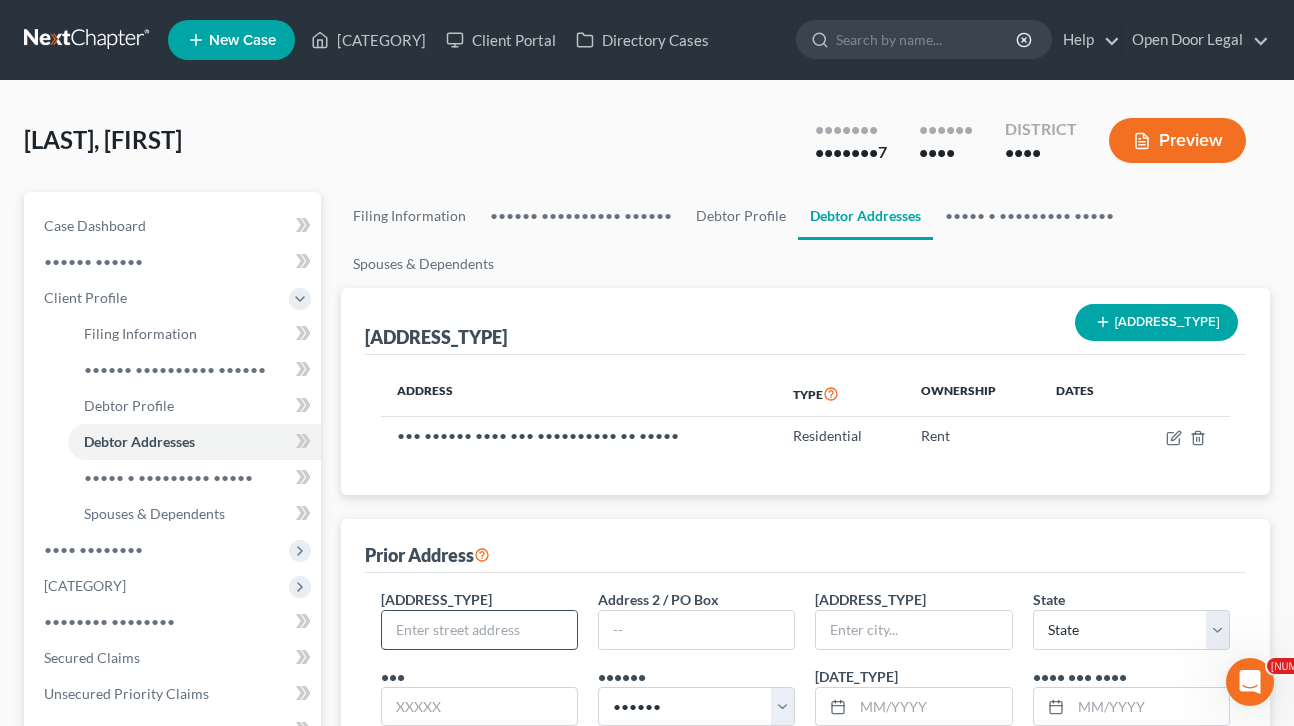click at bounding box center [479, 630] 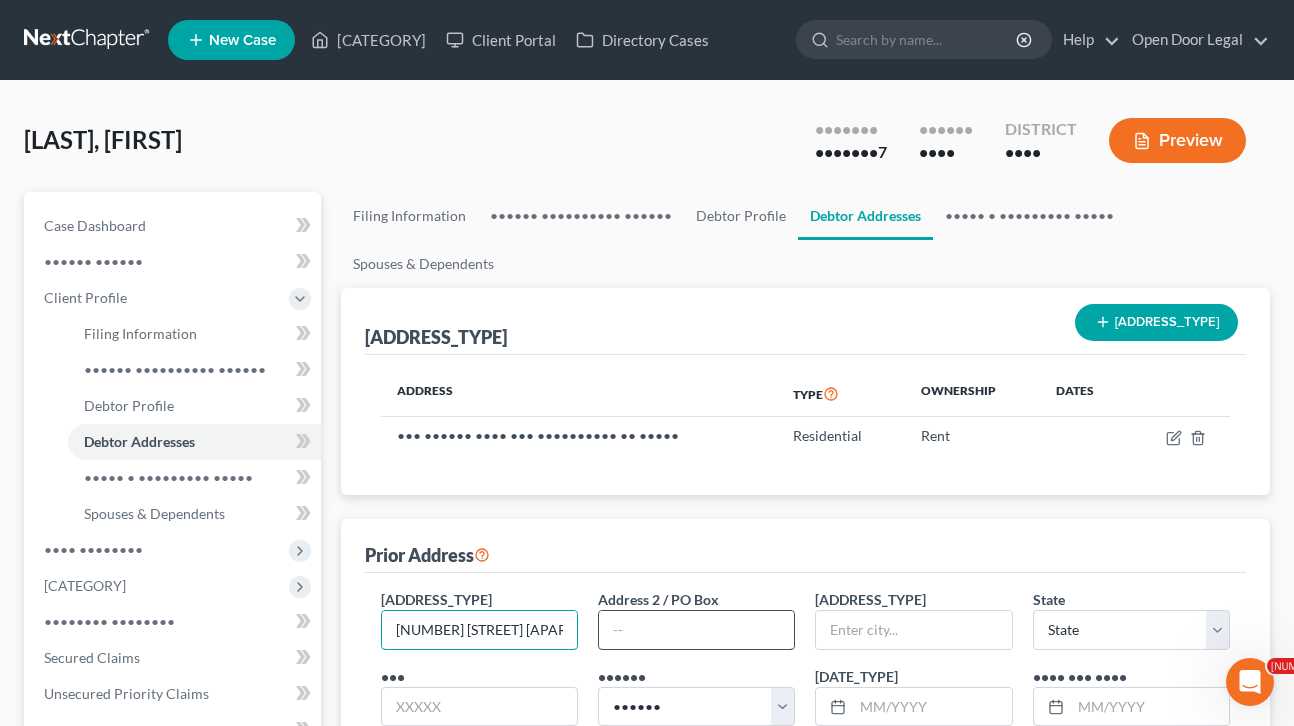 type on "[NUMBER] [STREET] [APARTMENT]" 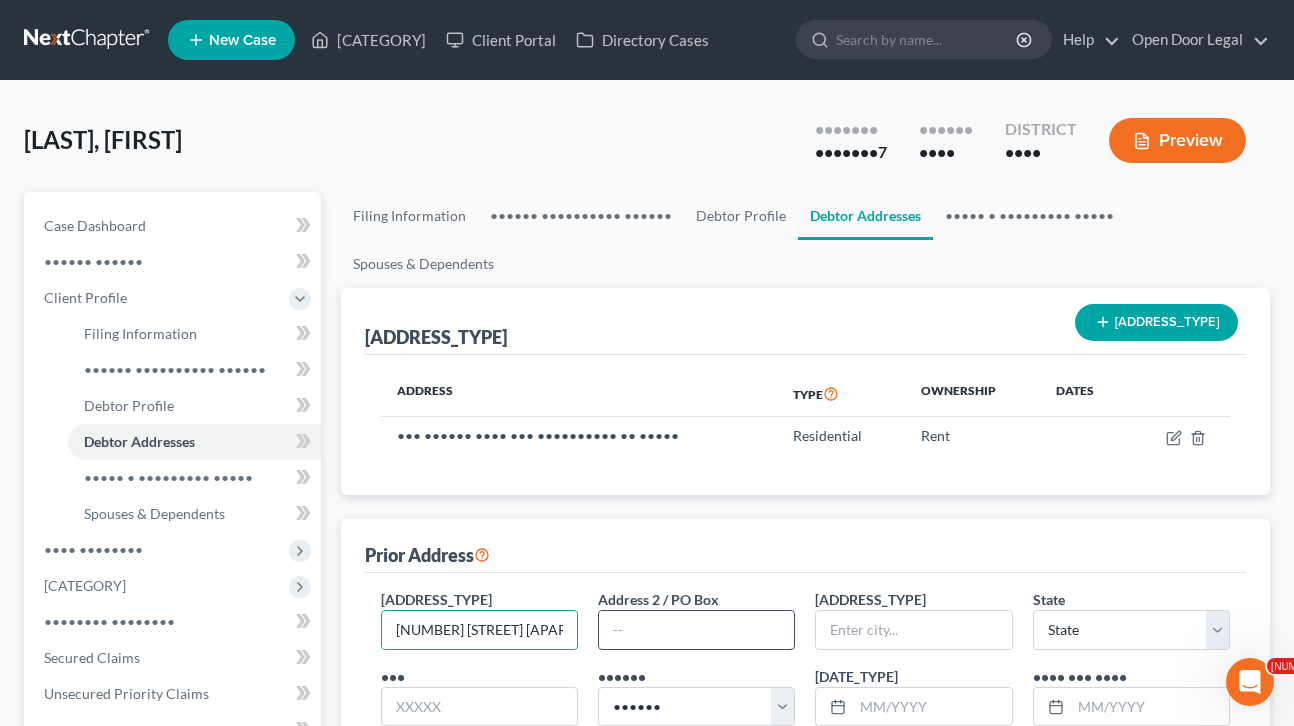 click at bounding box center (696, 630) 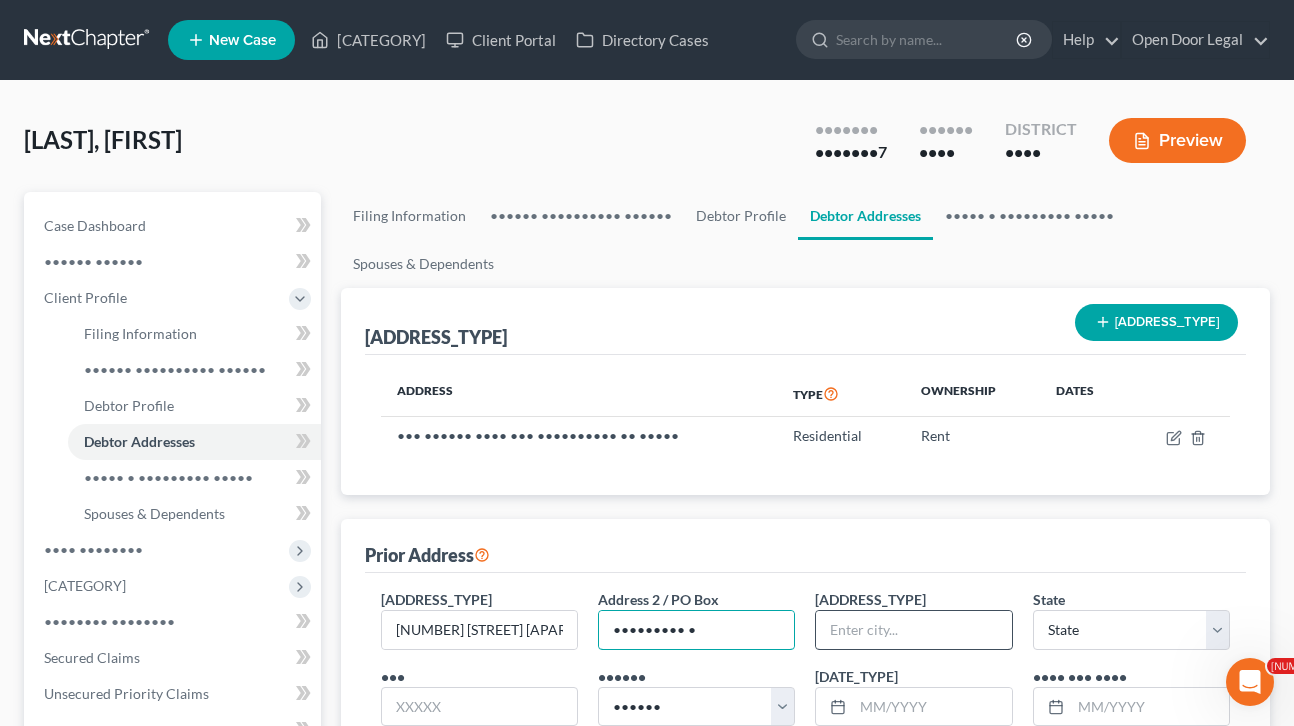 type on "••••••••• •" 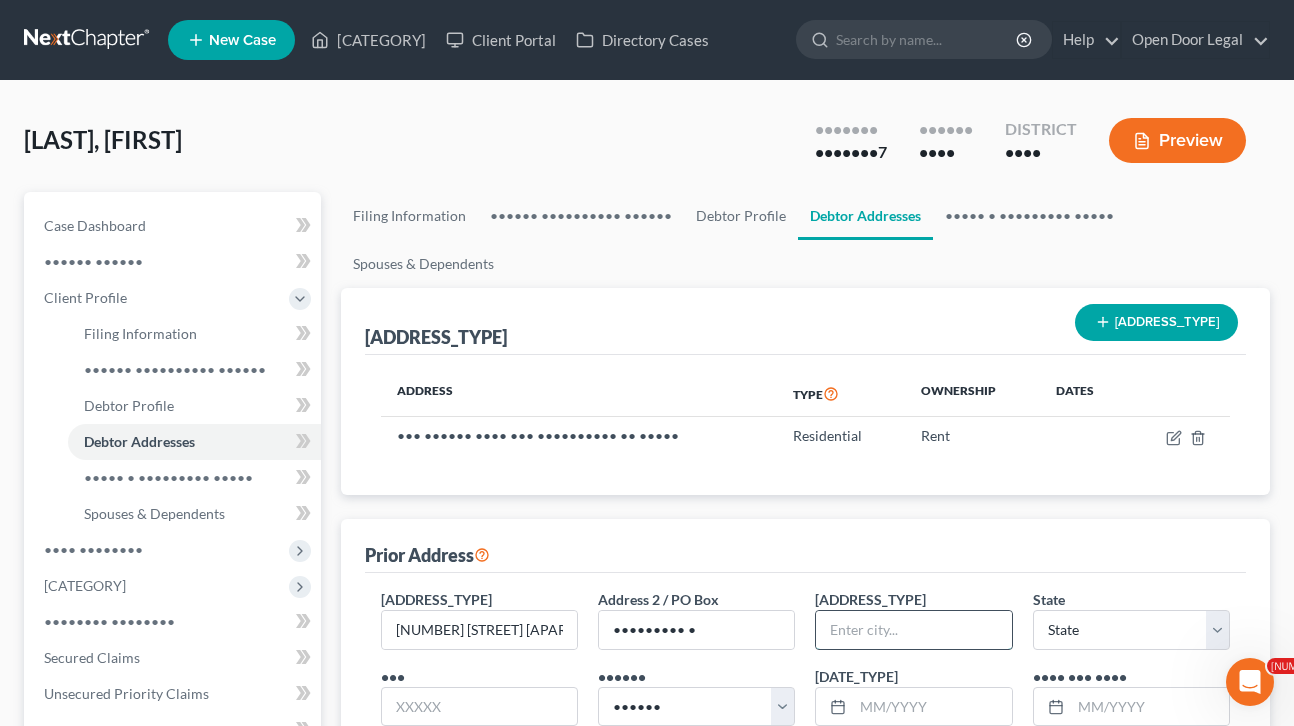 click at bounding box center (913, 630) 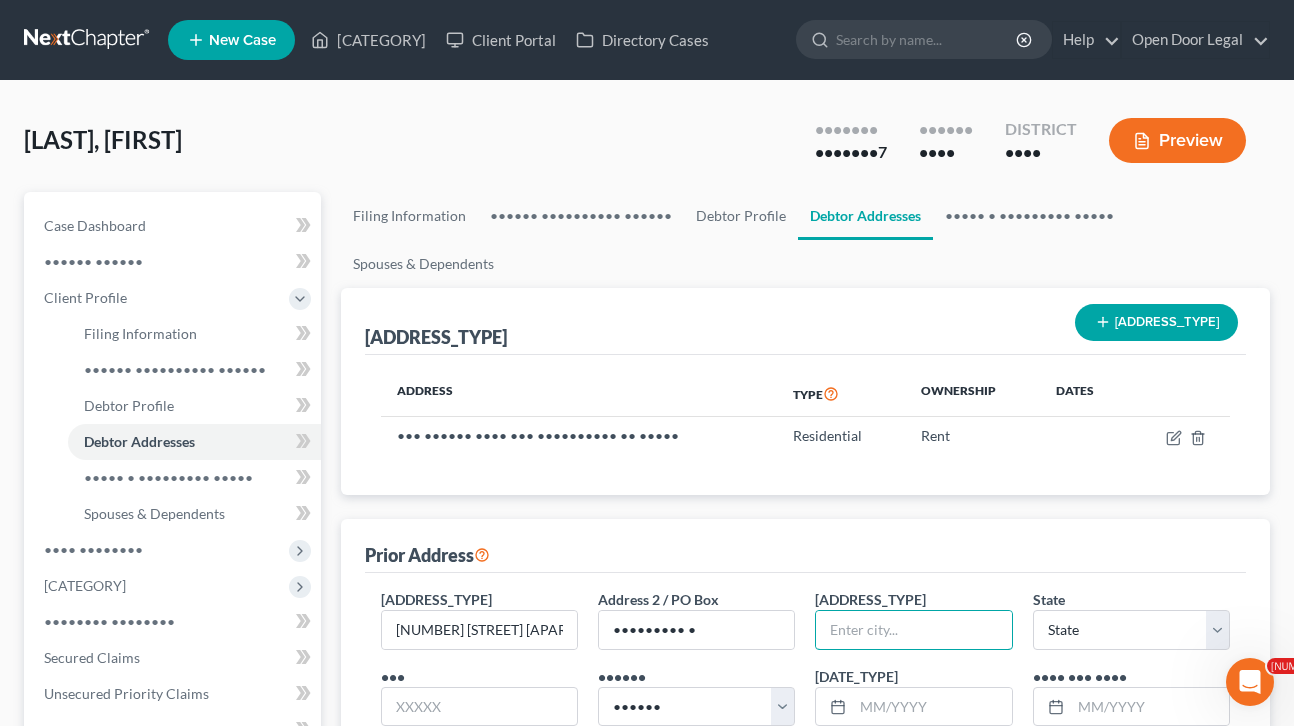 type on "••• •••••••••" 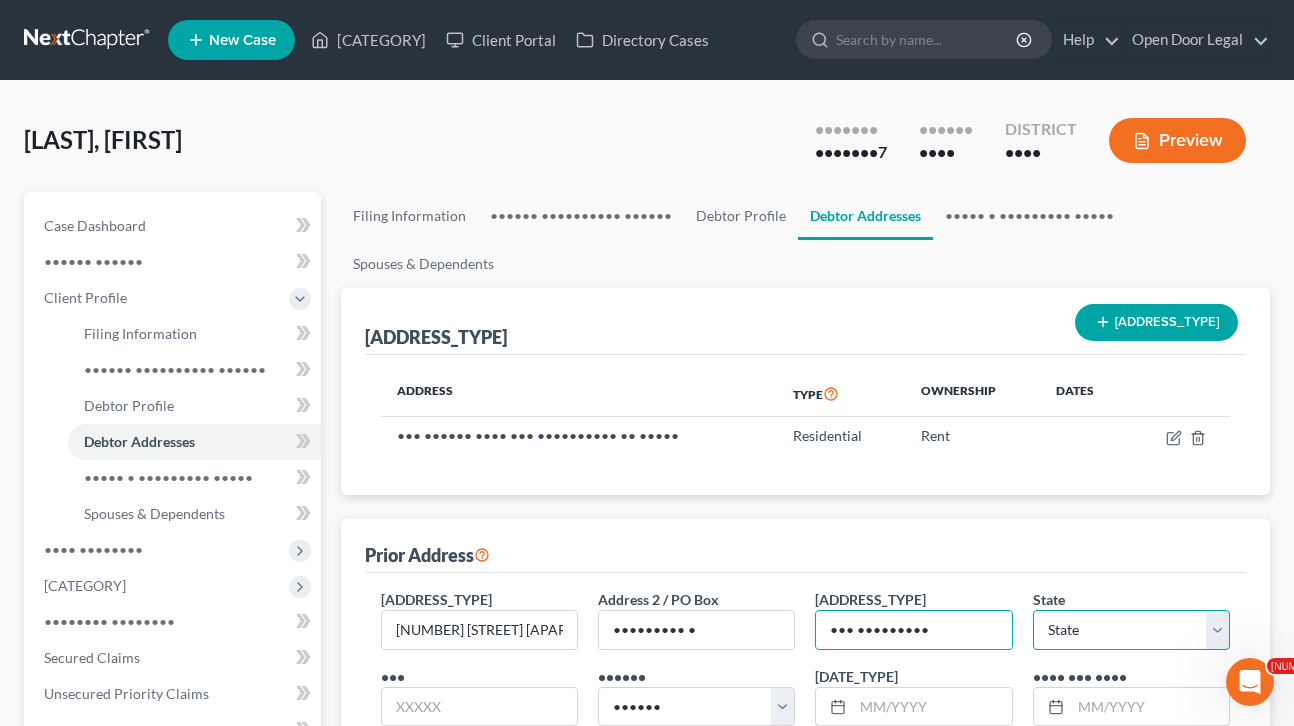 click on "••••• •• •• •• •• •• •• •• •• •• •• •• •• •• •• •• •• •• •• •• •• •• •• •• •• •• •• •• •• •• •• •• •• •• •• •• •• •• •• •• •• •• •• •• •• •• •• •• •• •• •• •• •• •• ••" at bounding box center (1131, 630) 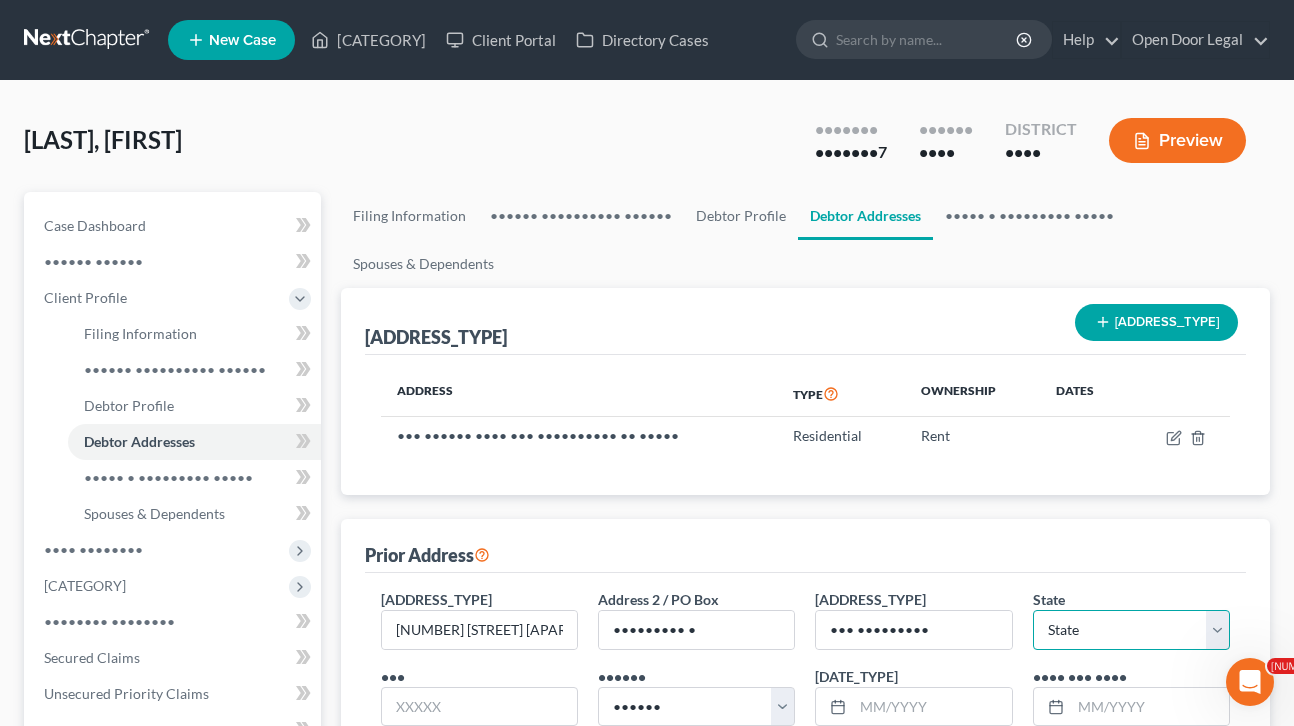 select on "4" 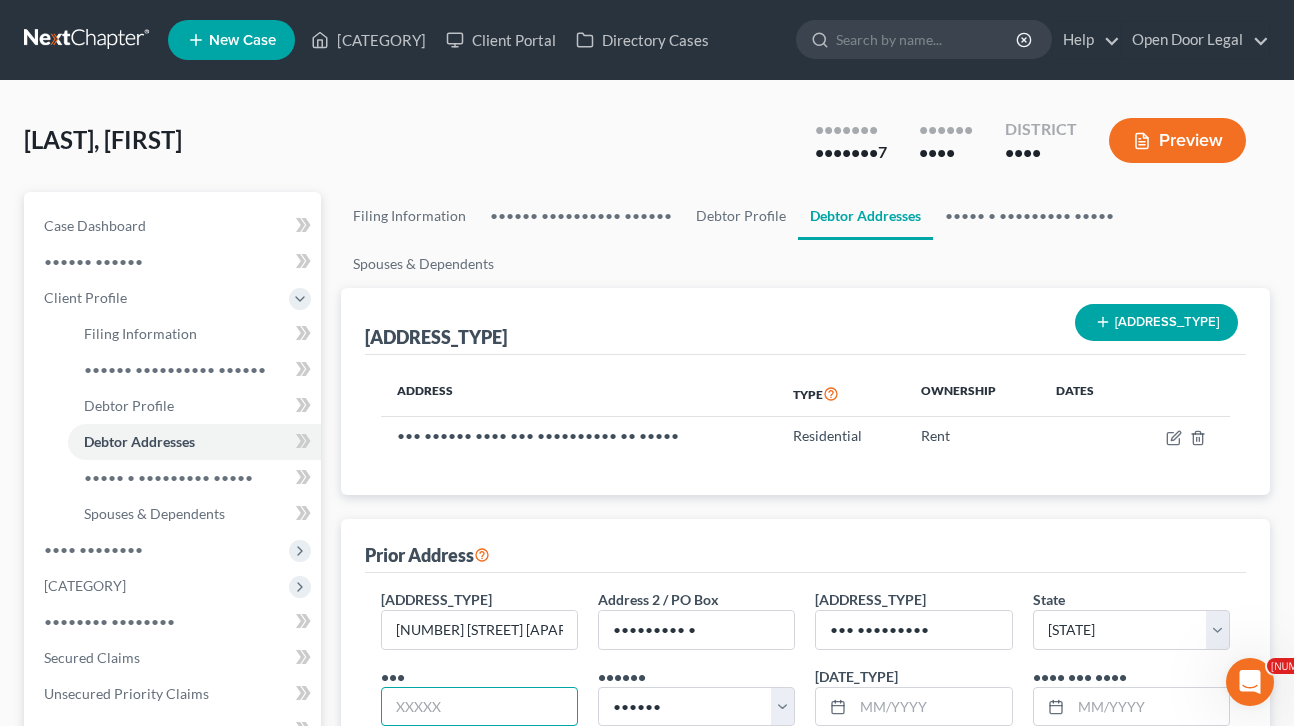 click at bounding box center (479, 707) 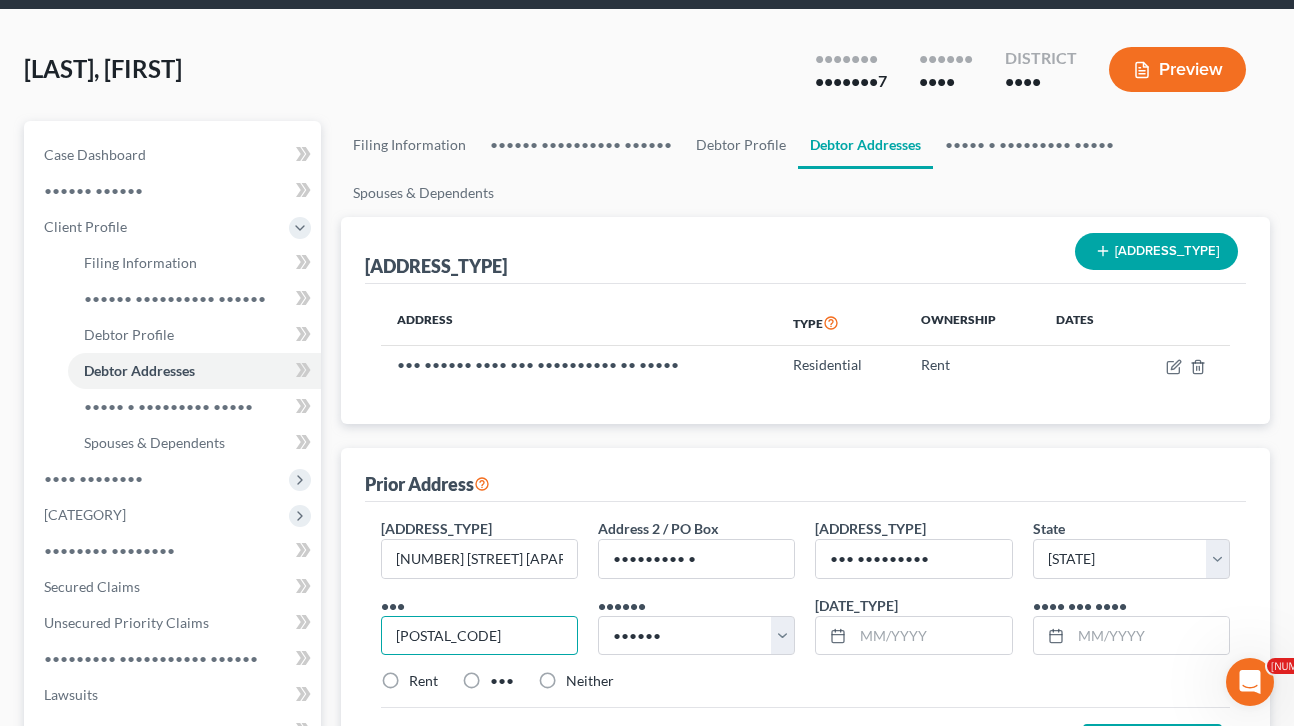 scroll, scrollTop: 109, scrollLeft: 0, axis: vertical 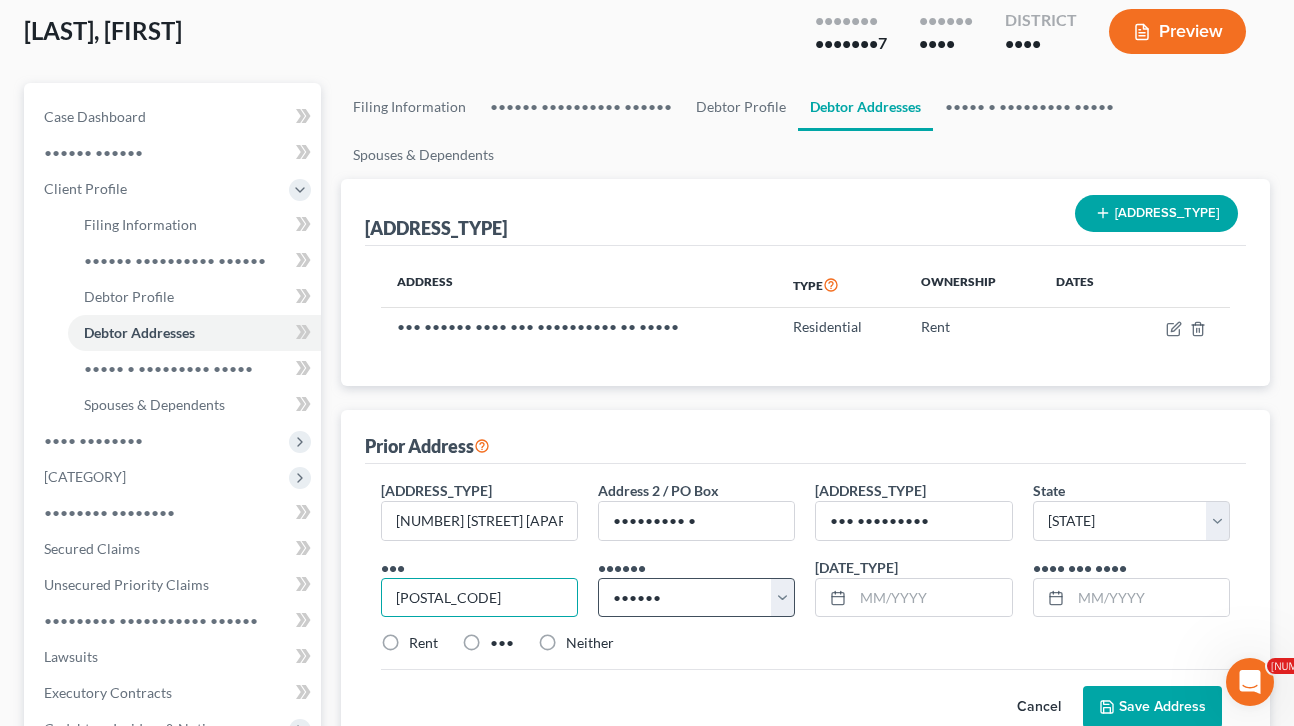 type on "[POSTAL_CODE]" 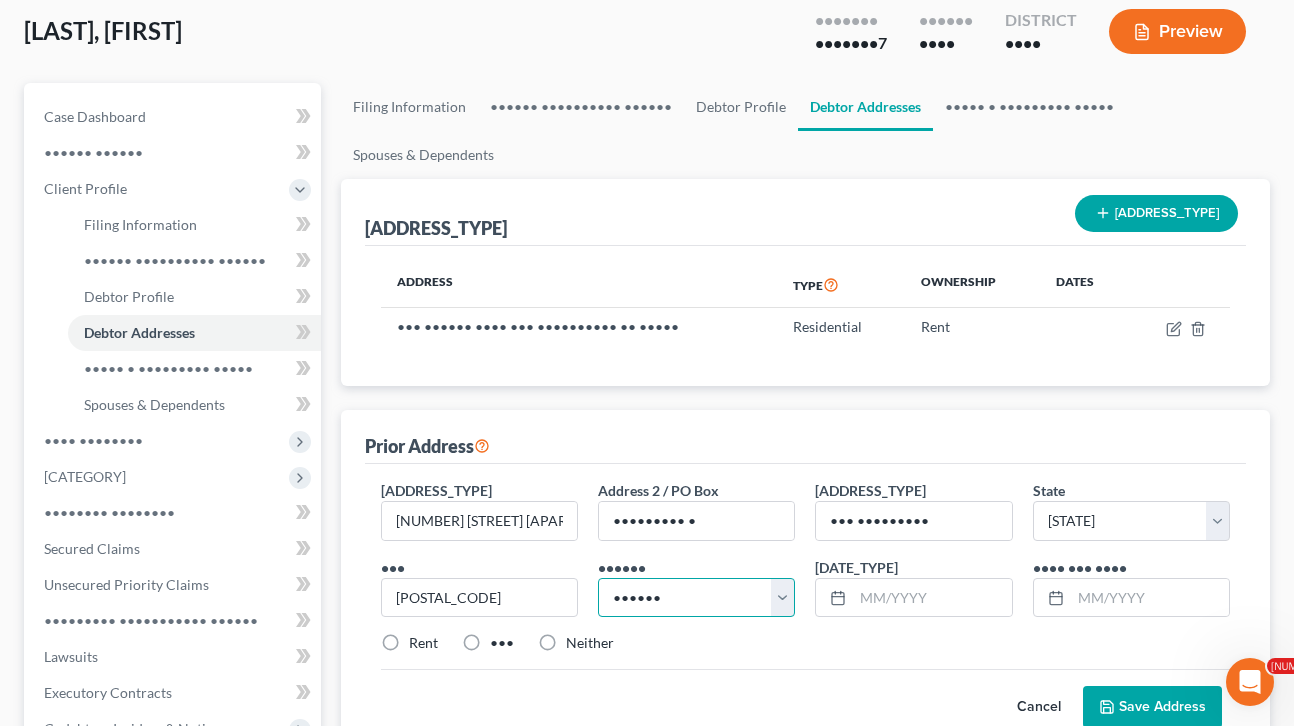 click on "•••••• ••••••• •••••• •••••• •••••• •••••• •••••• ••••• •••••• ••••••••• •••••• •••••• •••••• •••••• ••••• •••••• ••• ••••• •••••• •• •••••• •••••• •••••• •••••• ••••• •••••• •••••••• •••••• •••••••• •••••• •••• •••••• •••• •••••• ••••• •••••• •••• •••••• •••••• •••••• ••• ••••••• •••••• •••••• •••••• ••••• •••••• •••••••• •••••• ••••••••• •••••• •••••• •••••• ••••• •••••• •••• •••••• •••••••• •••••• •••• •••••• •••••• •••••• •••••• •••••• •••••• •••••• •••••• •••••• ••••••••• •••••• •••••••••• •••••• ••• •••••• •••••• ••• •••••••••• •••••• ••• ••••• •••••• ••• ••••••••• •••••• ••• ••••••• •••••• ••• •••• •••••• •••••• ••• ••••• •••••• ••••• ••••••• •••••• ••••• ••••• •••••• ••••• •••• •••••• •••••• •••••• •••••• •••••• •••••••• •••••• •••••• •••••• •••••• •••••• •••••••••• •••••• •••••• •••••• •••••• •••••• ••••••• •••••• •••••• •••••• •••••••• •••••• ••••••• •••••• •••• •••••• •••• ••••••" at bounding box center (696, 598) 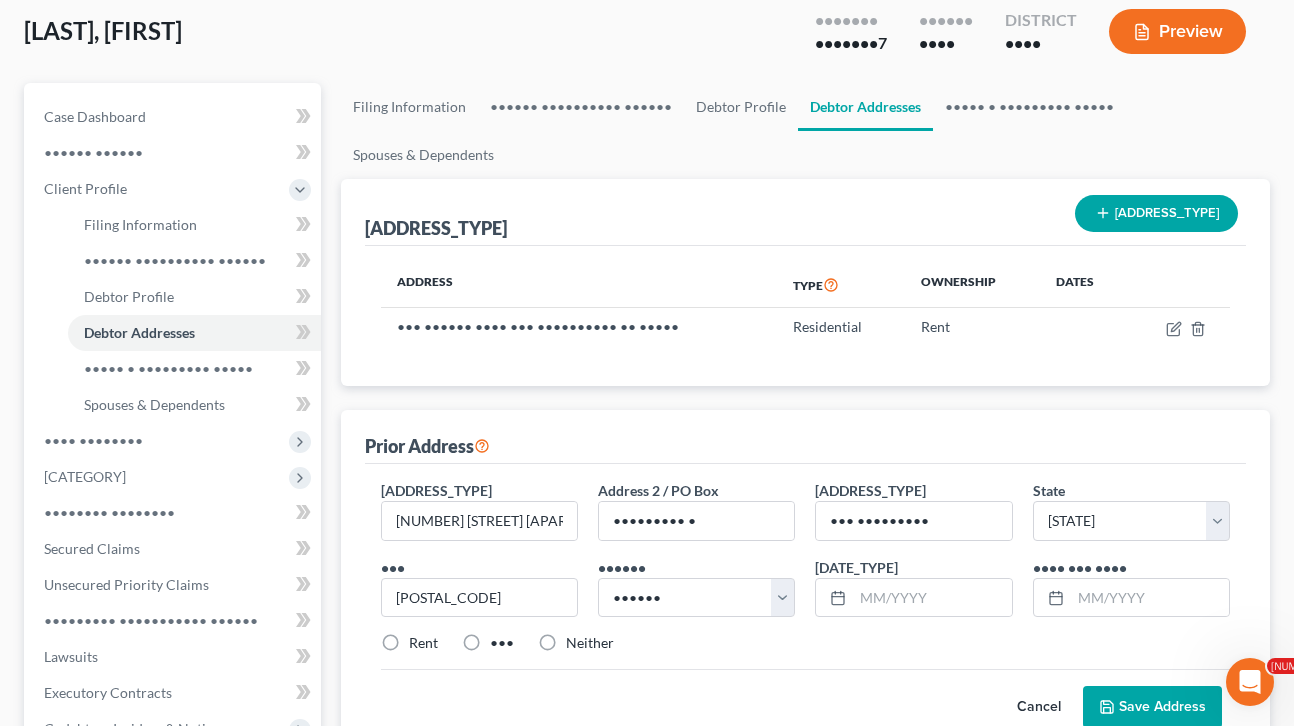 click on "Rent" at bounding box center (423, 643) 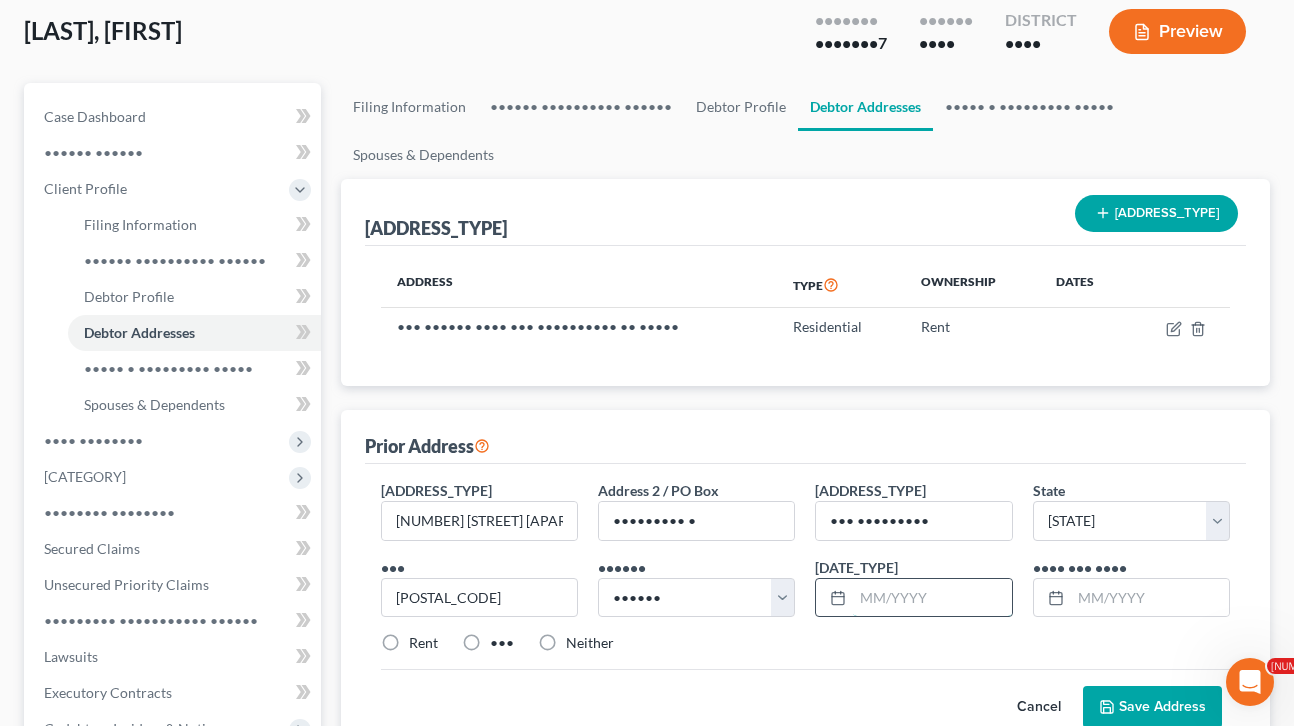 click at bounding box center (932, 598) 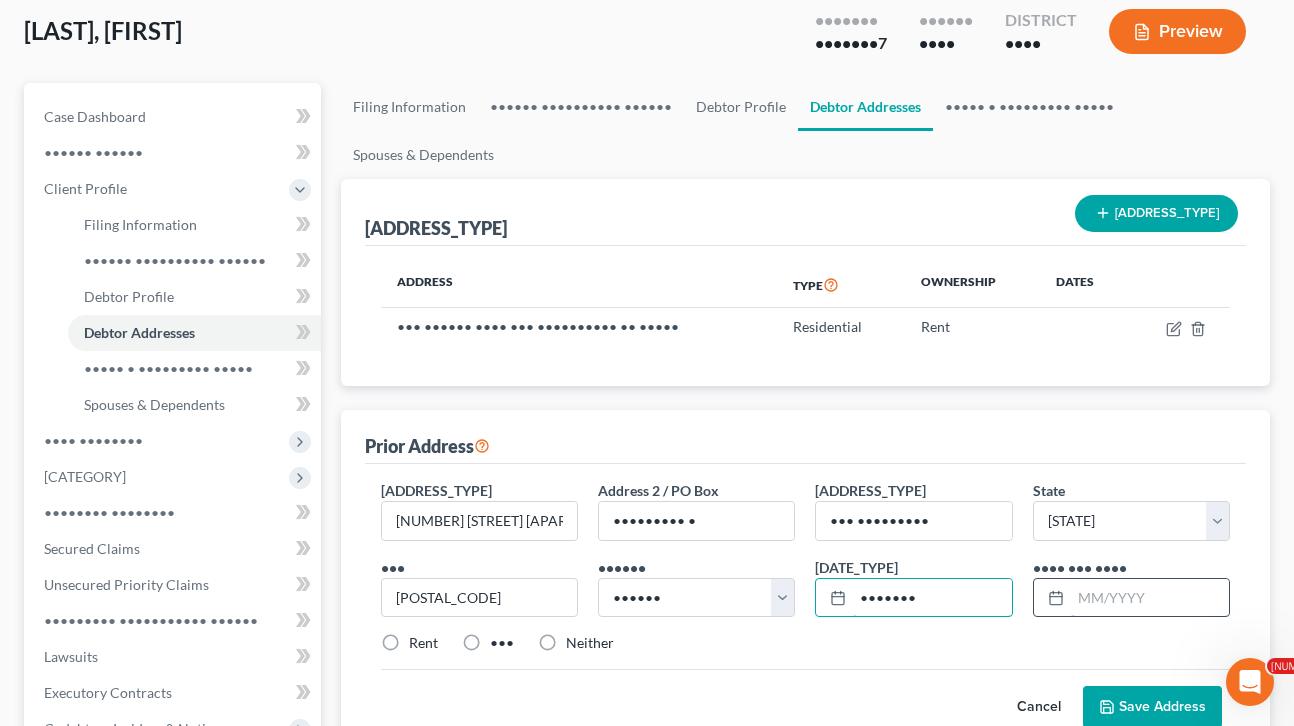 type on "•••••••" 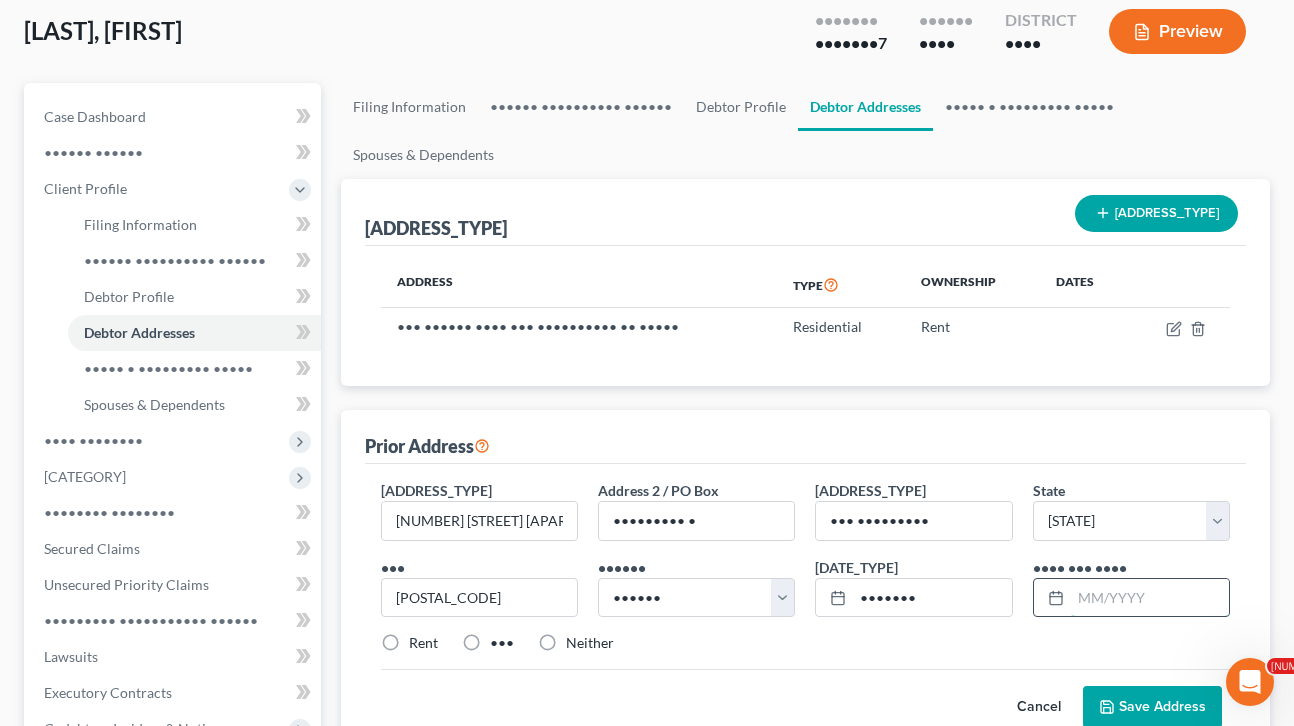 click at bounding box center [1150, 598] 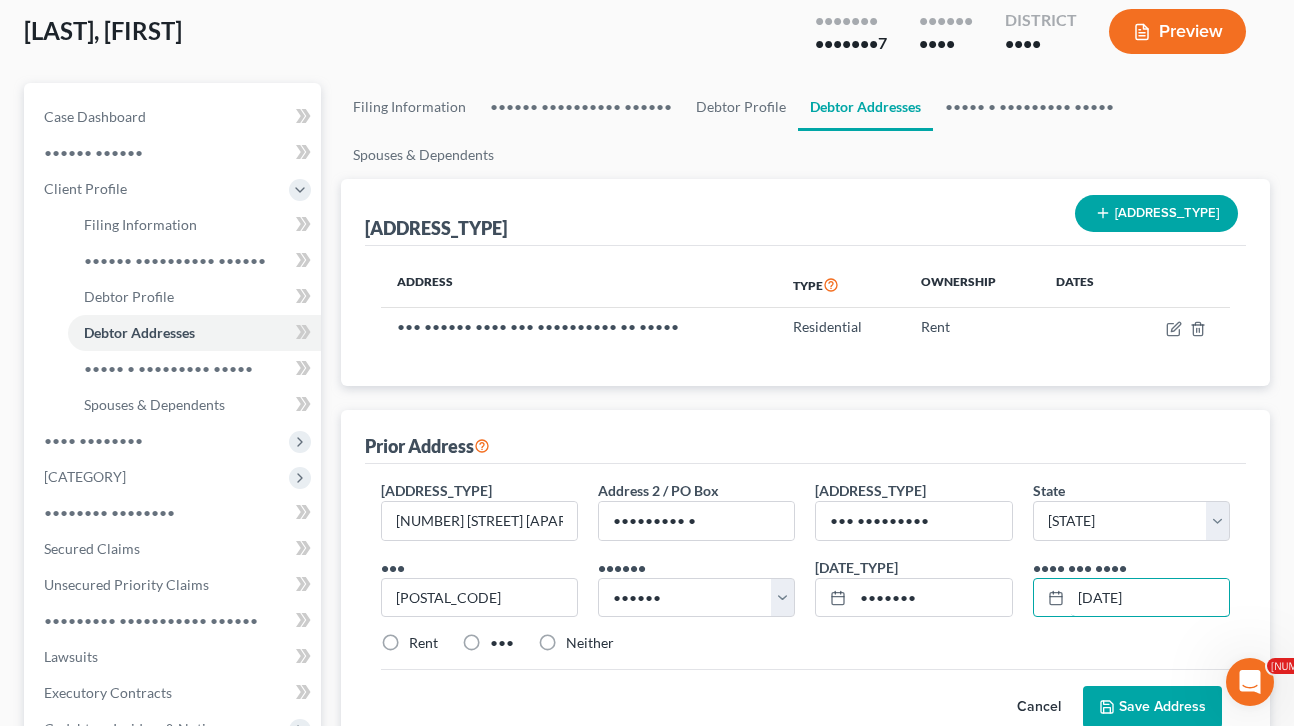 type on "[DATE]" 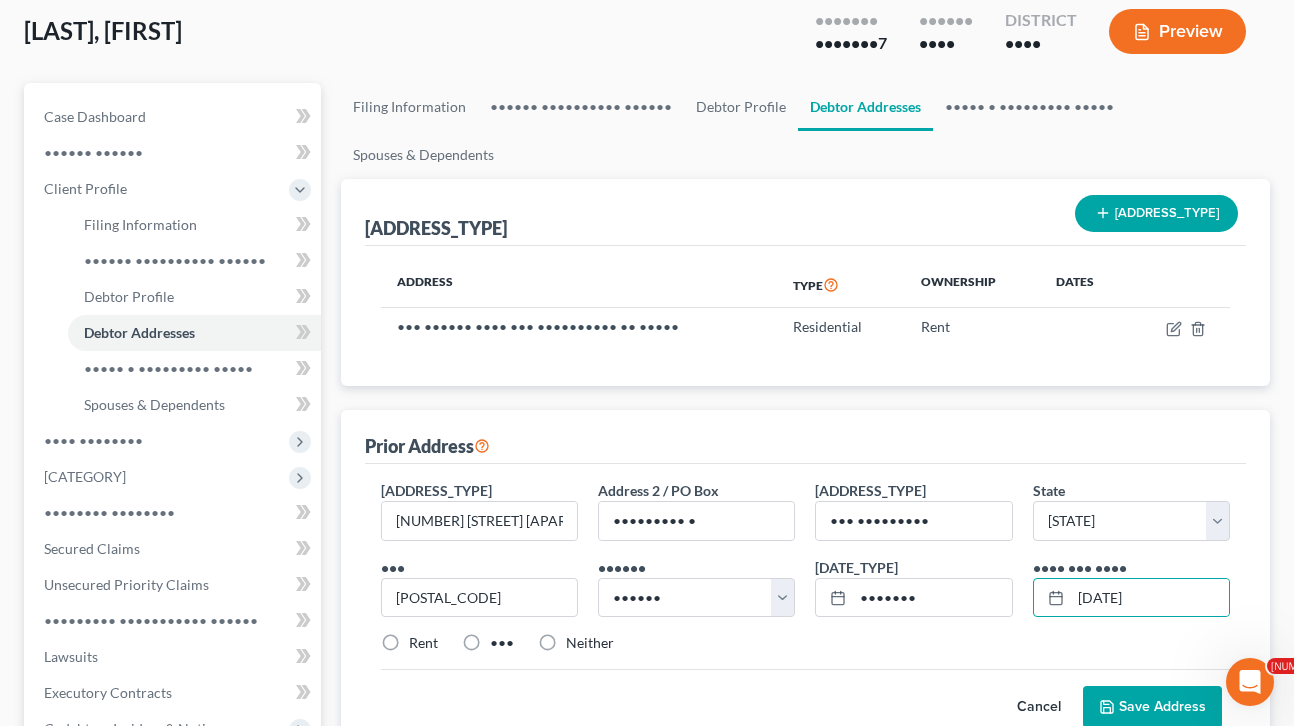 click on "Save Address" at bounding box center (1152, 707) 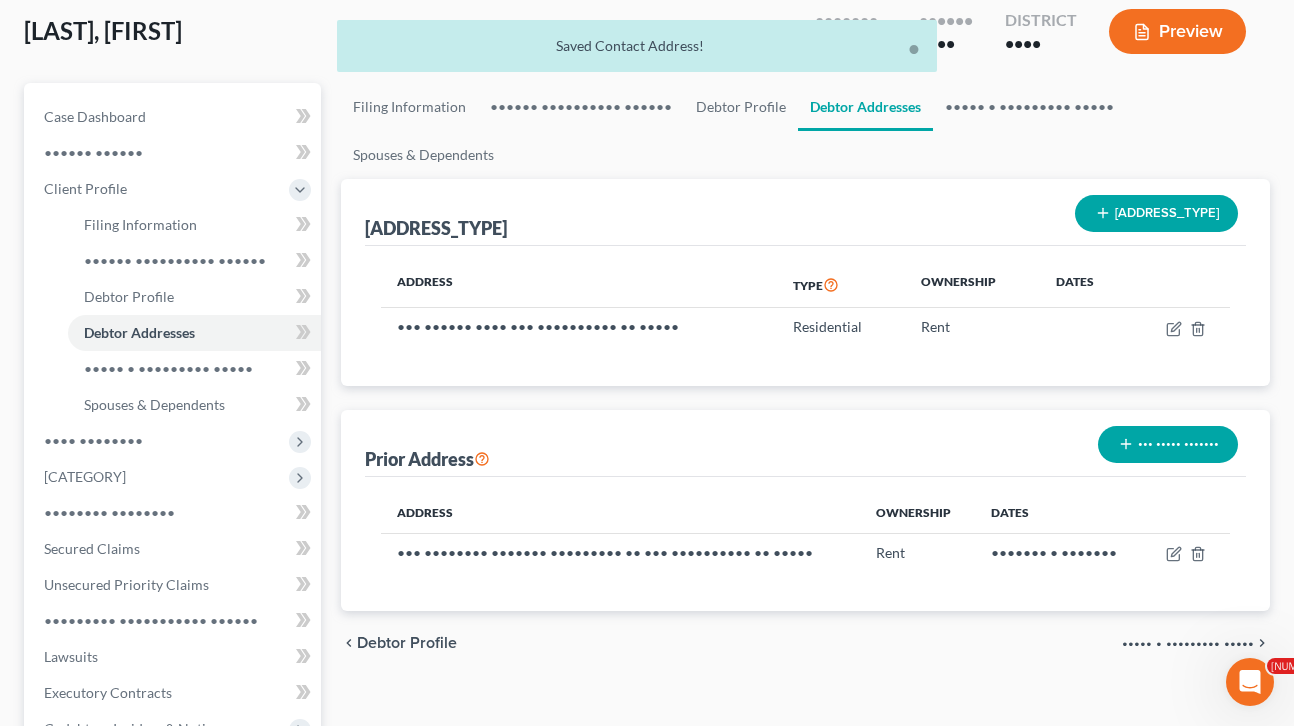 click on "••• ••••• •••••••" at bounding box center [1168, 444] 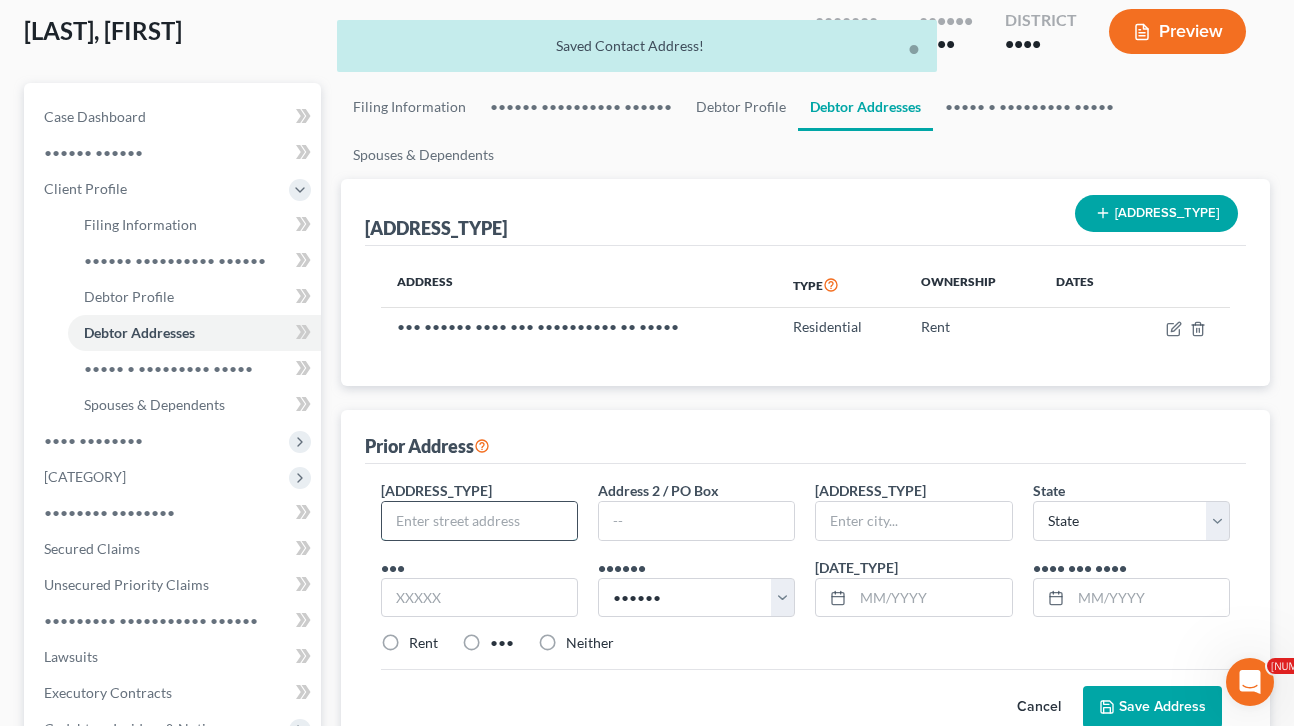 click at bounding box center [479, 521] 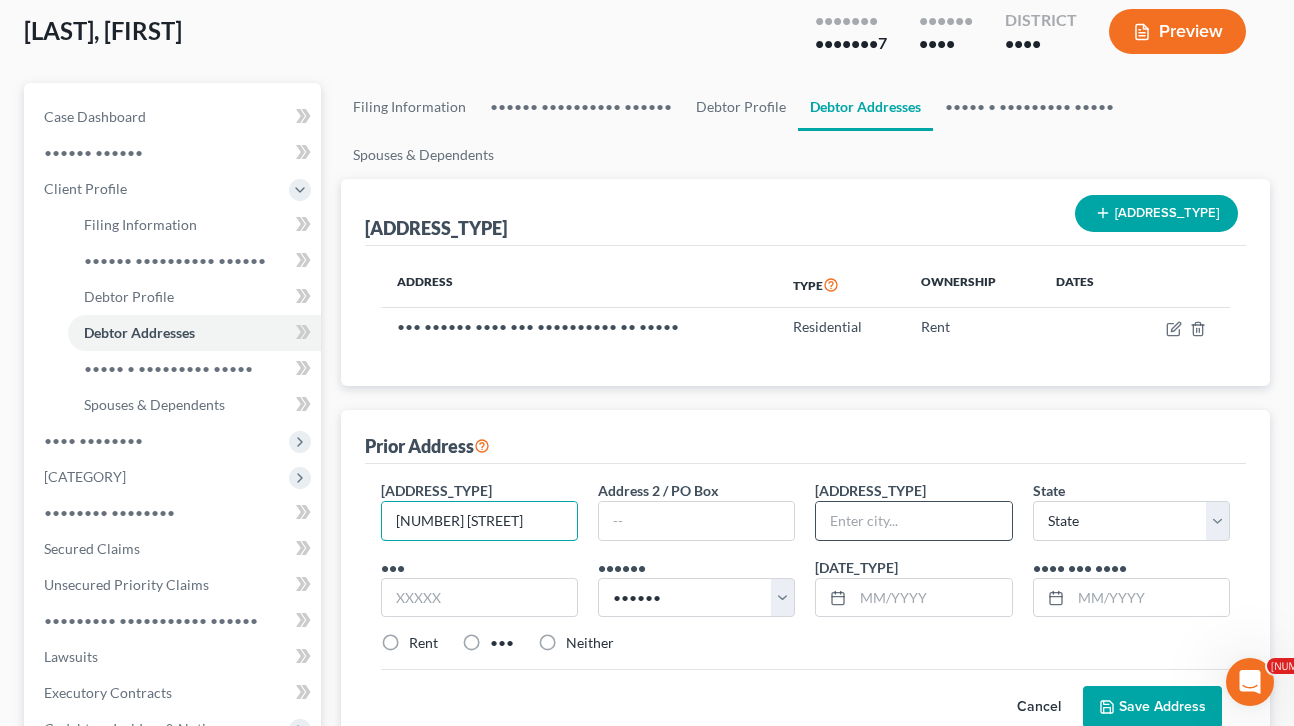 type on "[NUMBER] [STREET]" 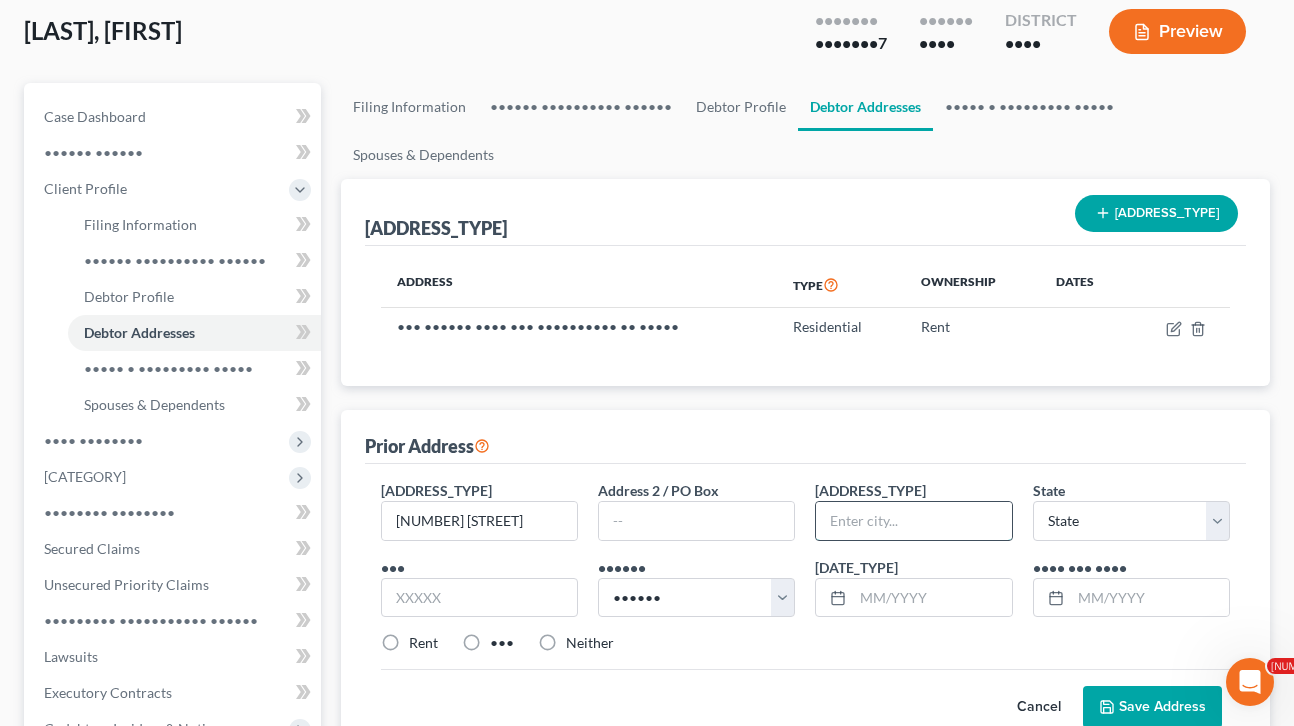 click at bounding box center (913, 521) 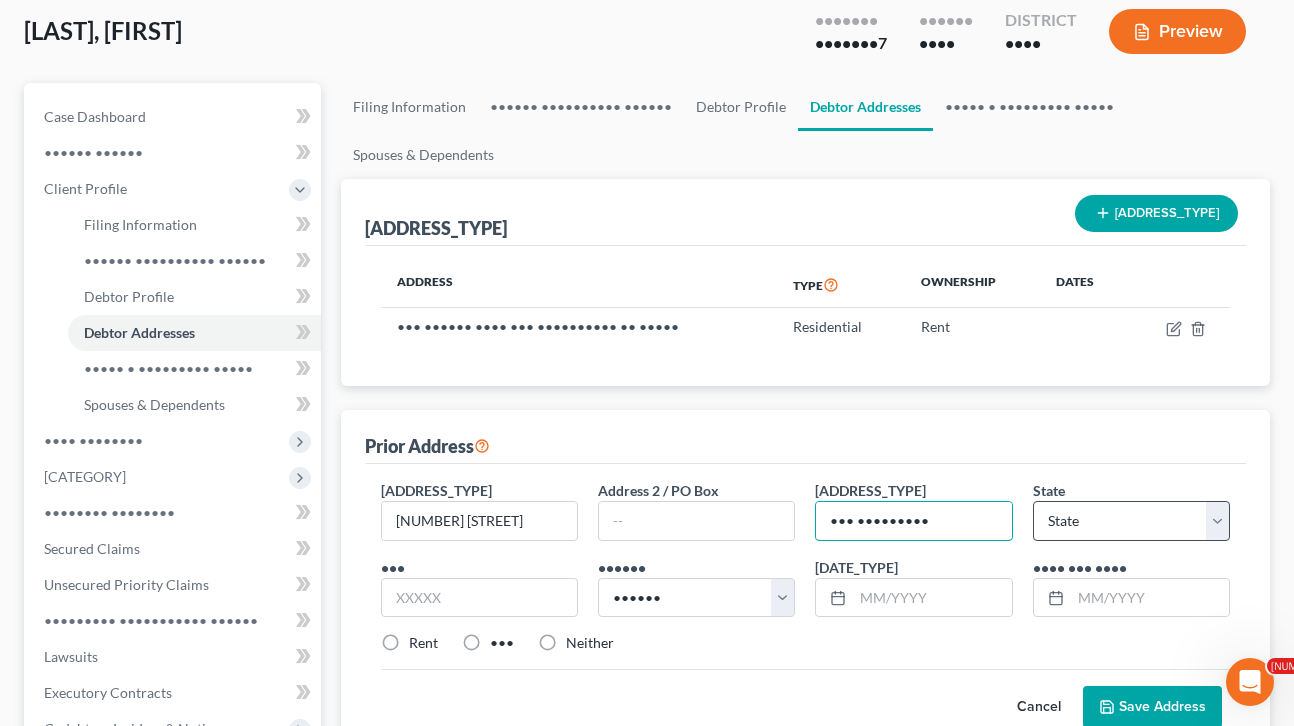 type on "••• •••••••••" 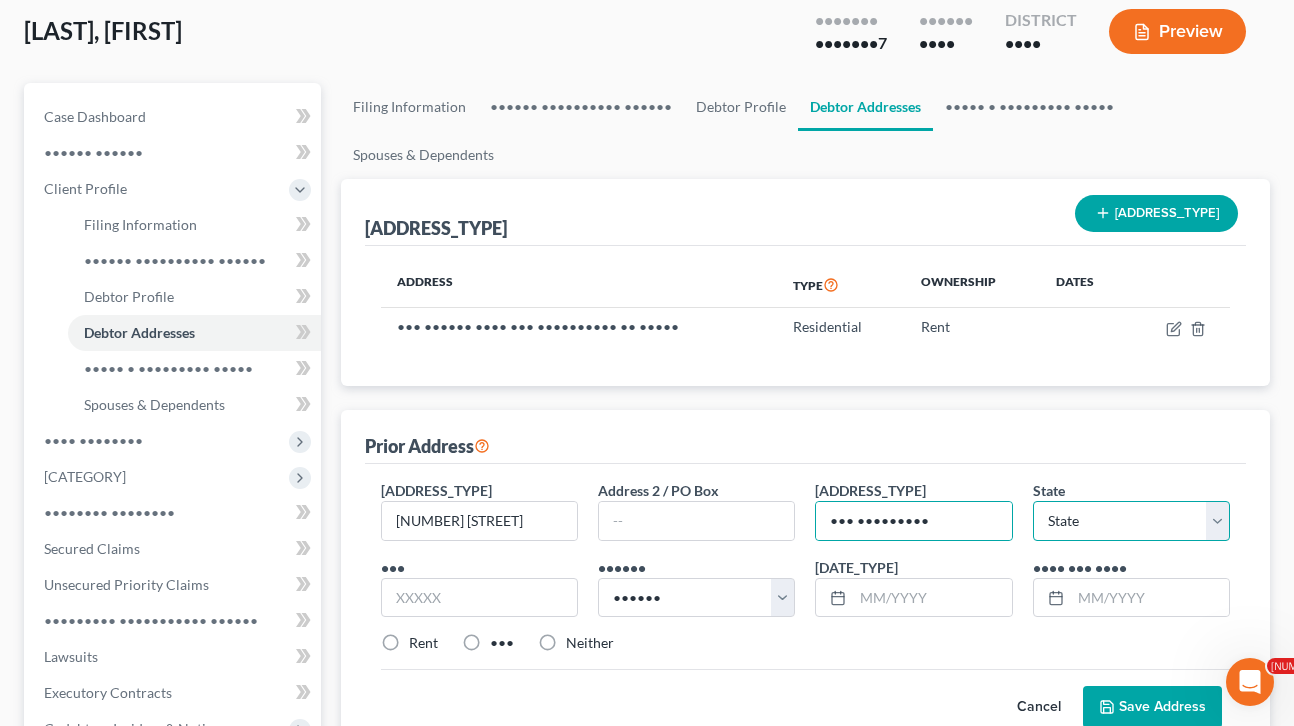 click on "••••• •• •• •• •• •• •• •• •• •• •• •• •• •• •• •• •• •• •• •• •• •• •• •• •• •• •• •• •• •• •• •• •• •• •• •• •• •• •• •• •• •• •• •• •• •• •• •• •• •• •• •• •• •• ••" at bounding box center [1131, 521] 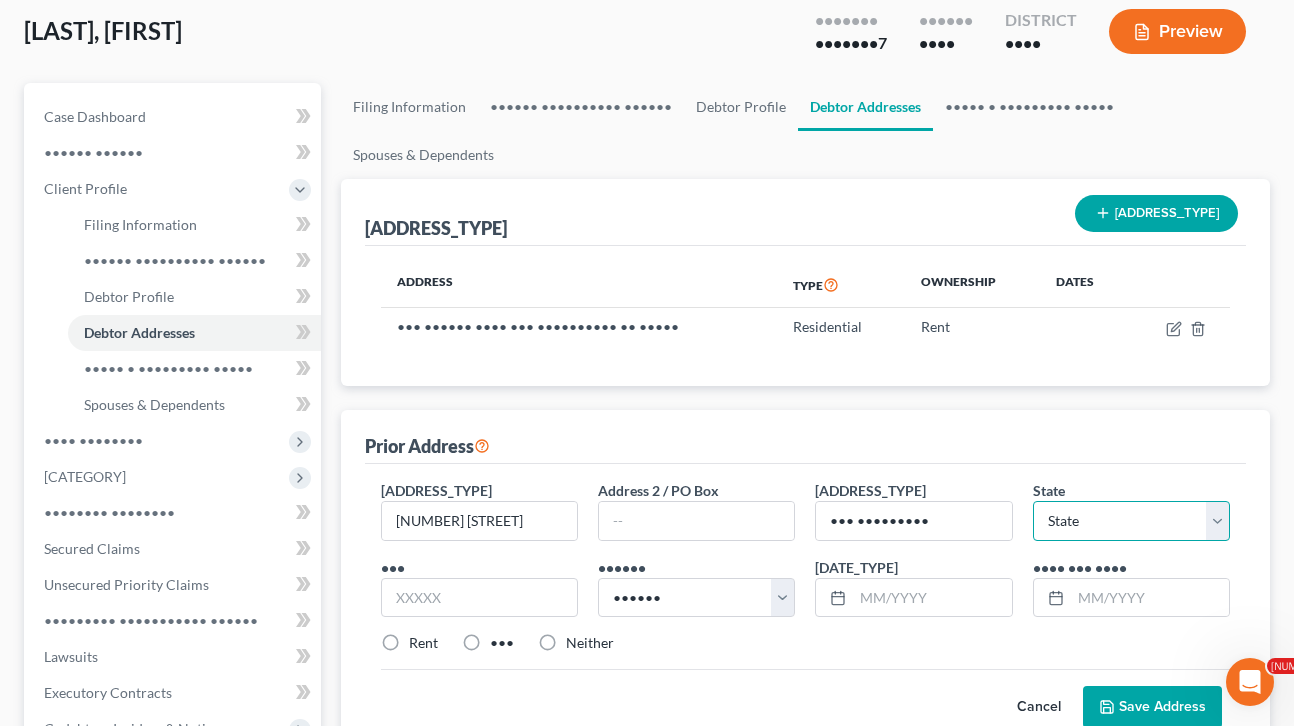 select on "4" 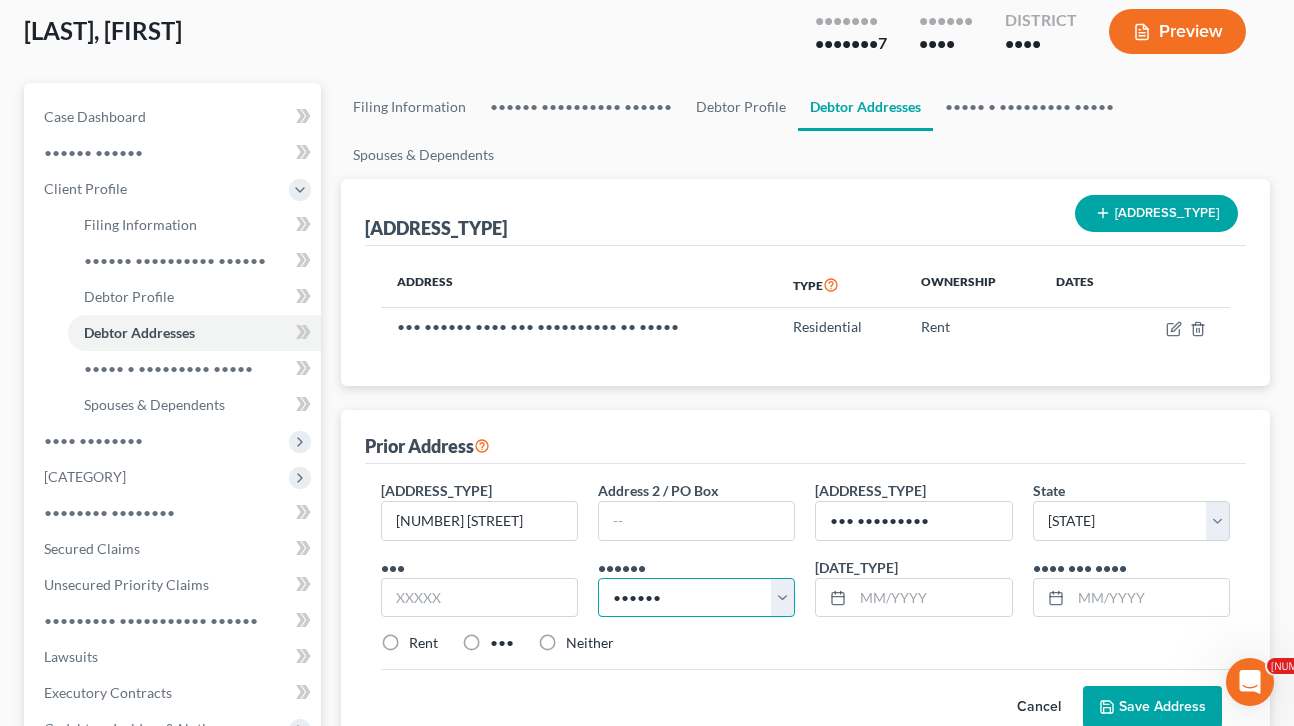 click on "•••••• ••••••• •••••• •••••• •••••• •••••• •••••• ••••• •••••• ••••••••• •••••• •••••• •••••• •••••• ••••• •••••• ••• ••••• •••••• •• •••••• •••••• •••••• •••••• ••••• •••••• •••••••• •••••• •••••••• •••••• •••• •••••• •••• •••••• ••••• •••••• •••• •••••• •••••• •••••• ••• ••••••• •••••• •••••• •••••• ••••• •••••• •••••••• •••••• ••••••••• •••••• •••••• •••••• ••••• •••••• •••• •••••• •••••••• •••••• •••• •••••• •••••• •••••• •••••• •••••• •••••• •••••• •••••• •••••• ••••••••• •••••• •••••••••• •••••• ••• •••••• •••••• ••• •••••••••• •••••• ••• ••••• •••••• ••• ••••••••• •••••• ••• ••••••• •••••• ••• •••• •••••• •••••• ••• ••••• •••••• ••••• ••••••• •••••• ••••• ••••• •••••• ••••• •••• •••••• •••••• •••••• •••••• •••••• •••••••• •••••• •••••• •••••• •••••• •••••• •••••••••• •••••• •••••• •••••• •••••• •••••• ••••••• •••••• •••••• •••••• •••••••• •••••• ••••••• •••••• •••• •••••• •••• ••••••" at bounding box center (696, 598) 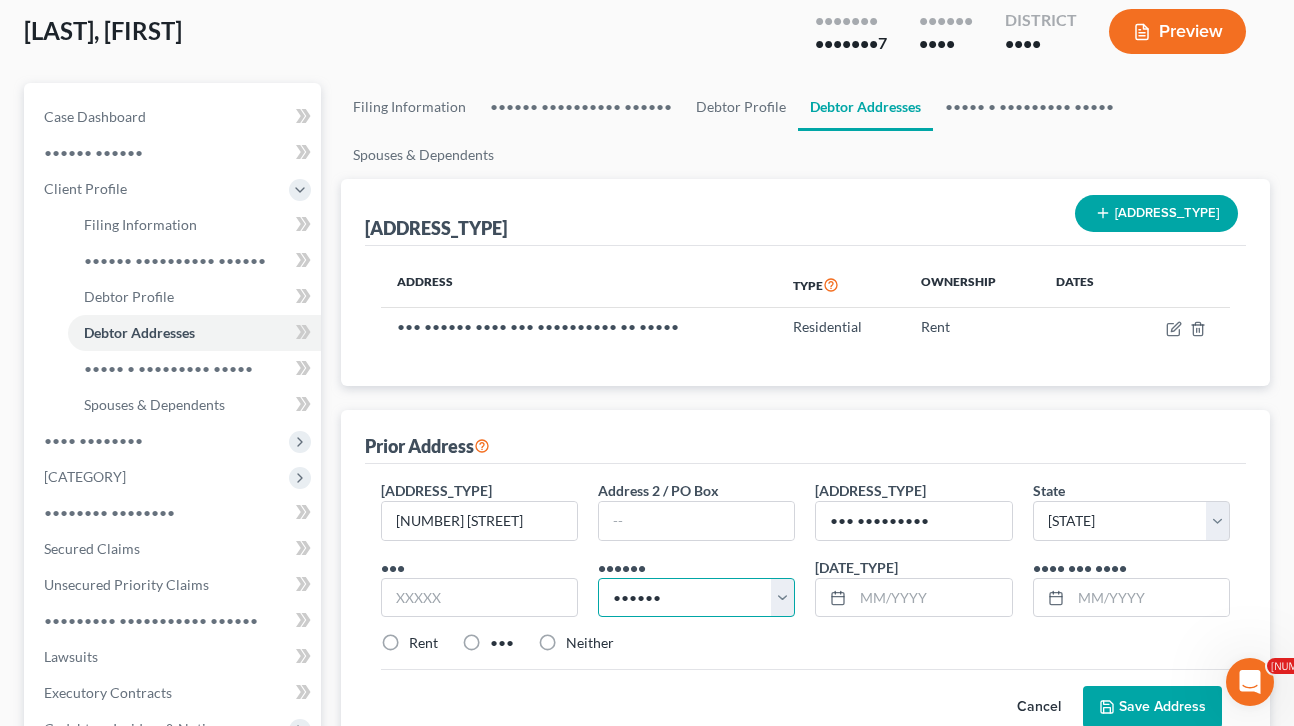 select on "[NUMBER]" 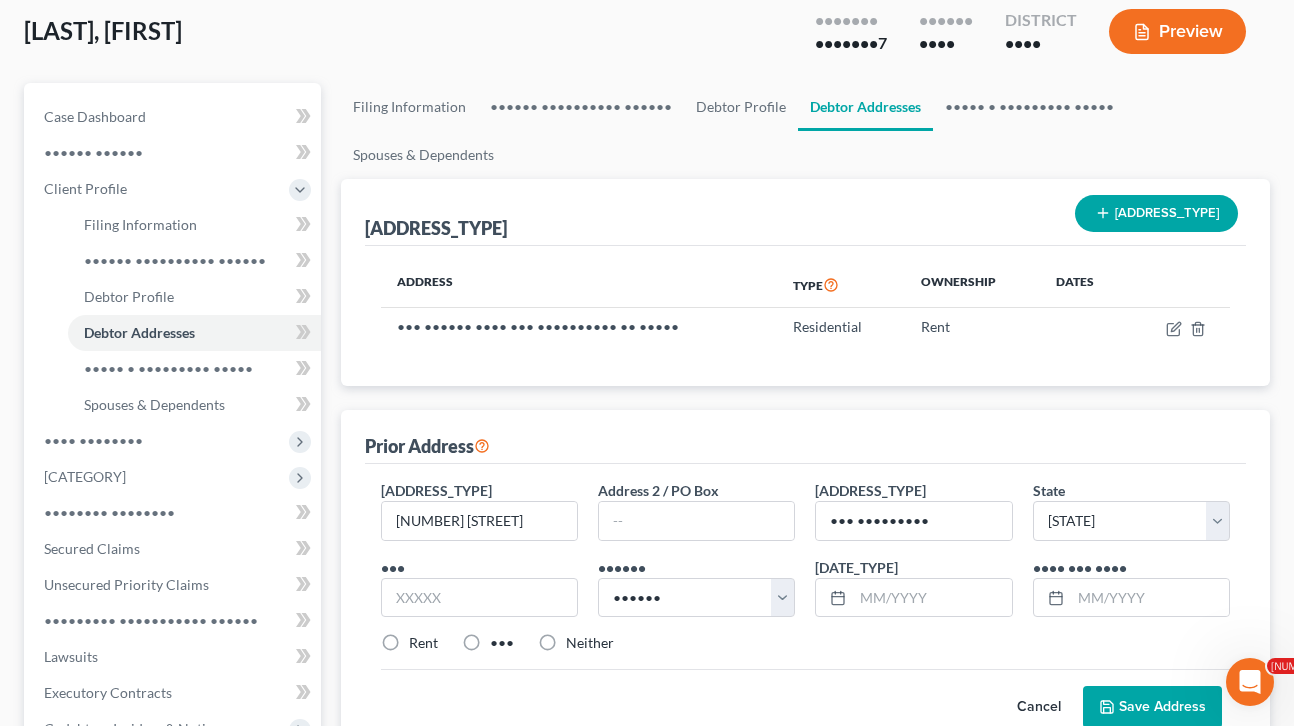 click on "Rent" at bounding box center (423, 643) 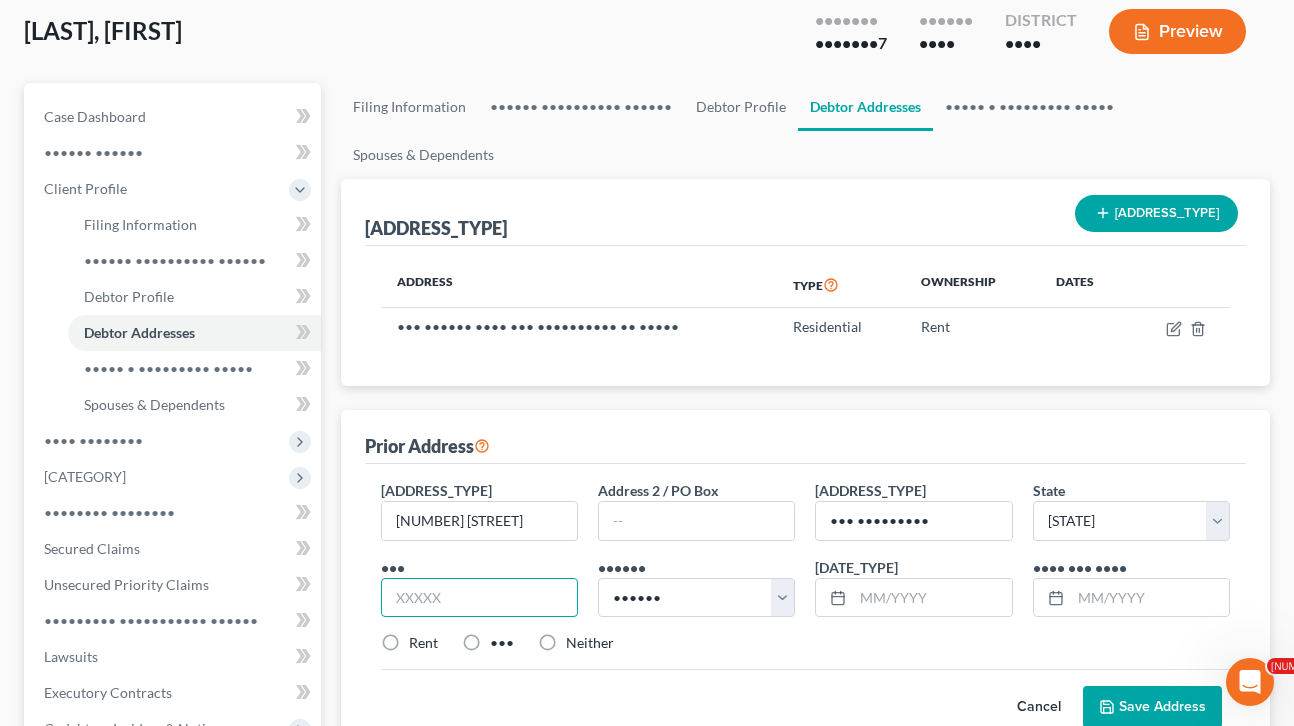 click at bounding box center [479, 598] 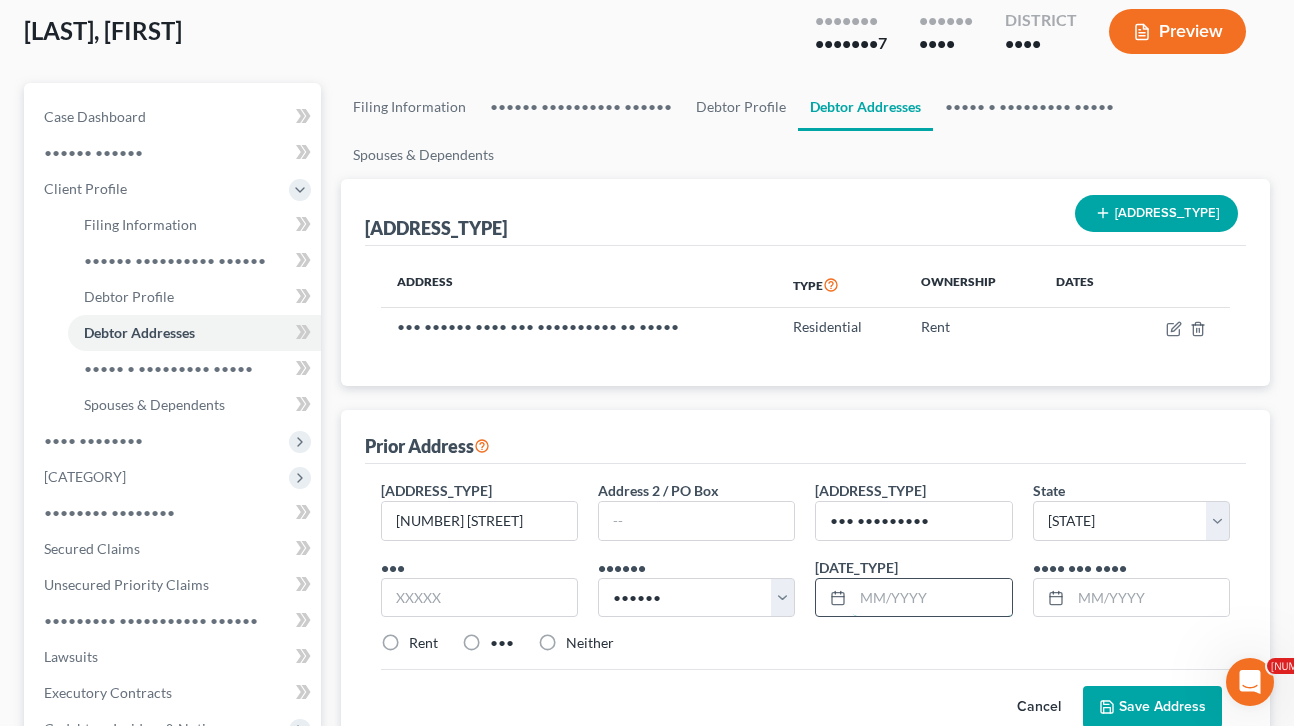 click at bounding box center (932, 598) 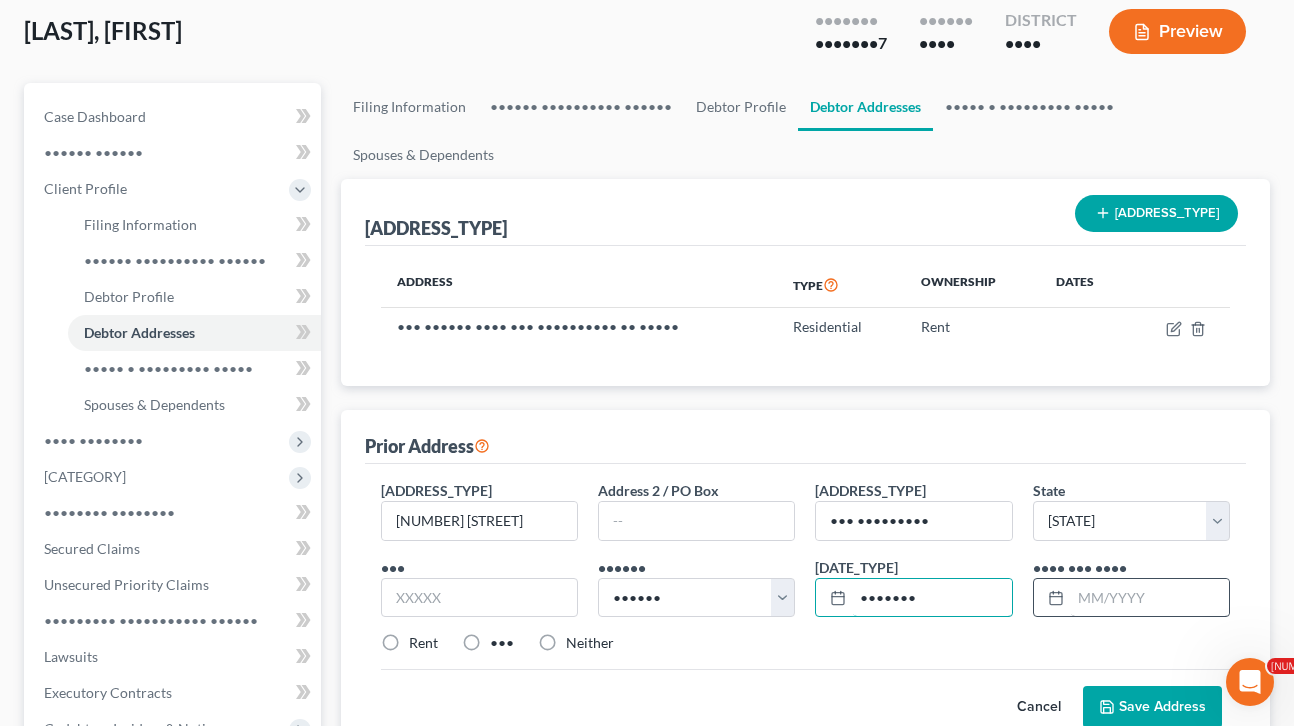 type on "•••••••" 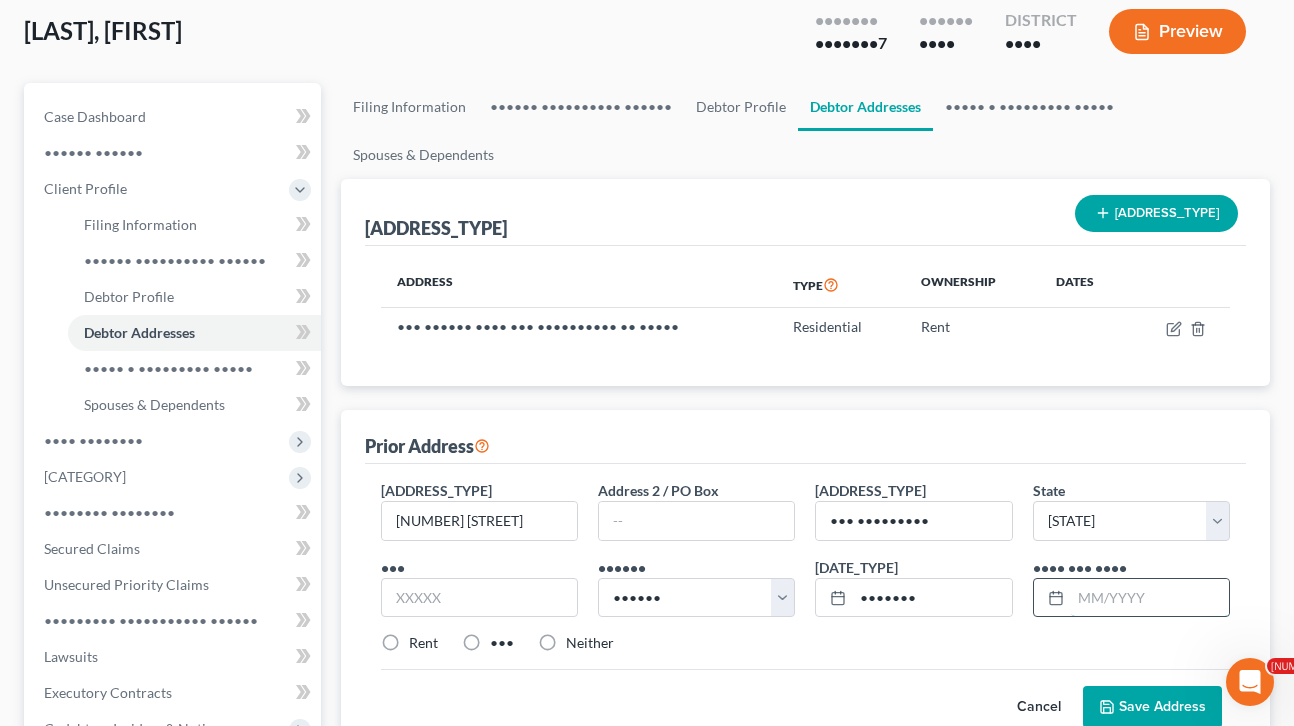 click at bounding box center [1150, 598] 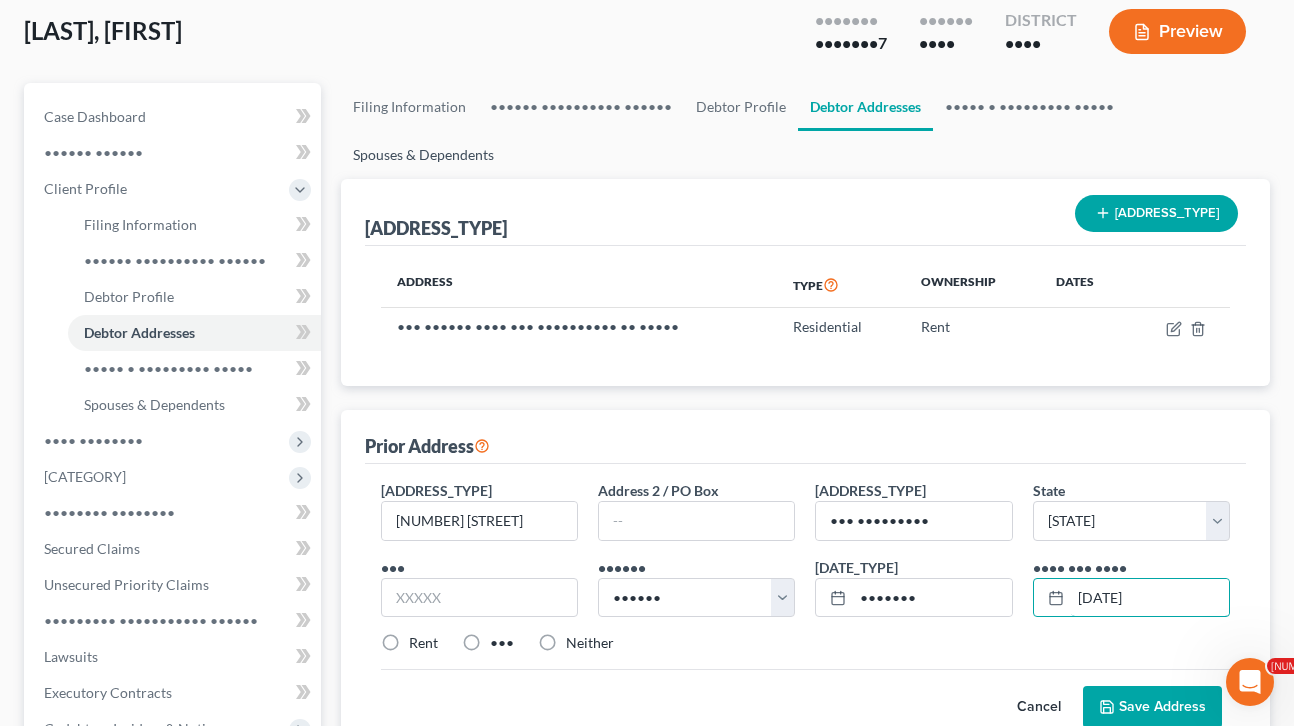 type on "[DATE]" 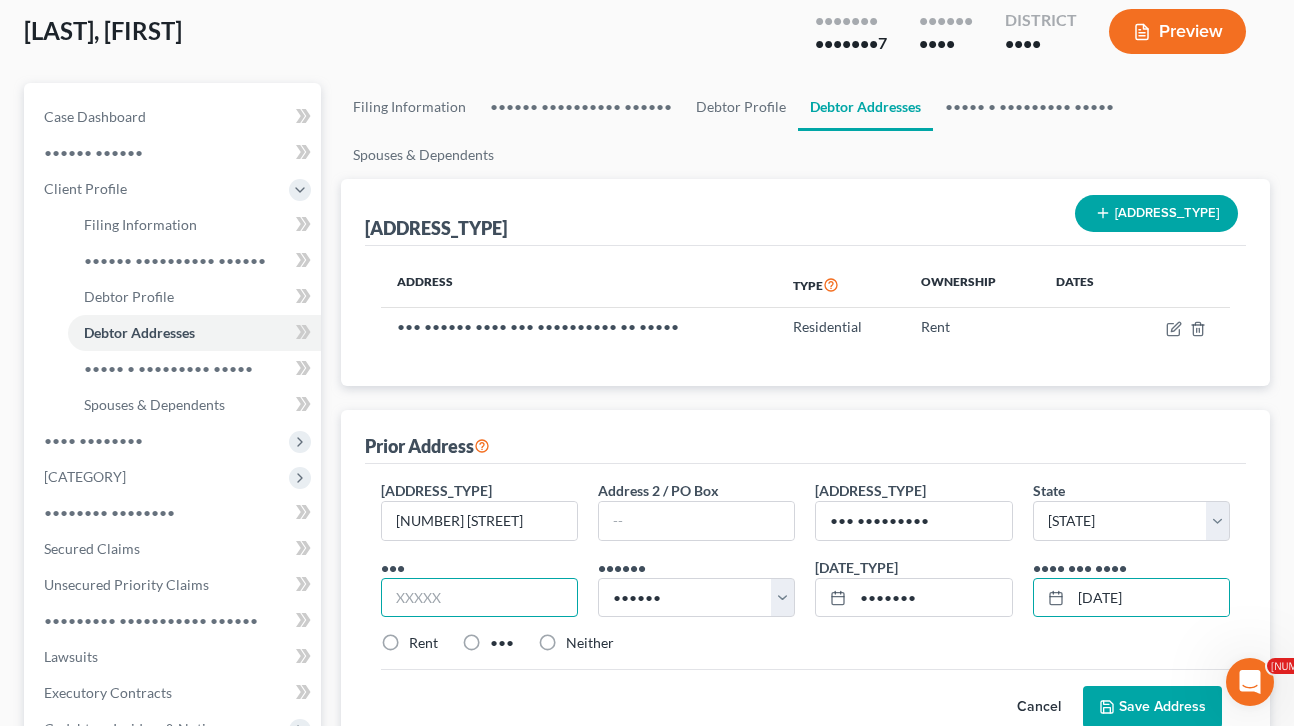 click at bounding box center (479, 598) 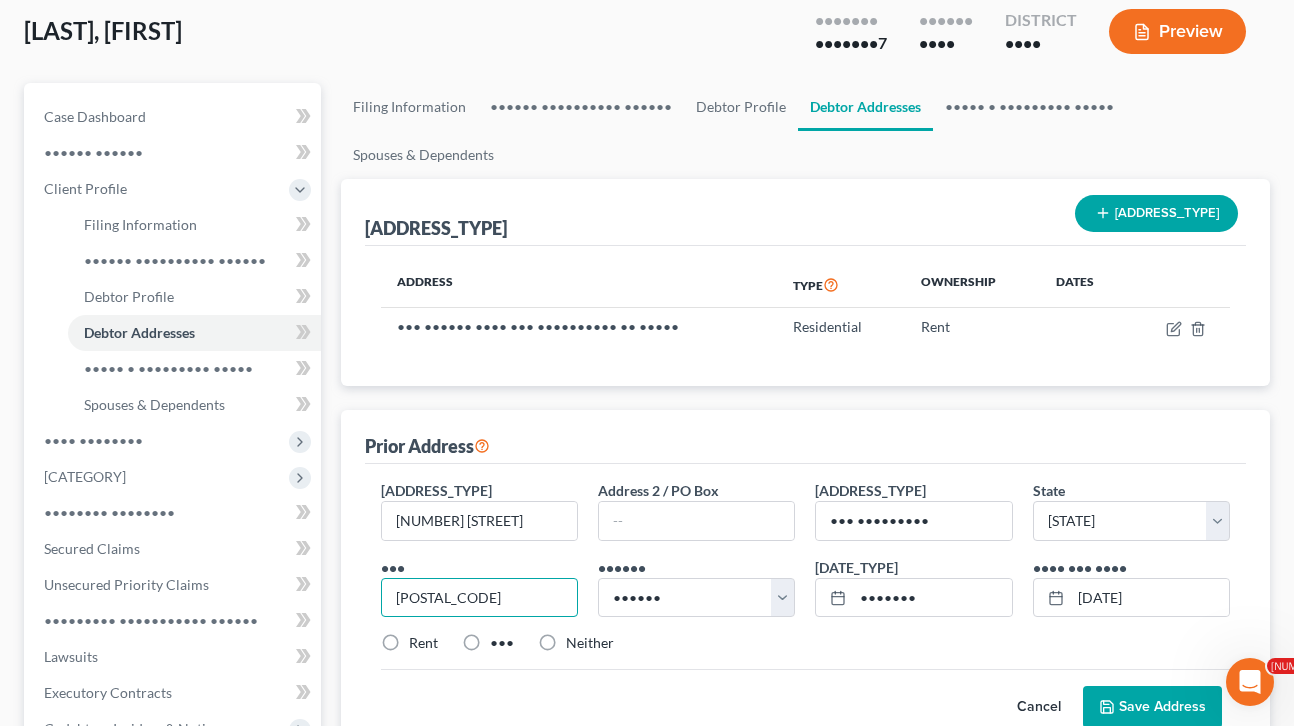 type on "[POSTAL_CODE]" 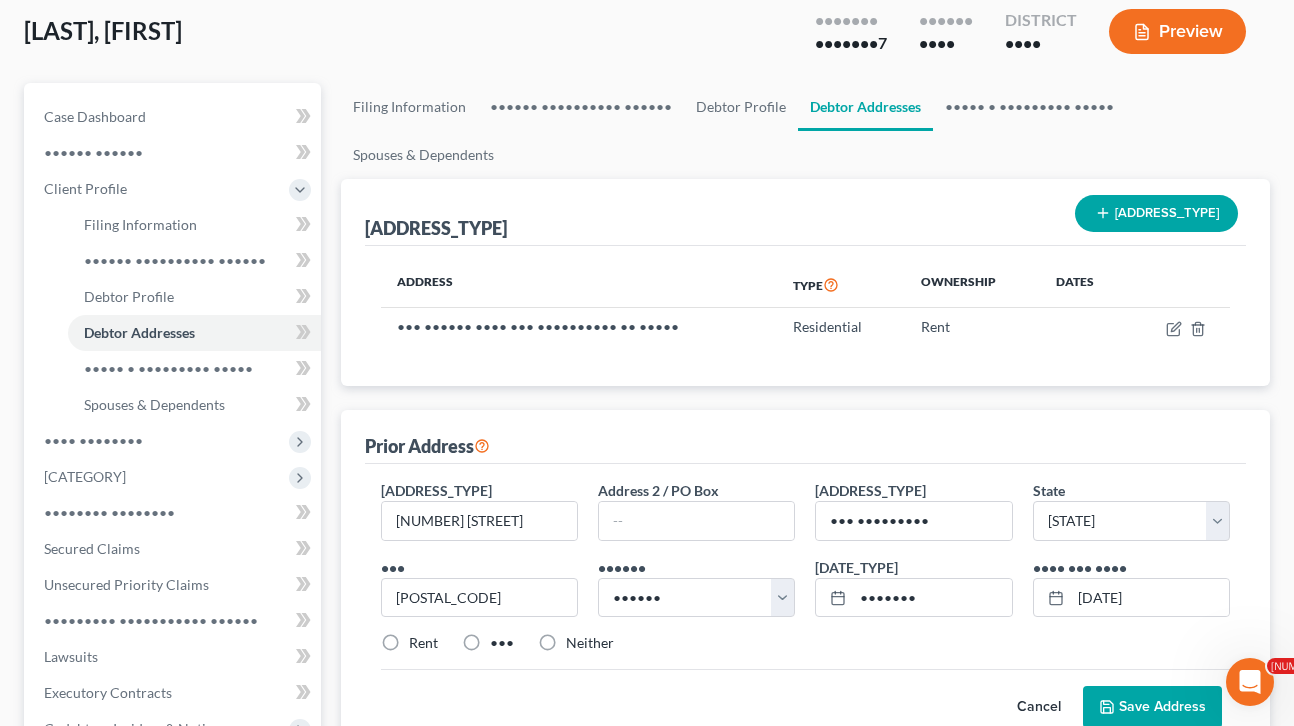 click on "Save Address" at bounding box center (1152, 707) 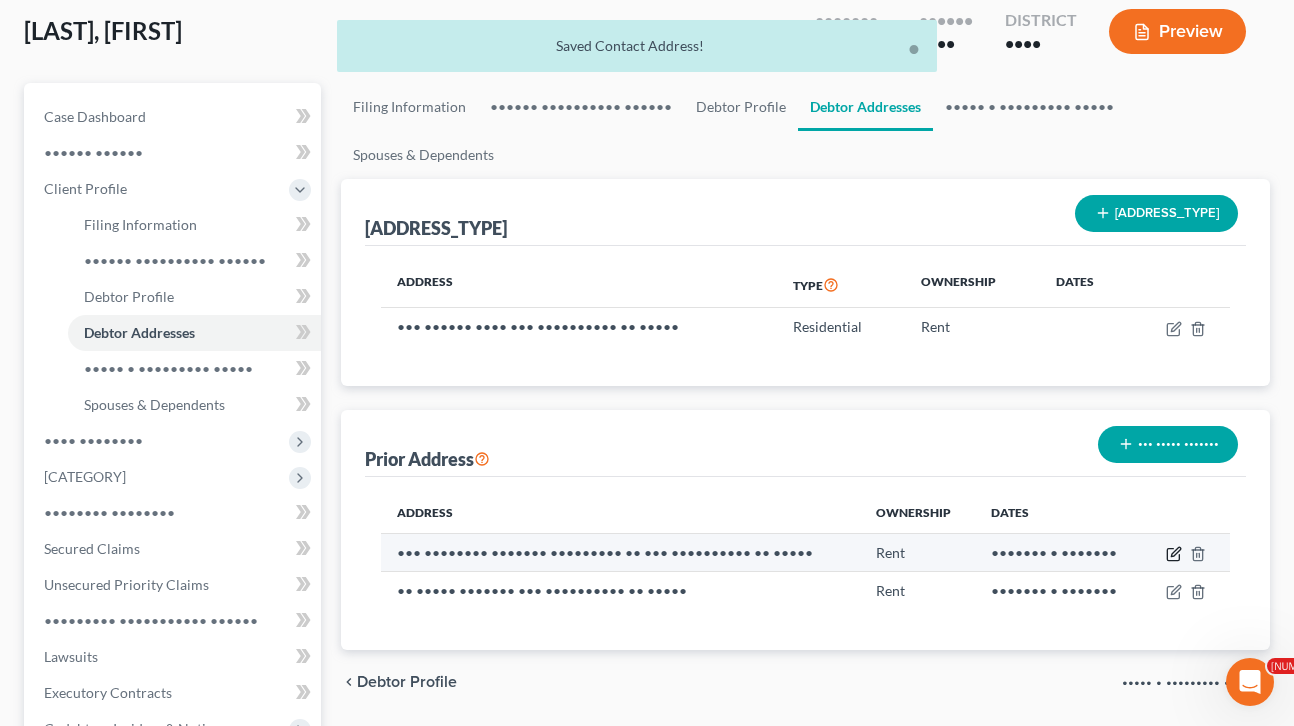 click at bounding box center (1174, 554) 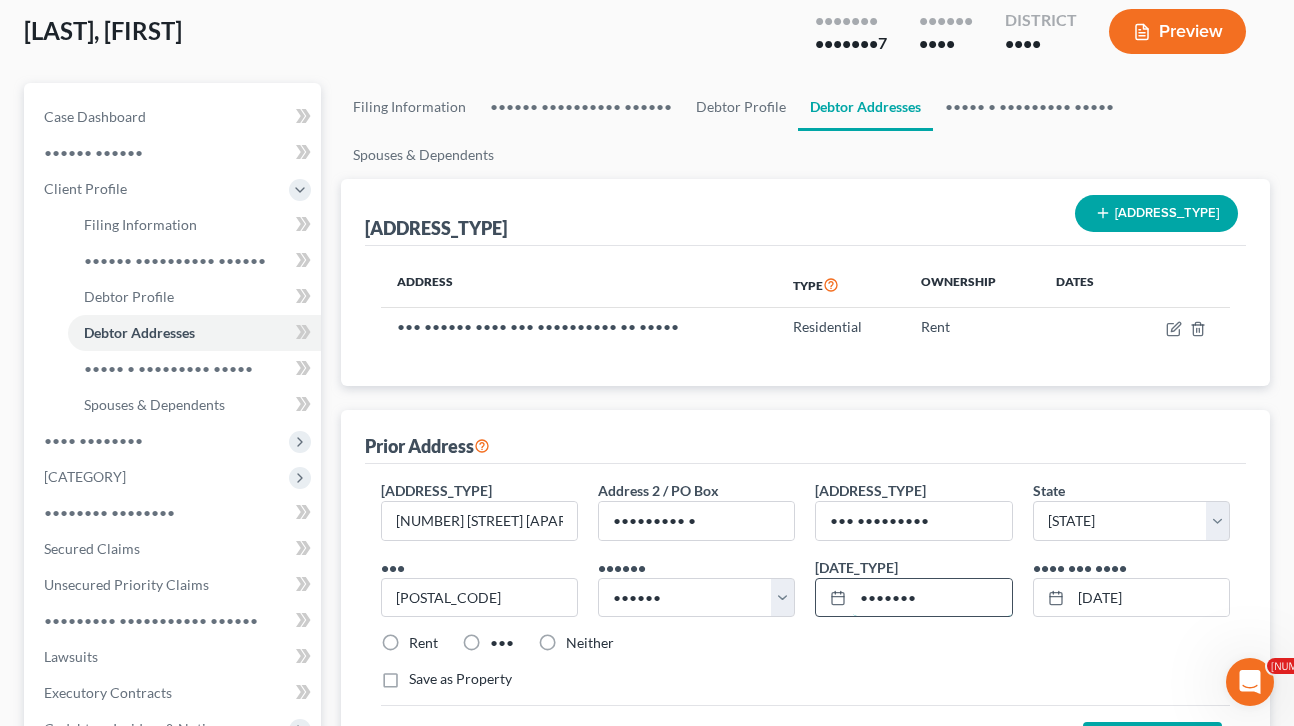 click on "•••••••" at bounding box center (932, 598) 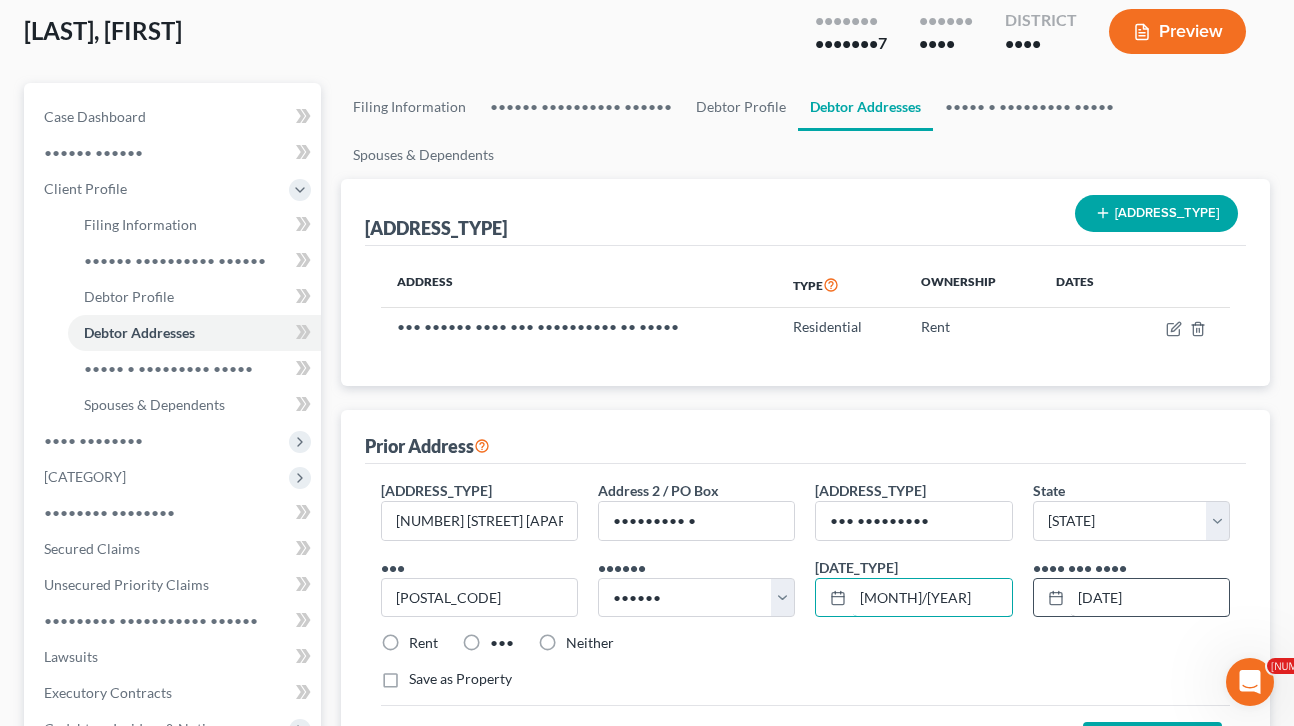 type on "[MONTH]/[YEAR]" 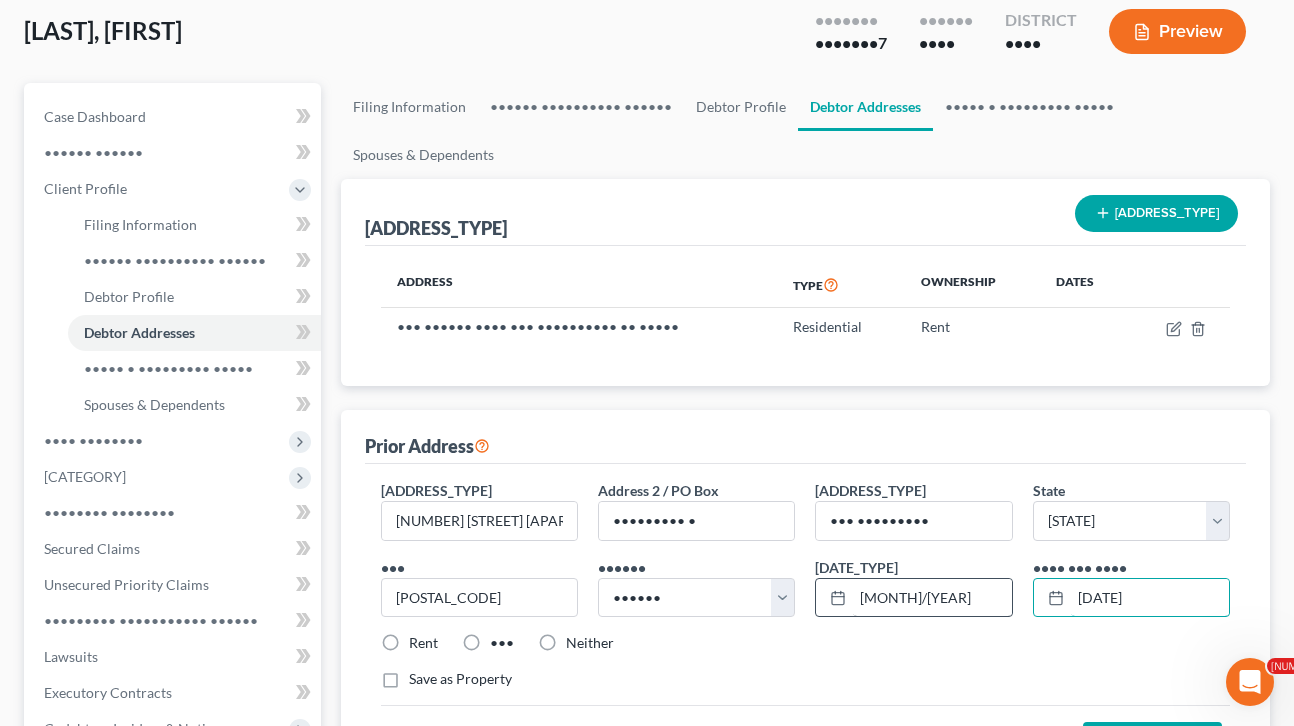 drag, startPoint x: 1132, startPoint y: 544, endPoint x: 1005, endPoint y: 540, distance: 127.06297 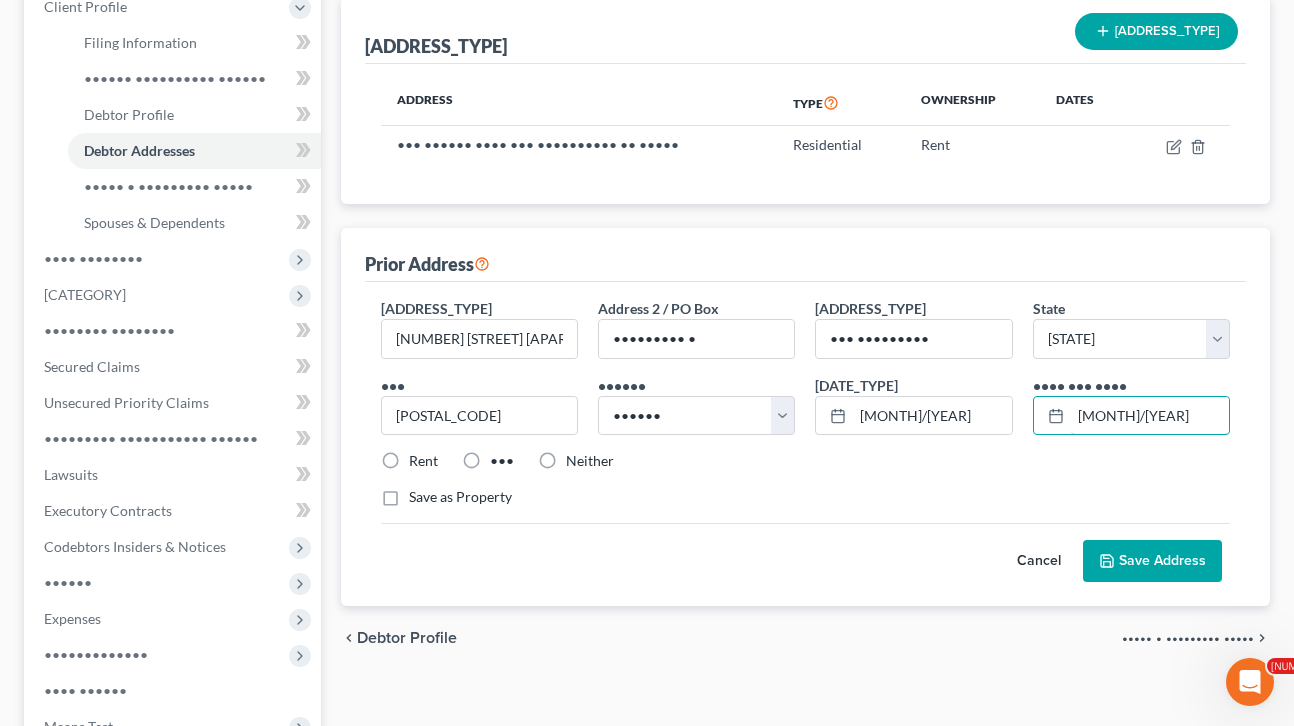 scroll, scrollTop: 318, scrollLeft: 0, axis: vertical 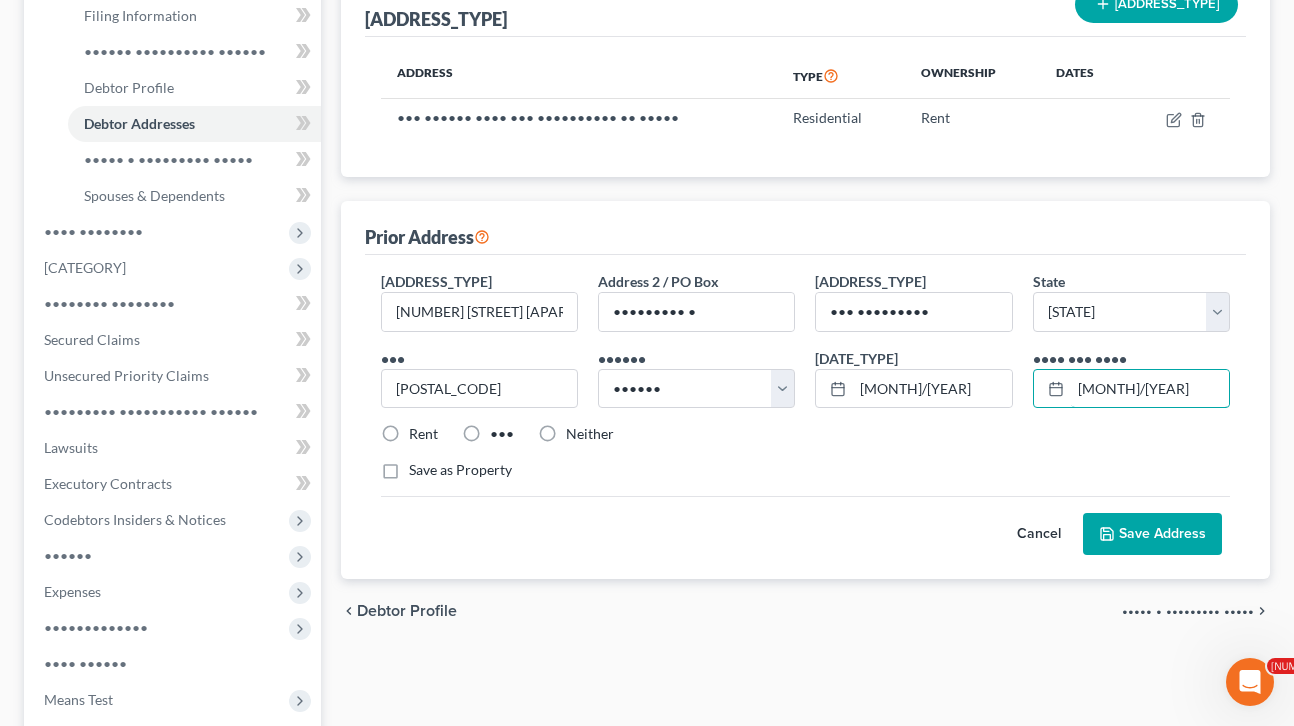 type on "[MONTH]/[YEAR]" 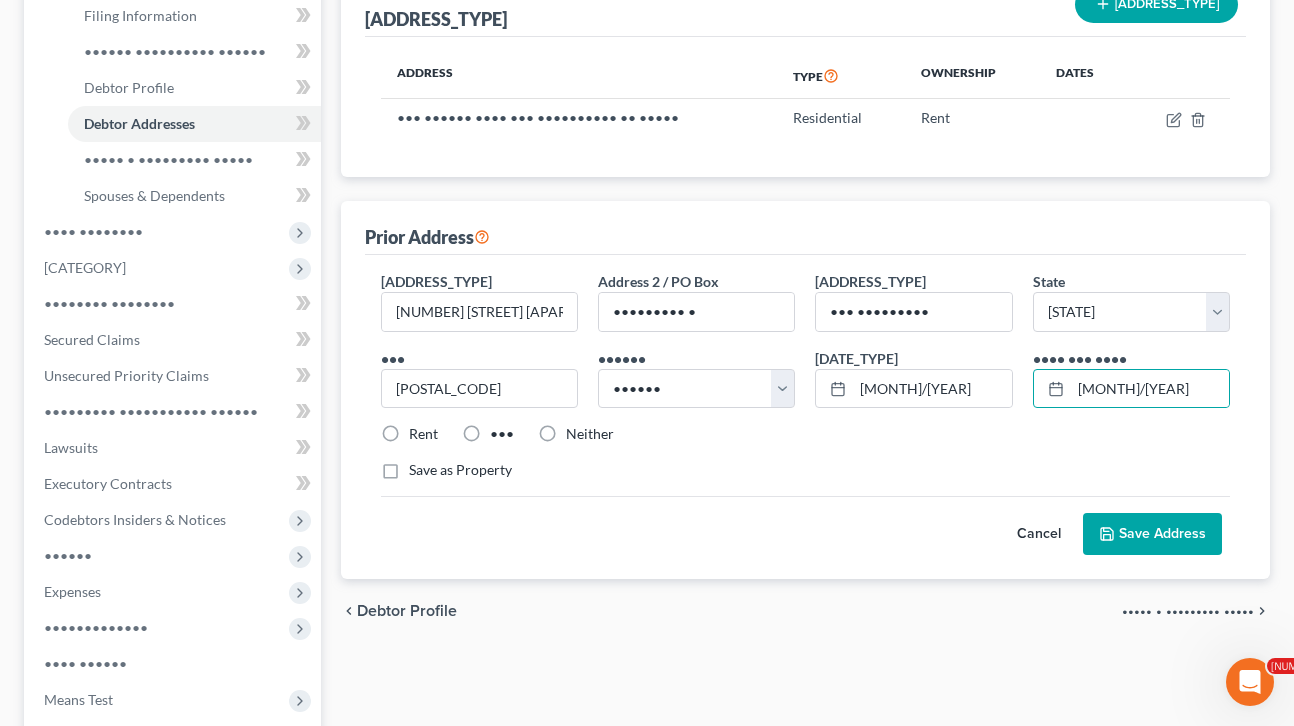click on "Save Address" at bounding box center [1152, 534] 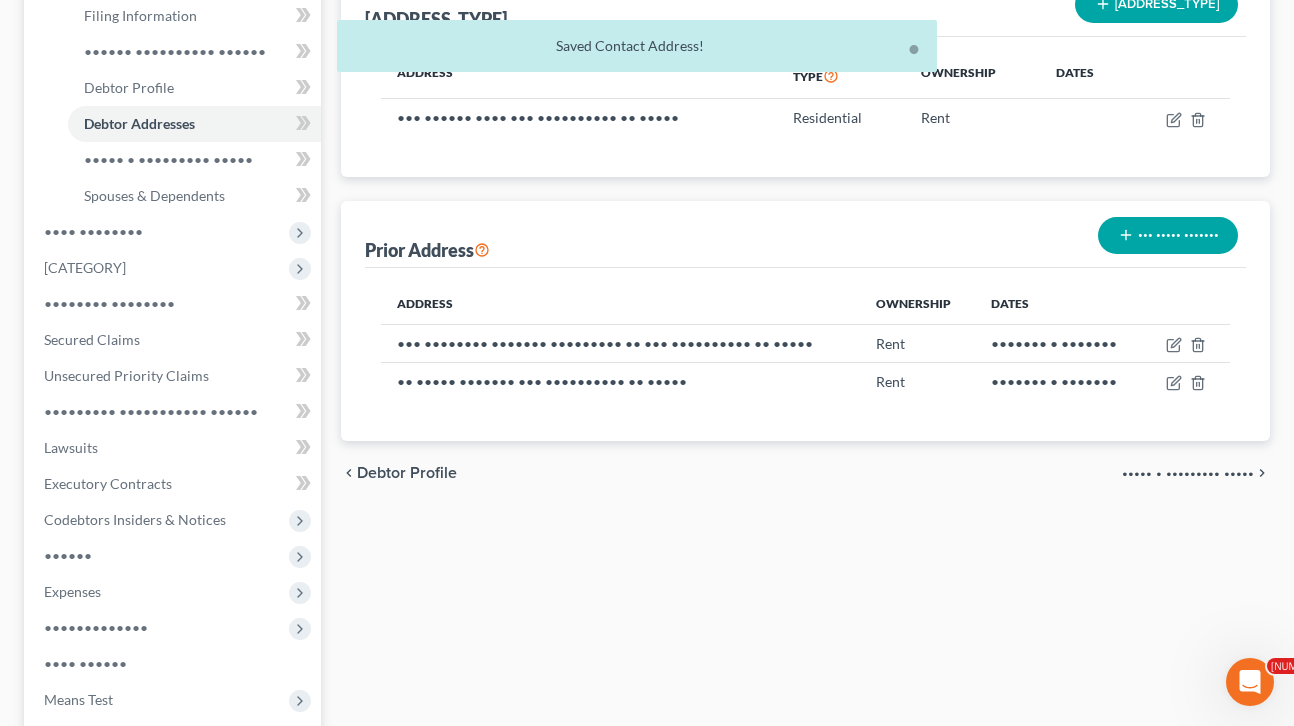 click on "••••• • ••••••••• •••••" at bounding box center [1188, 473] 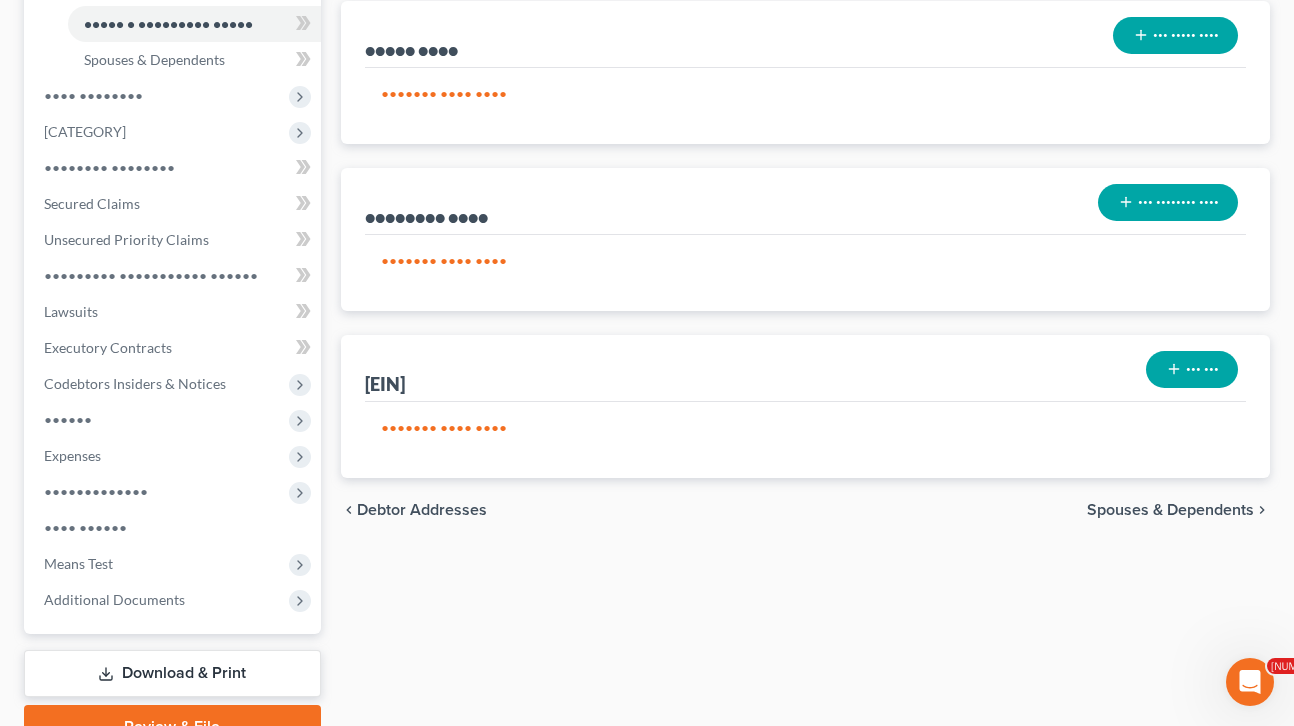 scroll, scrollTop: 464, scrollLeft: 0, axis: vertical 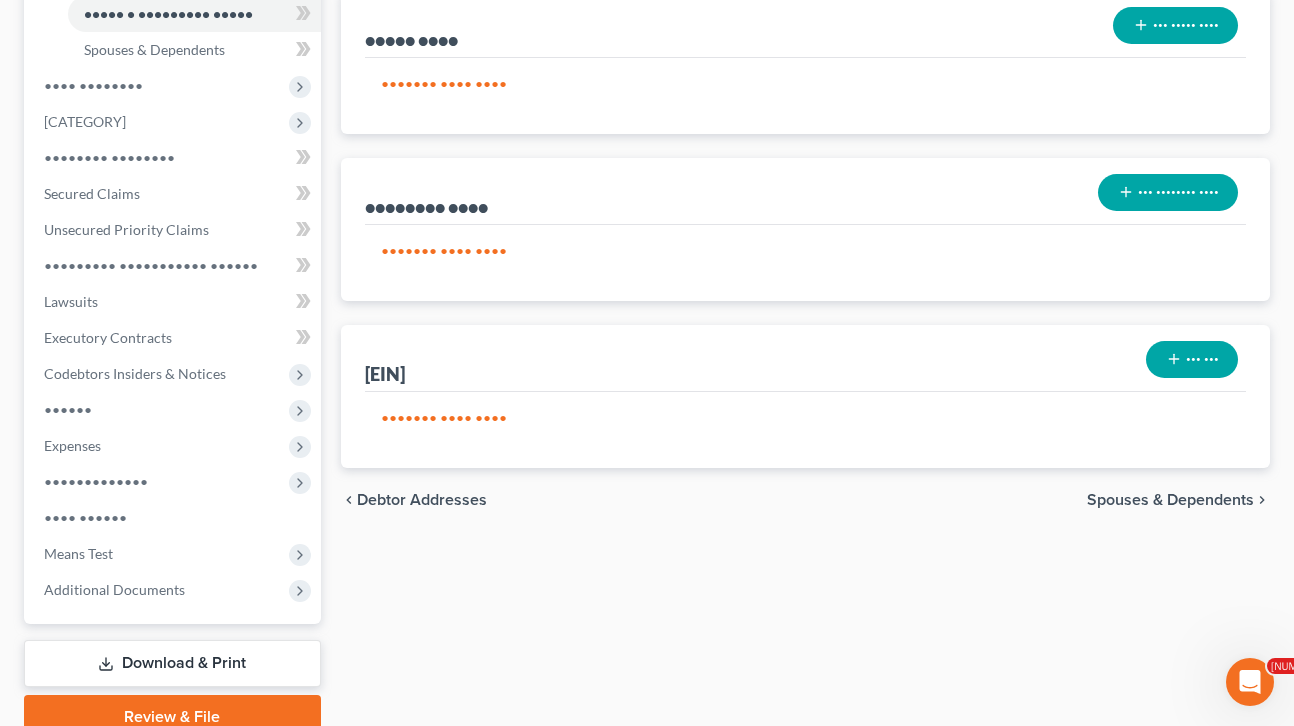 click on "Spouses & Dependents" at bounding box center (1170, 500) 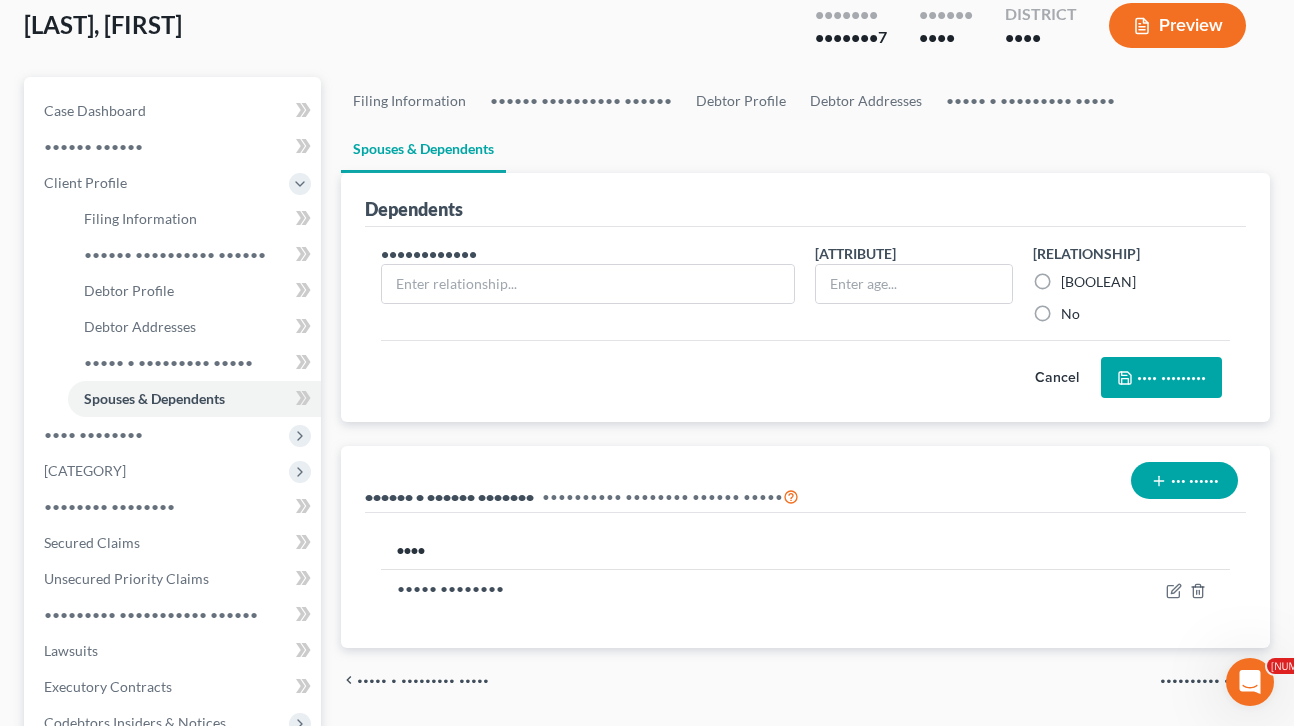 scroll, scrollTop: 171, scrollLeft: 0, axis: vertical 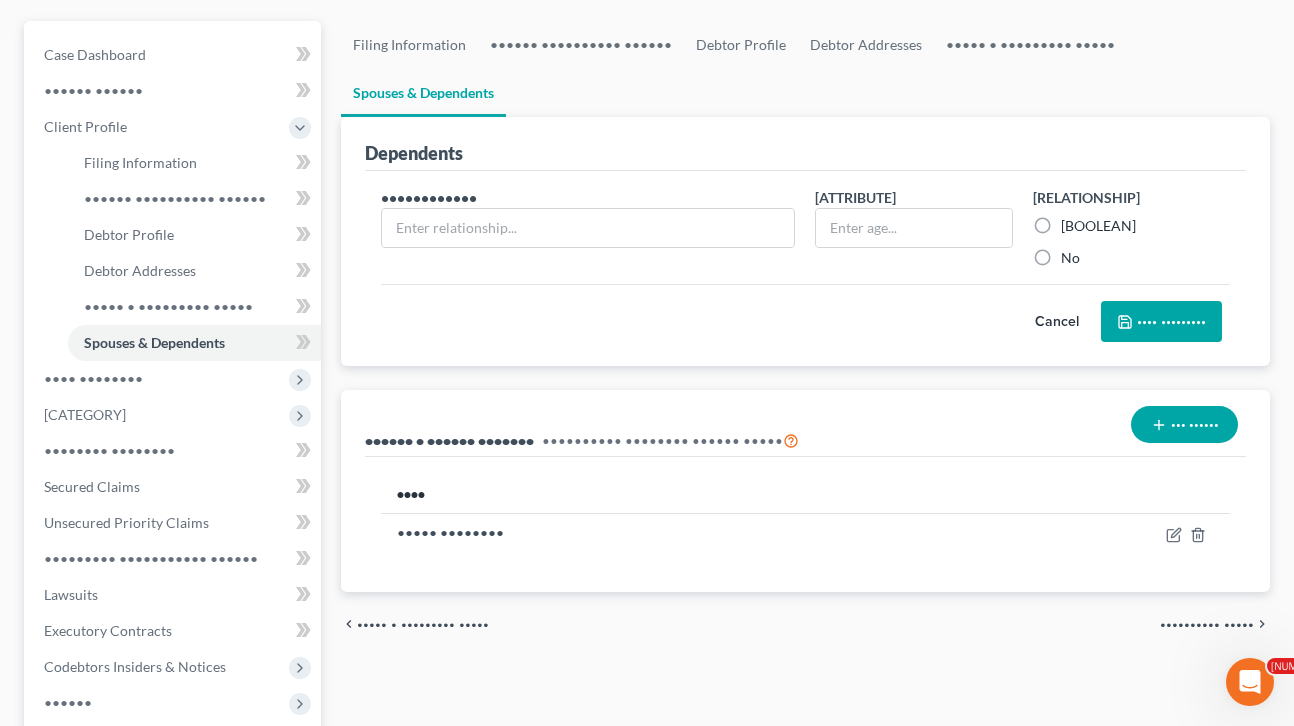 click on "•••••••••• •••••" at bounding box center (1207, 624) 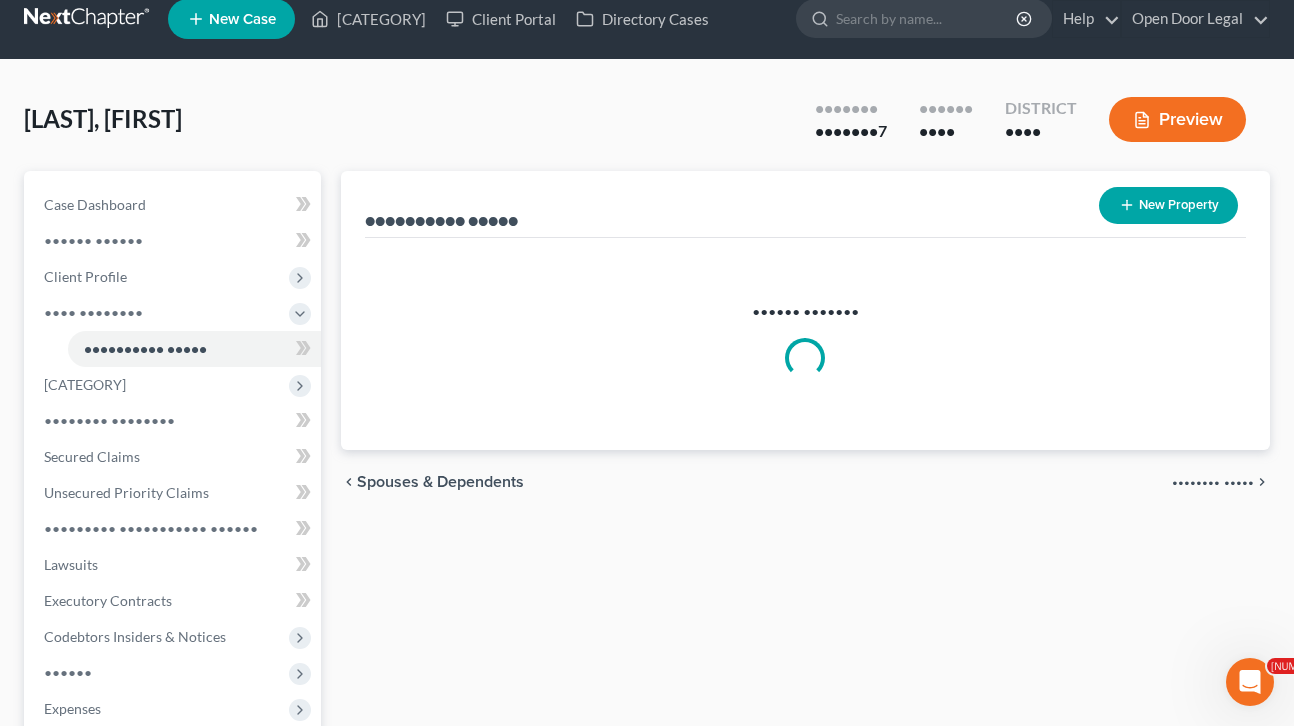 scroll, scrollTop: 0, scrollLeft: 0, axis: both 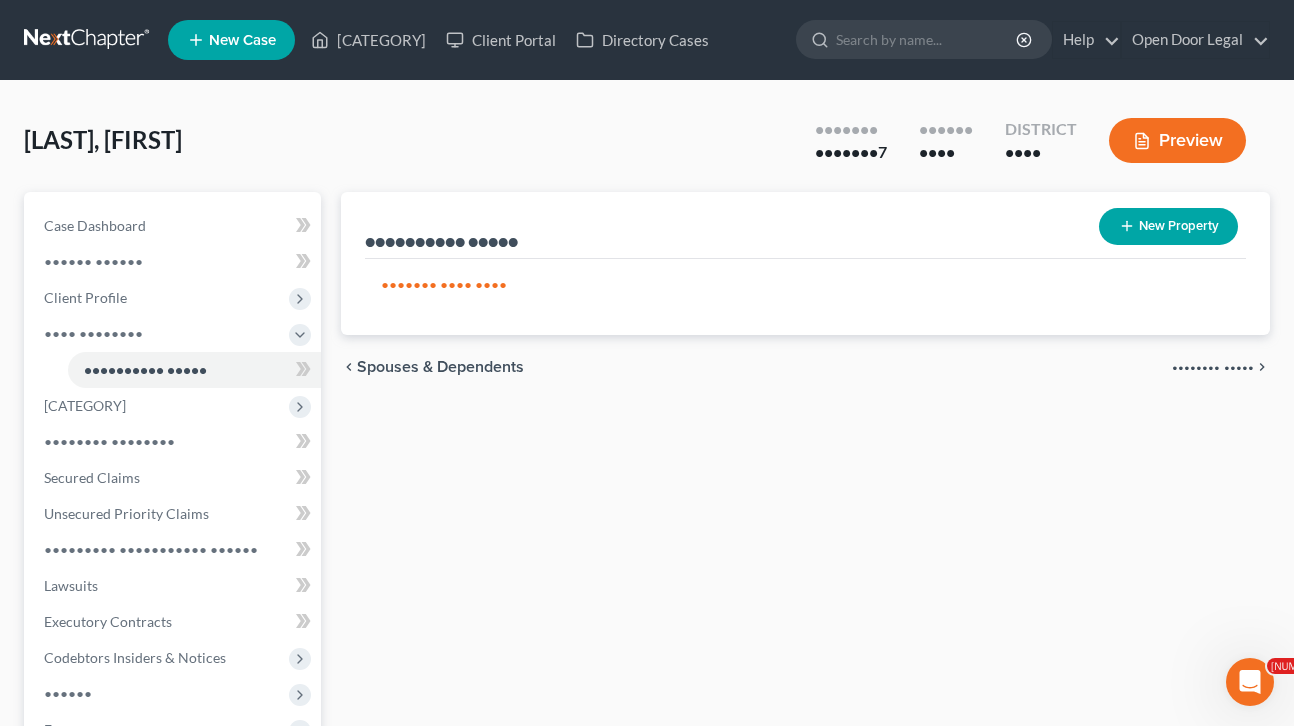 click on "•••••••• •••••" at bounding box center (1213, 367) 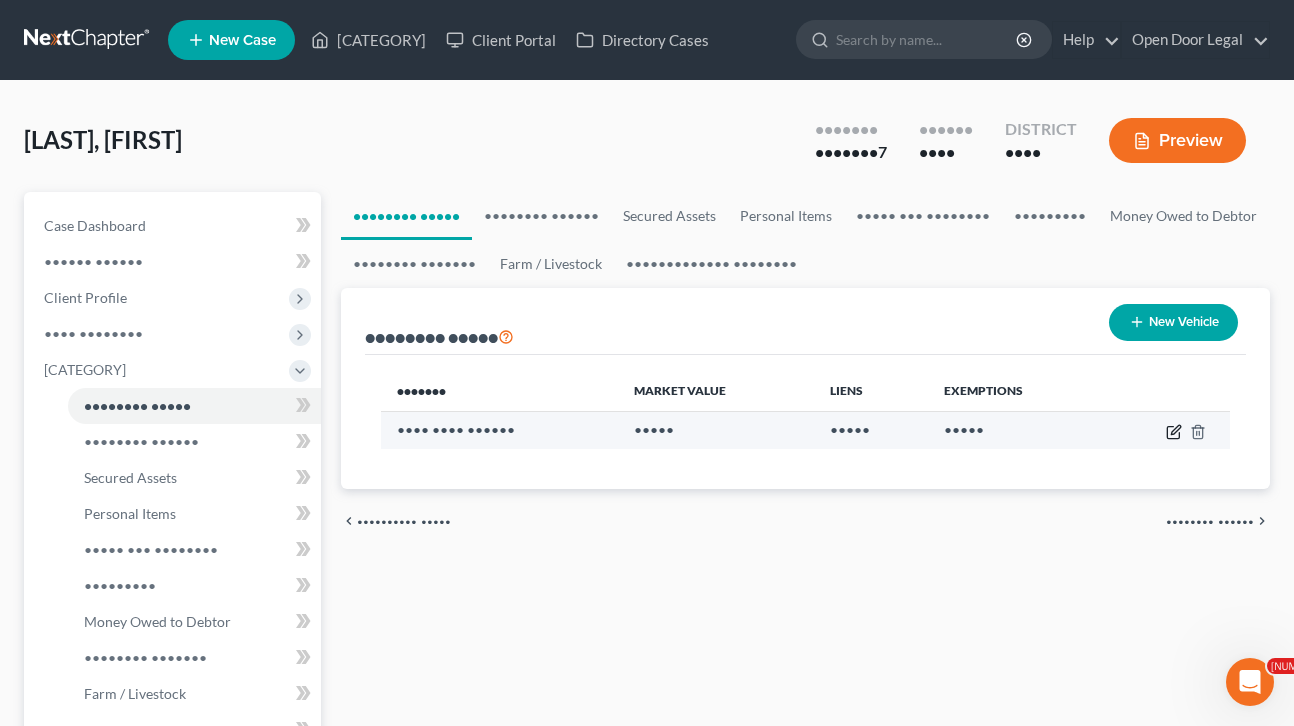 click at bounding box center (1174, 432) 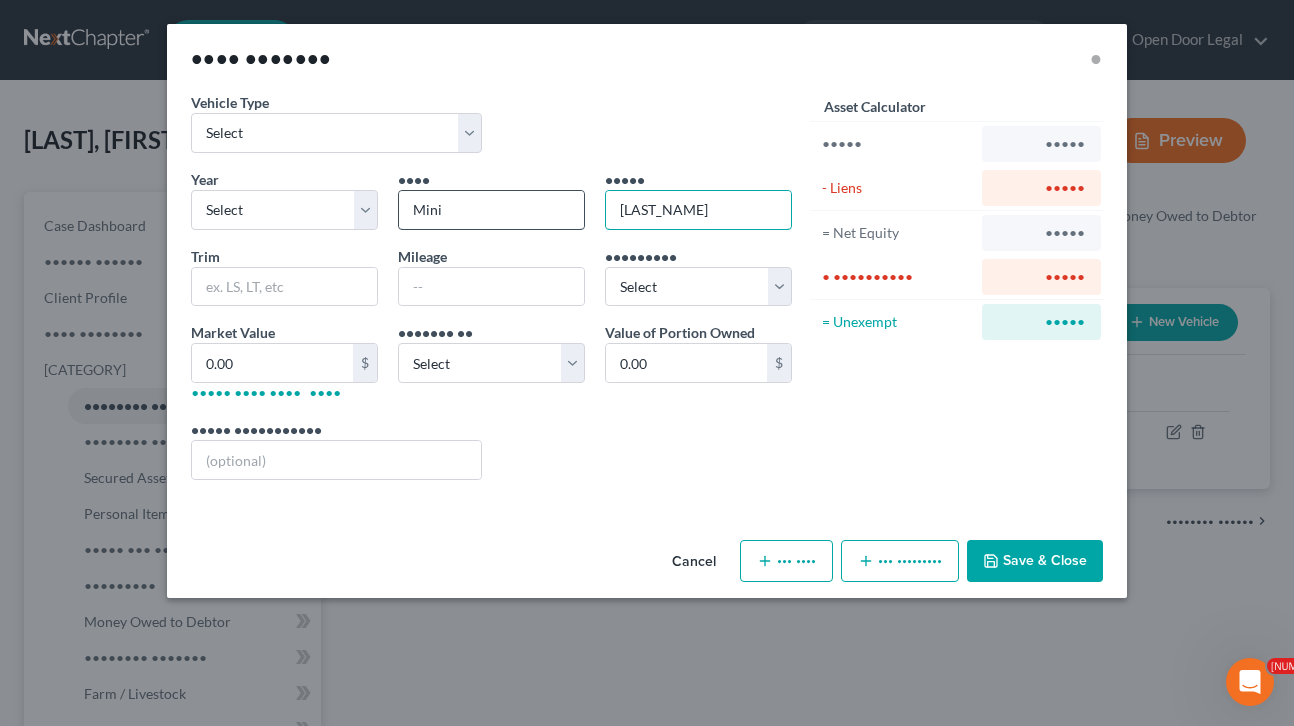 drag, startPoint x: 672, startPoint y: 209, endPoint x: 552, endPoint y: 194, distance: 120.93387 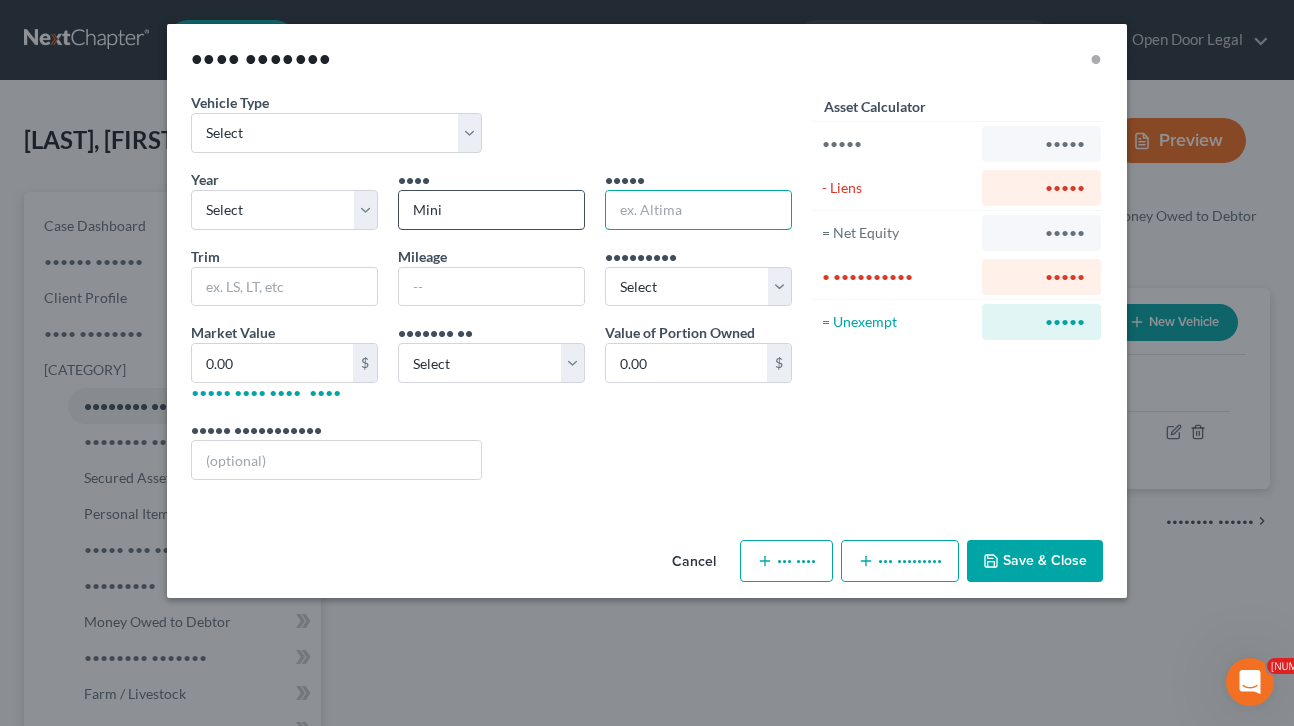 type 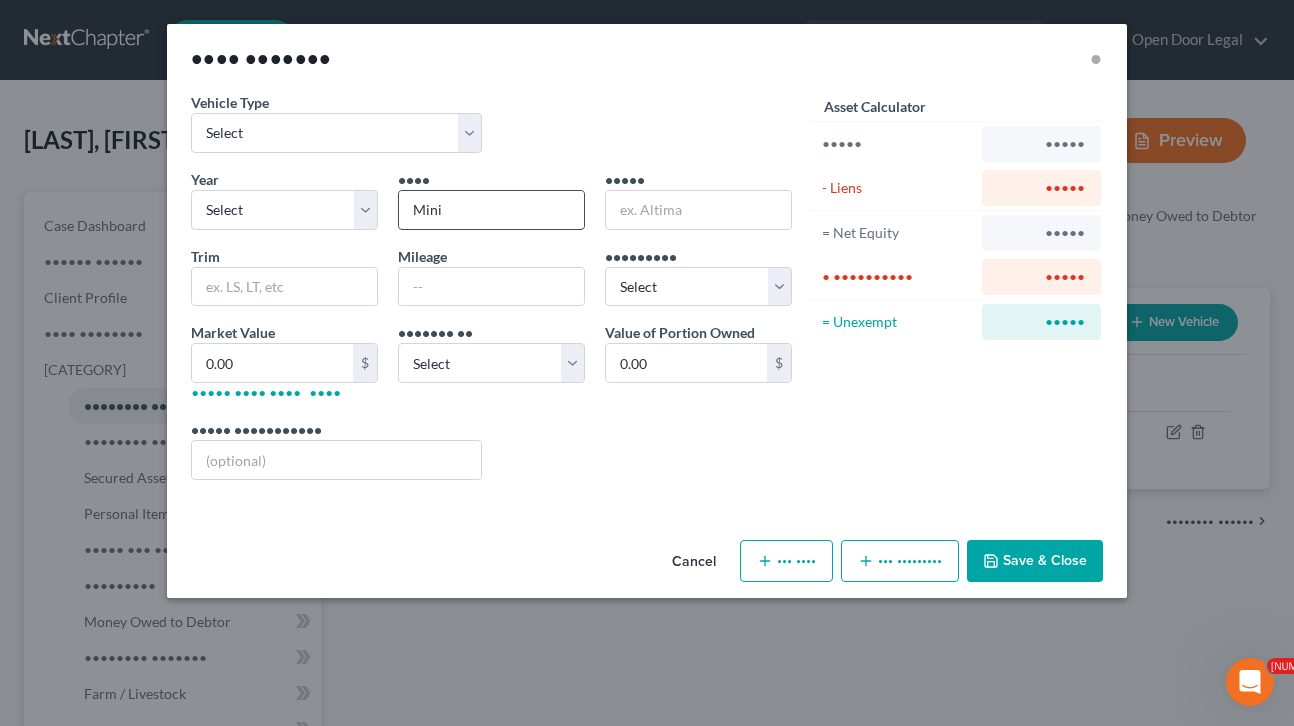 click on "Mini" at bounding box center (491, 210) 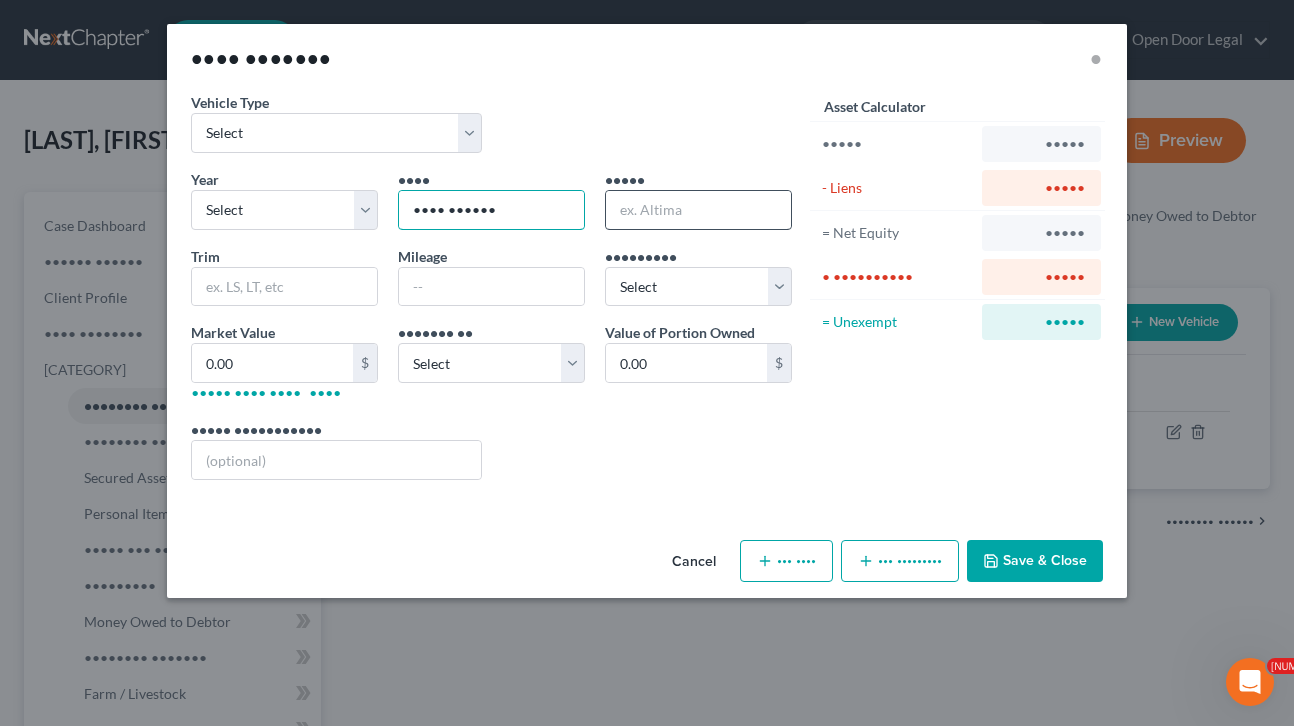 type on "•••• ••••••" 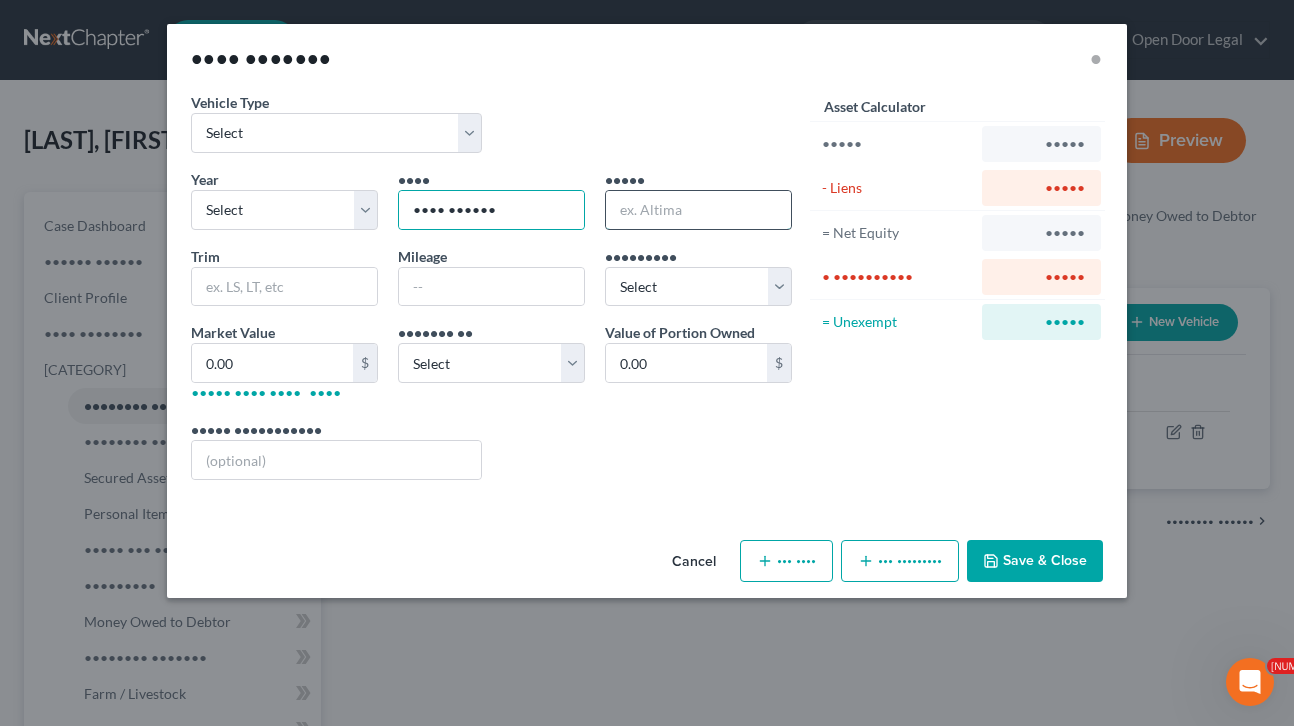 click at bounding box center [698, 210] 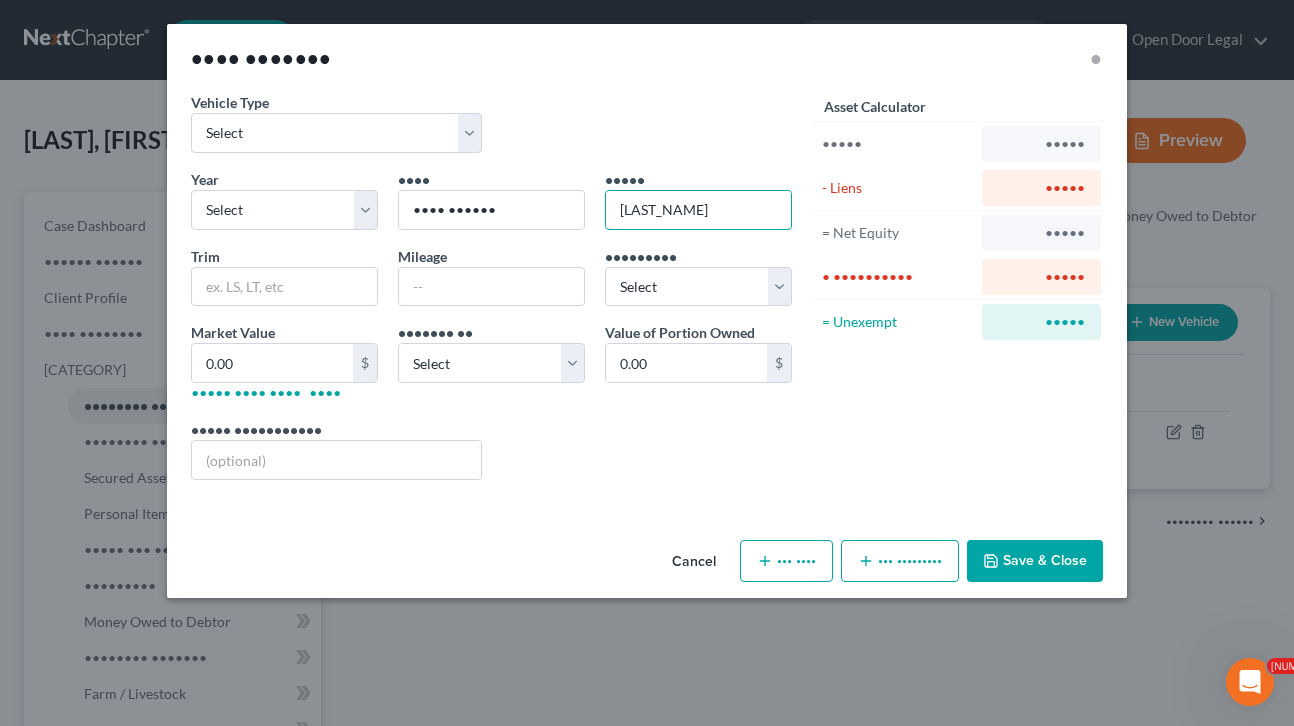 type on "[LAST_NAME]" 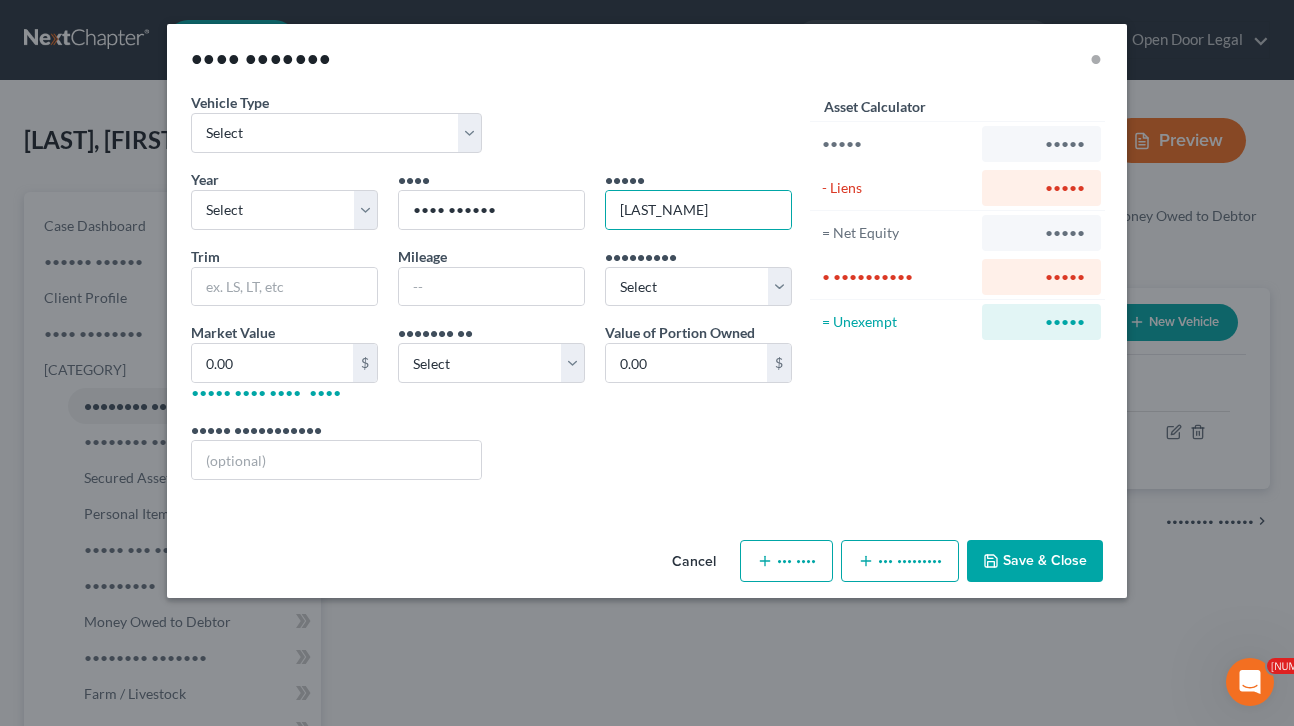 click on "Save & Close" at bounding box center (1035, 561) 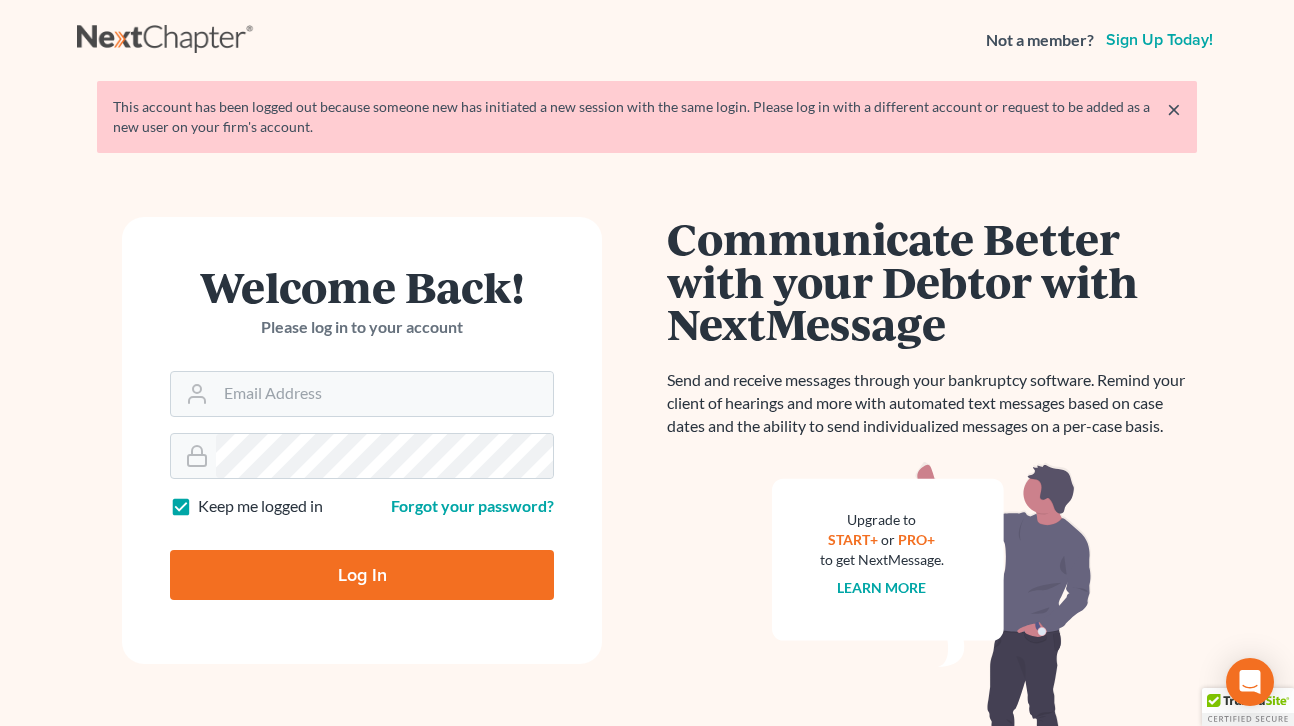scroll, scrollTop: 0, scrollLeft: 0, axis: both 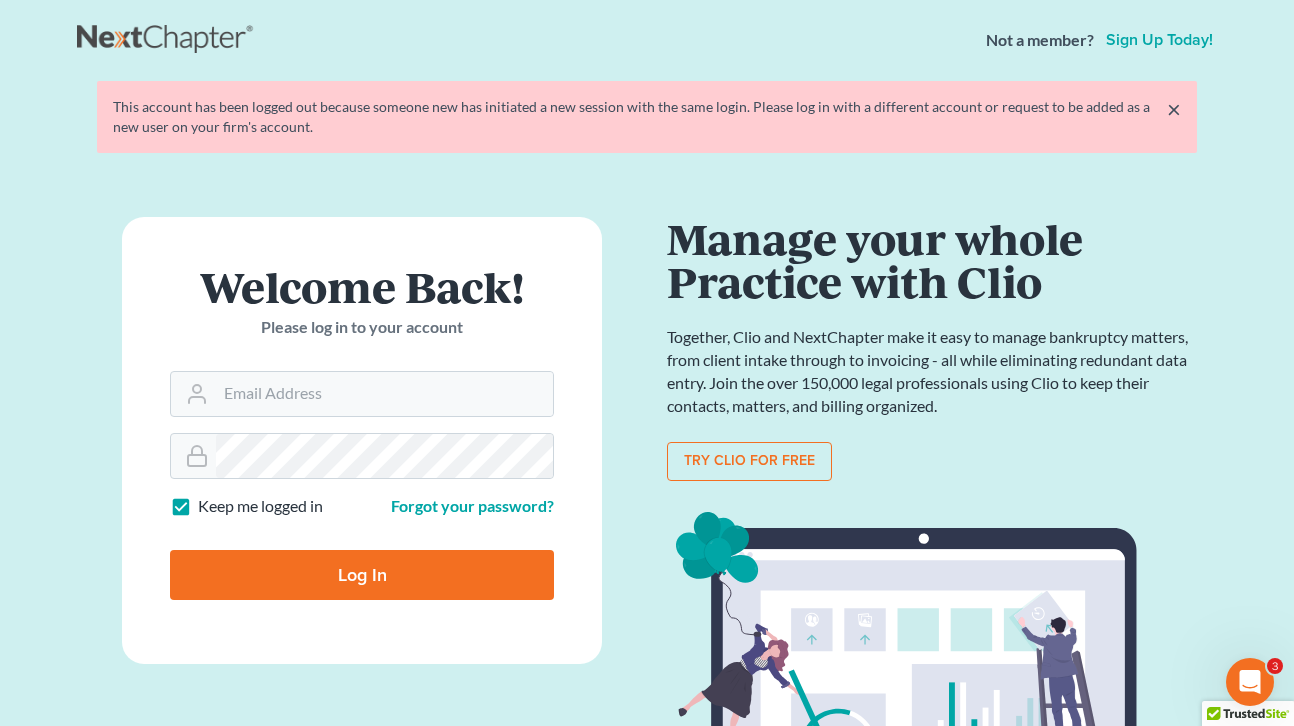 click on "×" at bounding box center (1174, 109) 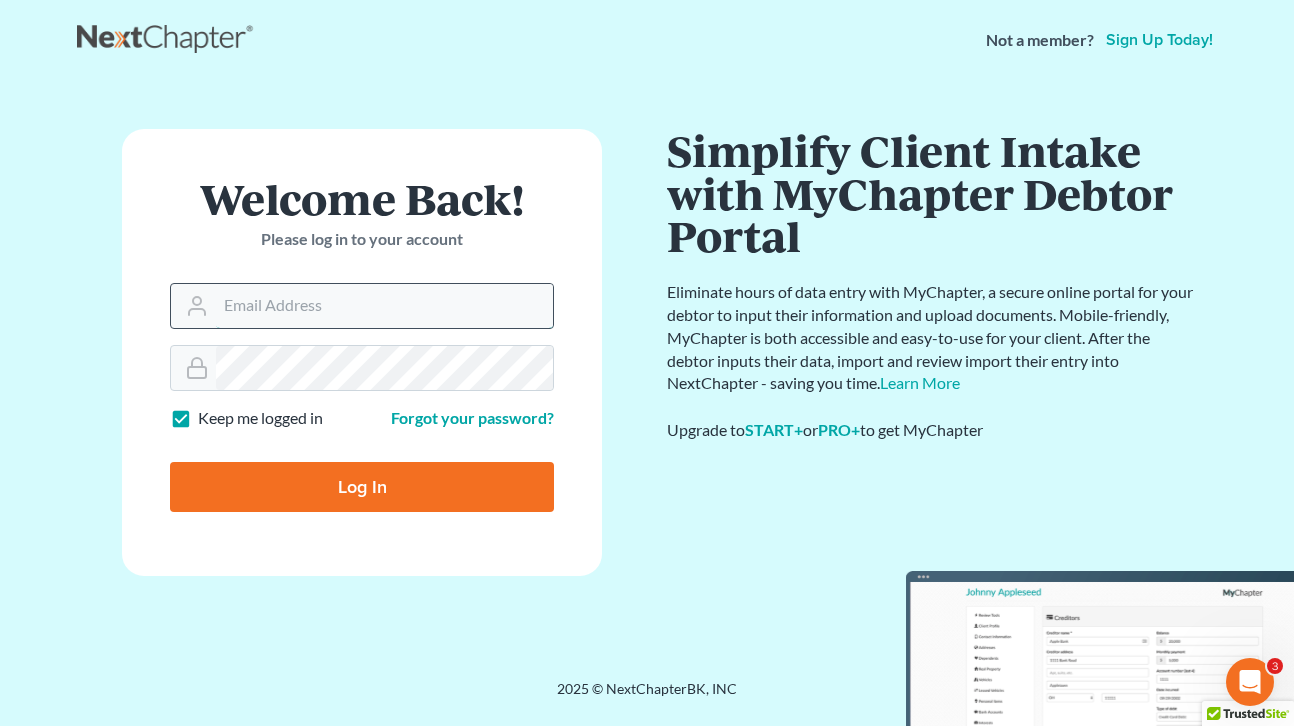 click on "Email Address" at bounding box center [384, 306] 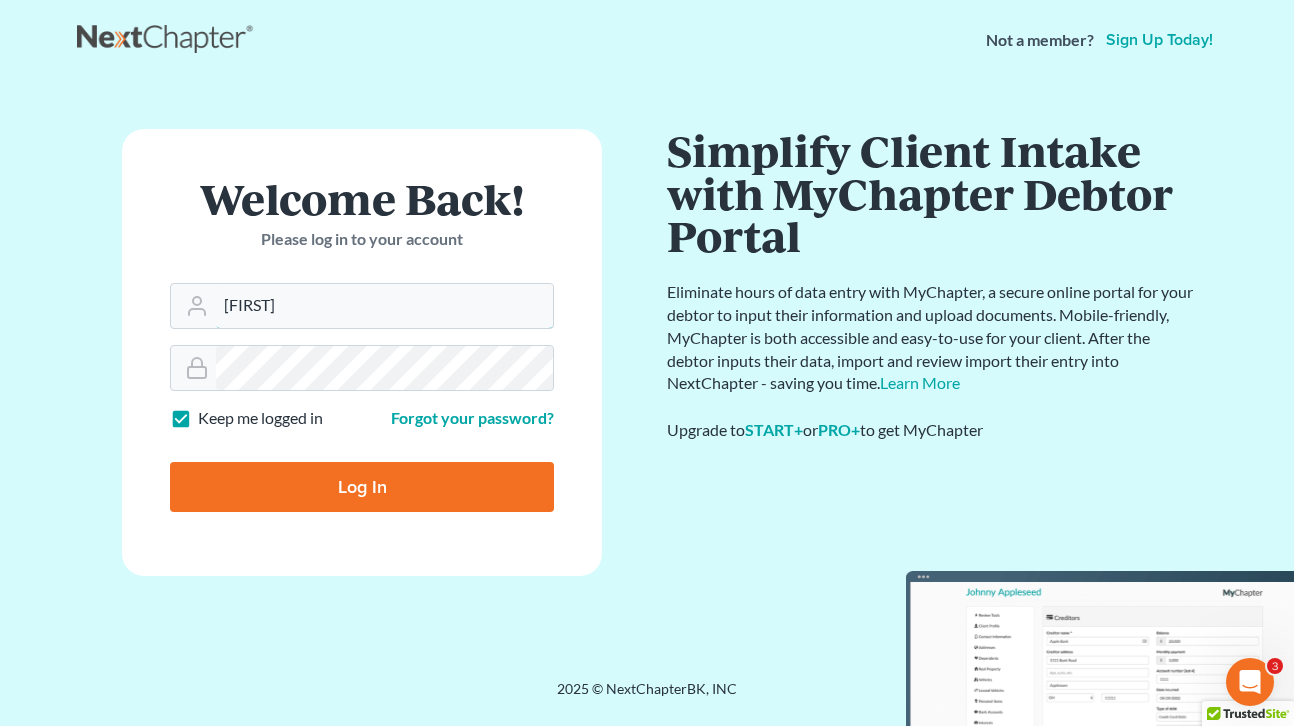 type on "michelee@opendoorlegal.org" 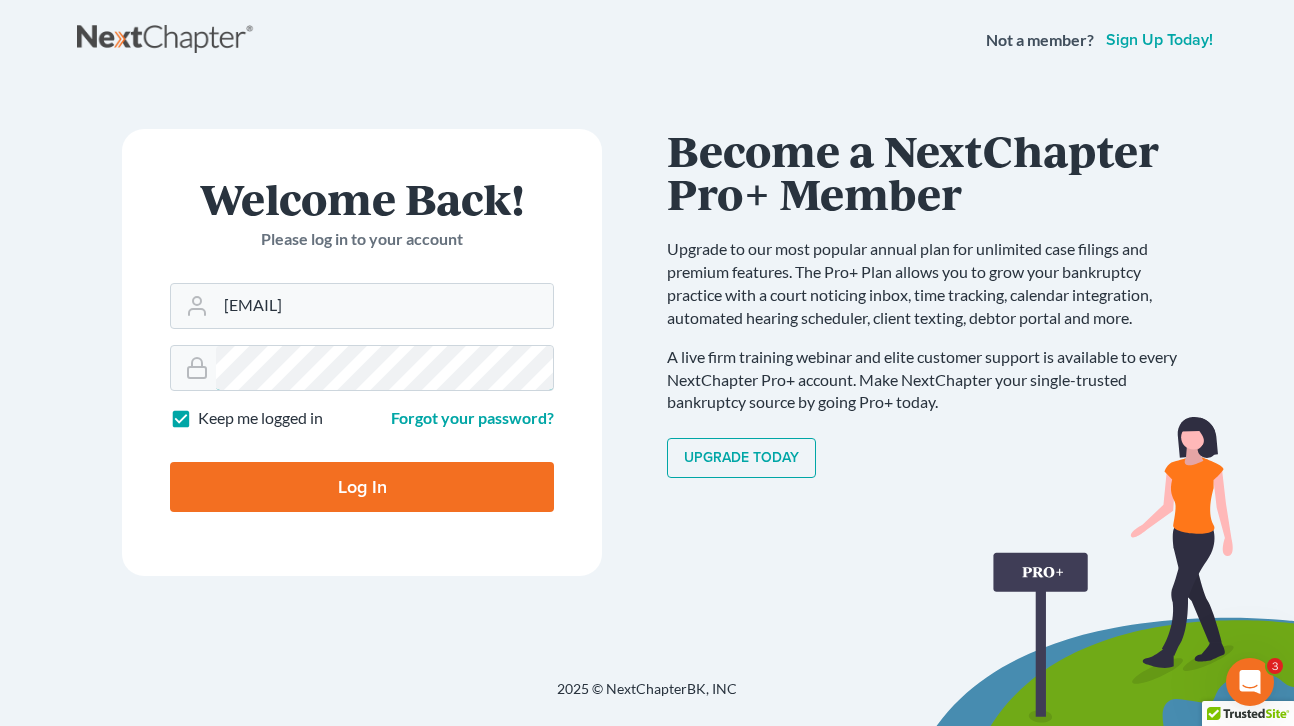 click on "Welcome Back! Please log in to your account Email Address michelee@opendoorlegal.org Password Keep me logged in Forgot your password? Log In Communicate Better with your Debtor with NextMessage Send and receive messages through your bankruptcy software. Remind your client of hearings and more with automated text messages based on case dates and the ability to send individualized messages on a per-case basis. Upgrade to START+   or    PRO+ to get NextMessage. Learn more Simplify Client Intake with MyChapter Debtor Portal Eliminate hours of data entry with MyChapter, a secure online portal for your debtor to input their information and upload documents. Mobile-friendly, MyChapter is both accessible and easy-to-use for your client. After the debtor inputs their data, import and review import their entry into NextChapter - saving you time.  Learn More Upgrade to  START+  or  PRO+  to get MyChapter Become a NextChapter Pro+ Member Upgrade Today Let NextChapter be your Personal Assistant Hire a virtual paralegal" at bounding box center [647, 355] 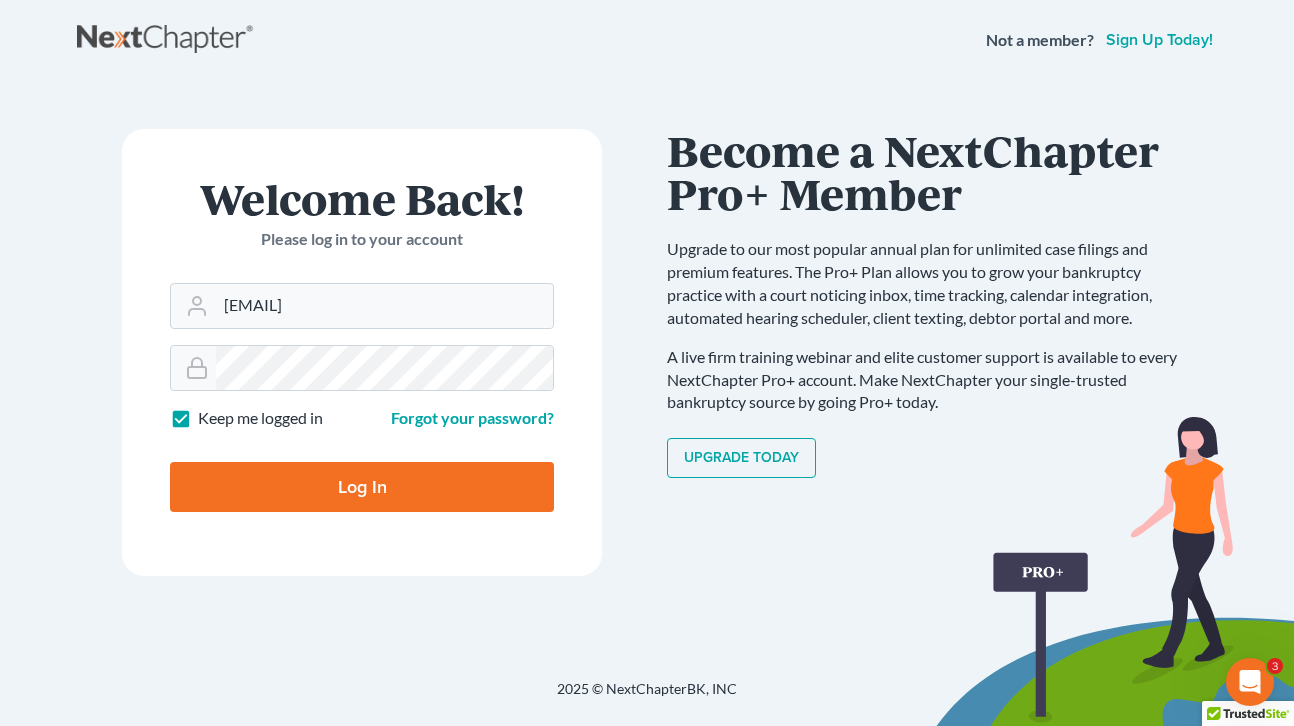click on "Log In" at bounding box center [362, 487] 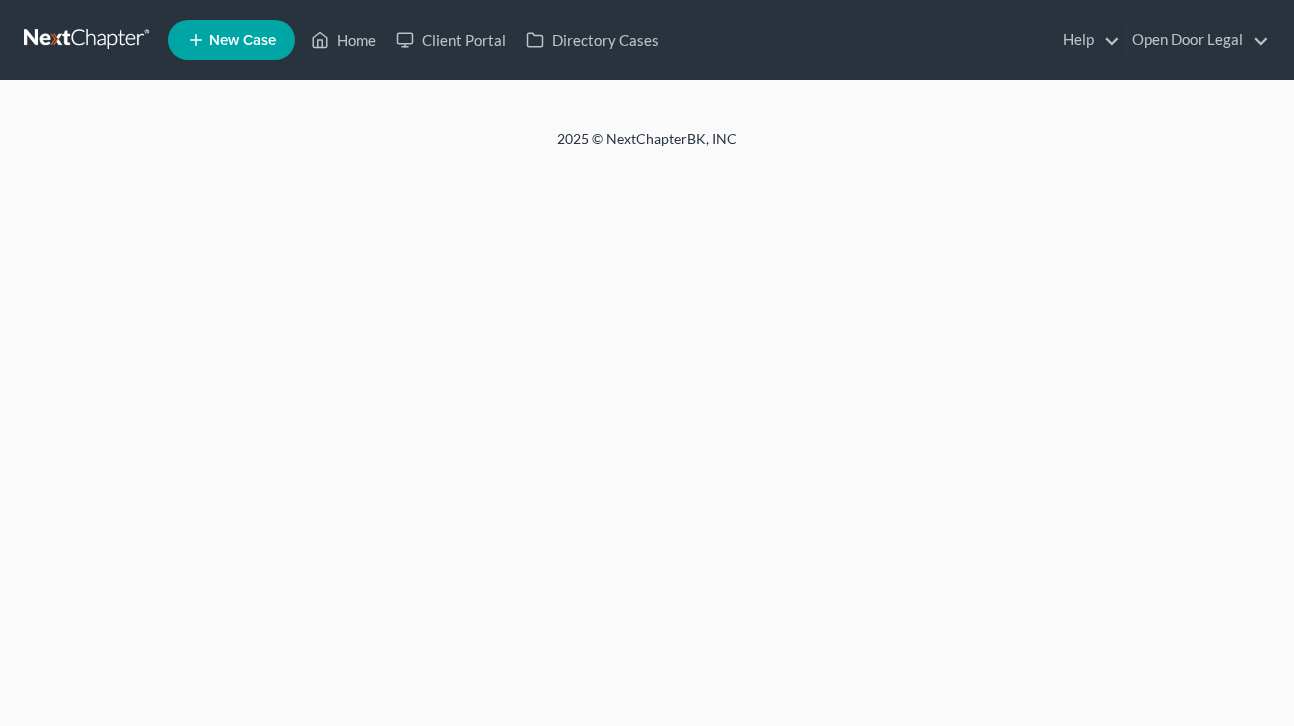 scroll, scrollTop: 0, scrollLeft: 0, axis: both 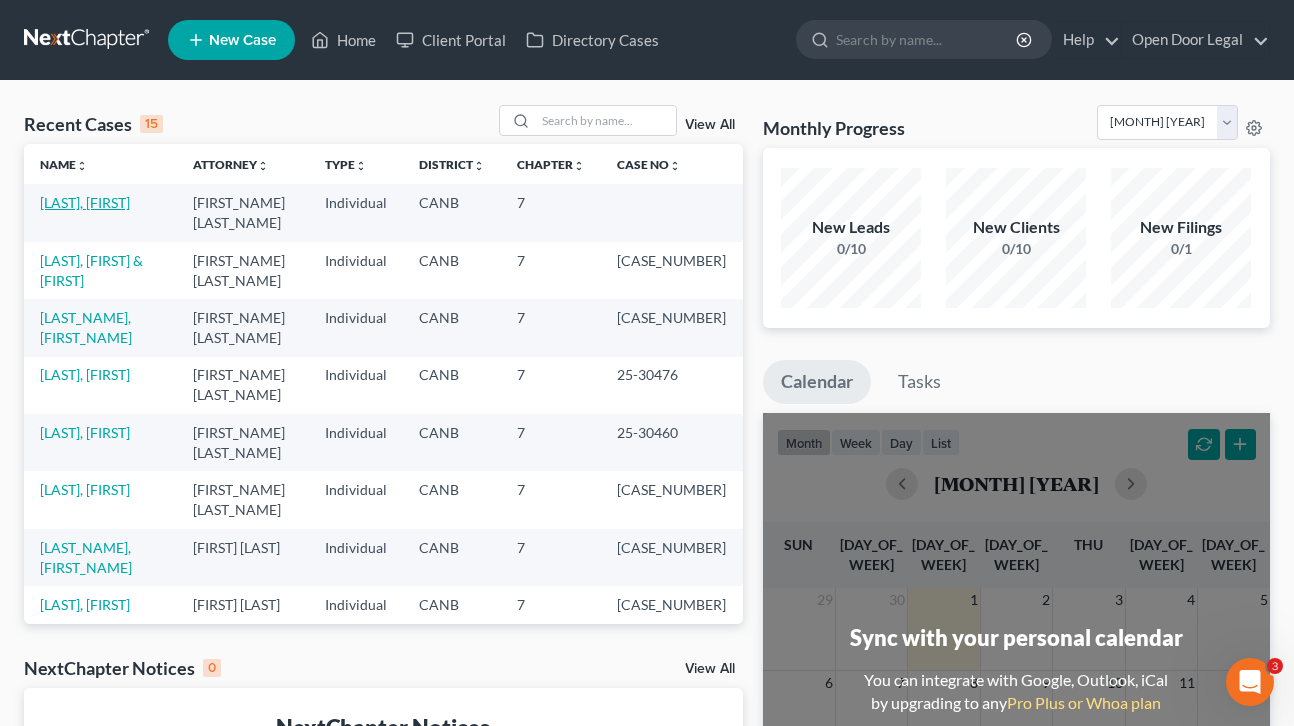 click on "Sanchez, Eduardo" at bounding box center [85, 202] 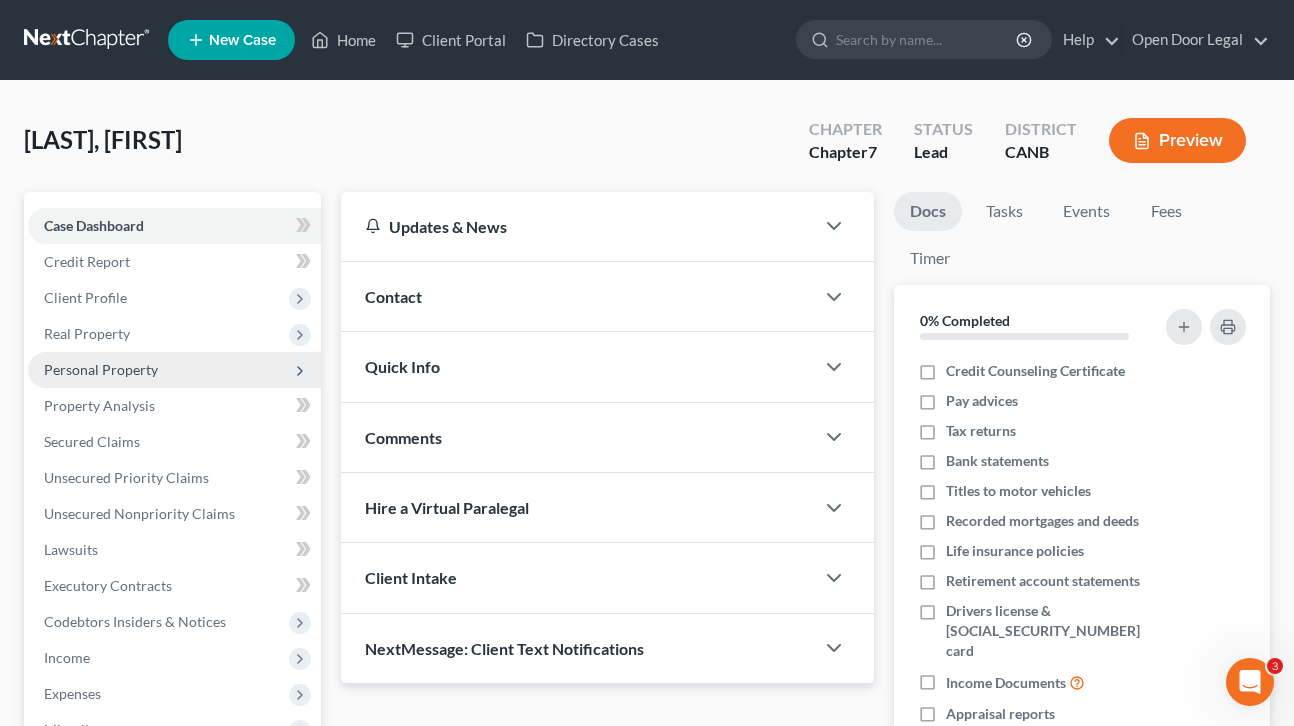 click on "Personal Property" at bounding box center [0, 0] 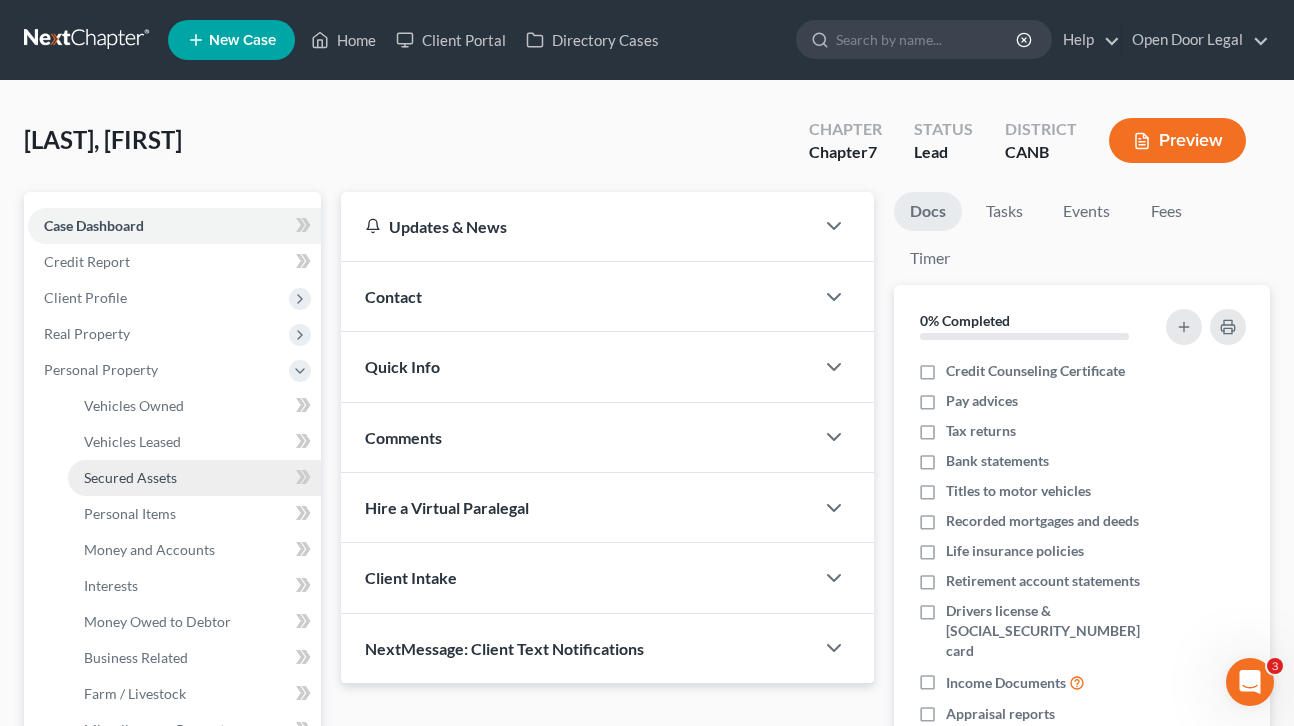 click on "Secured Assets" at bounding box center (130, 477) 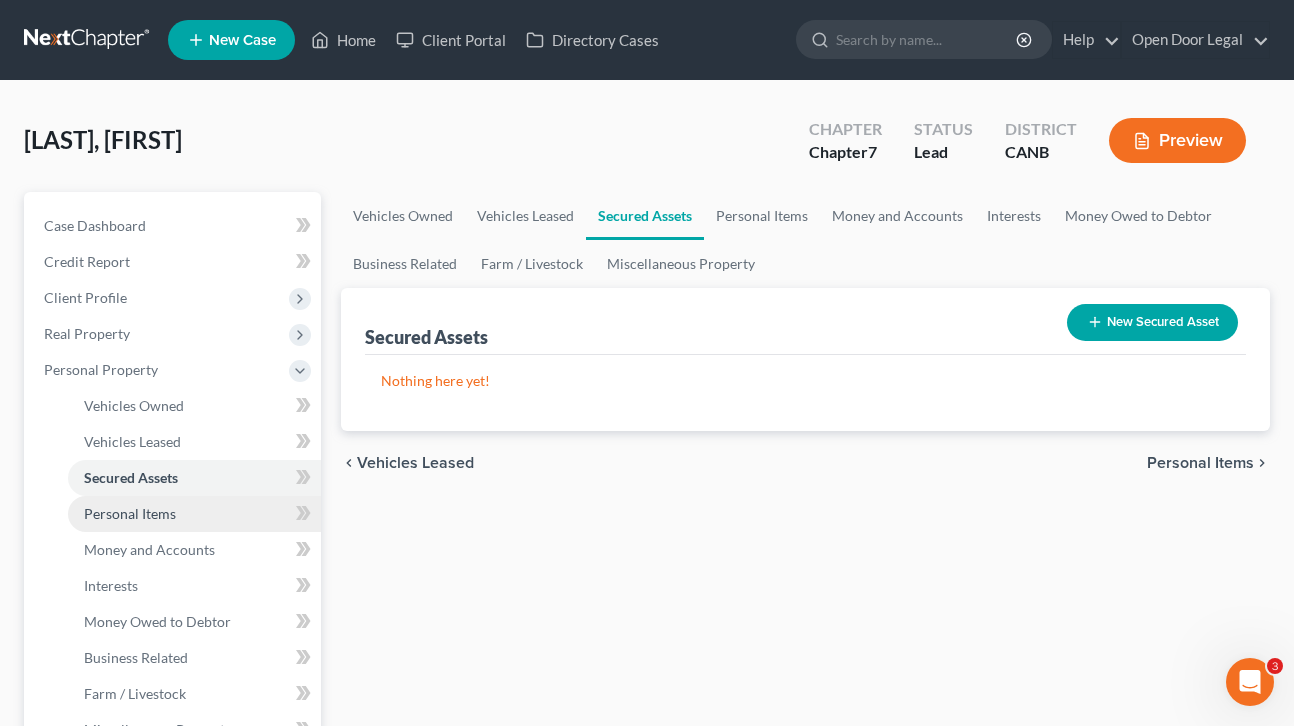 click on "Personal Items" at bounding box center [130, 513] 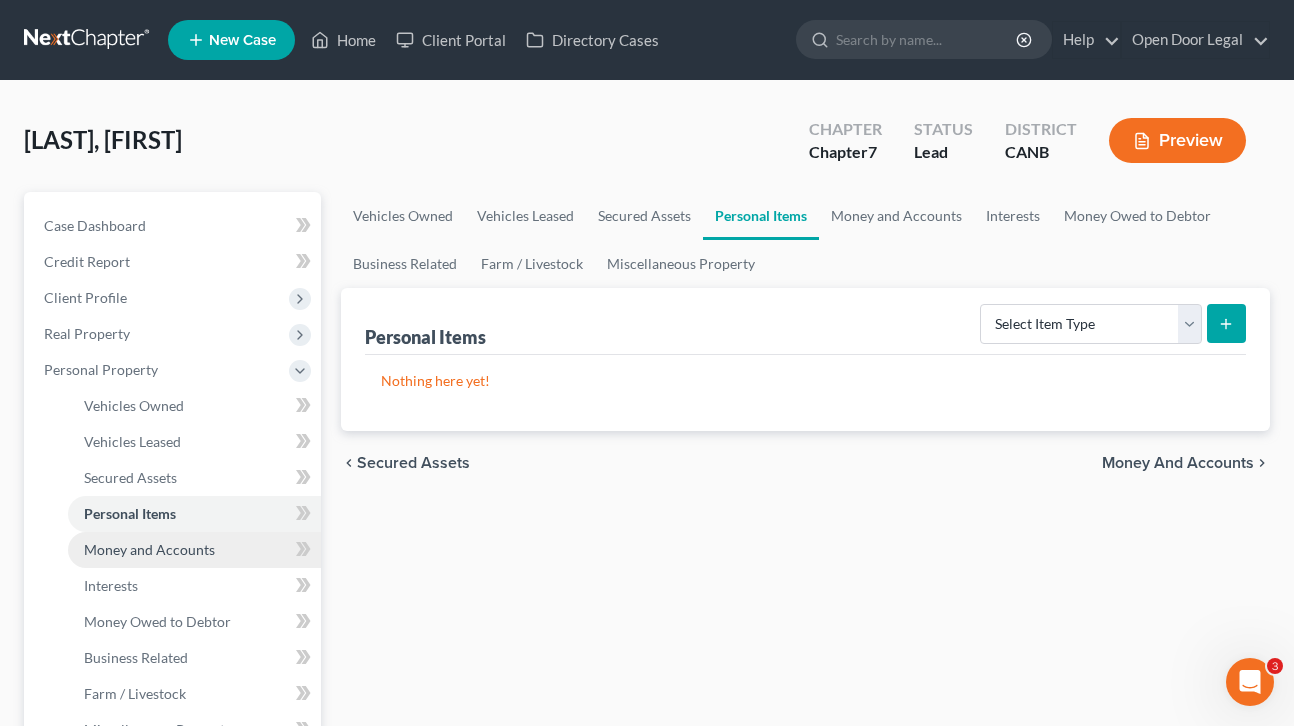 click on "Money and Accounts" at bounding box center [149, 549] 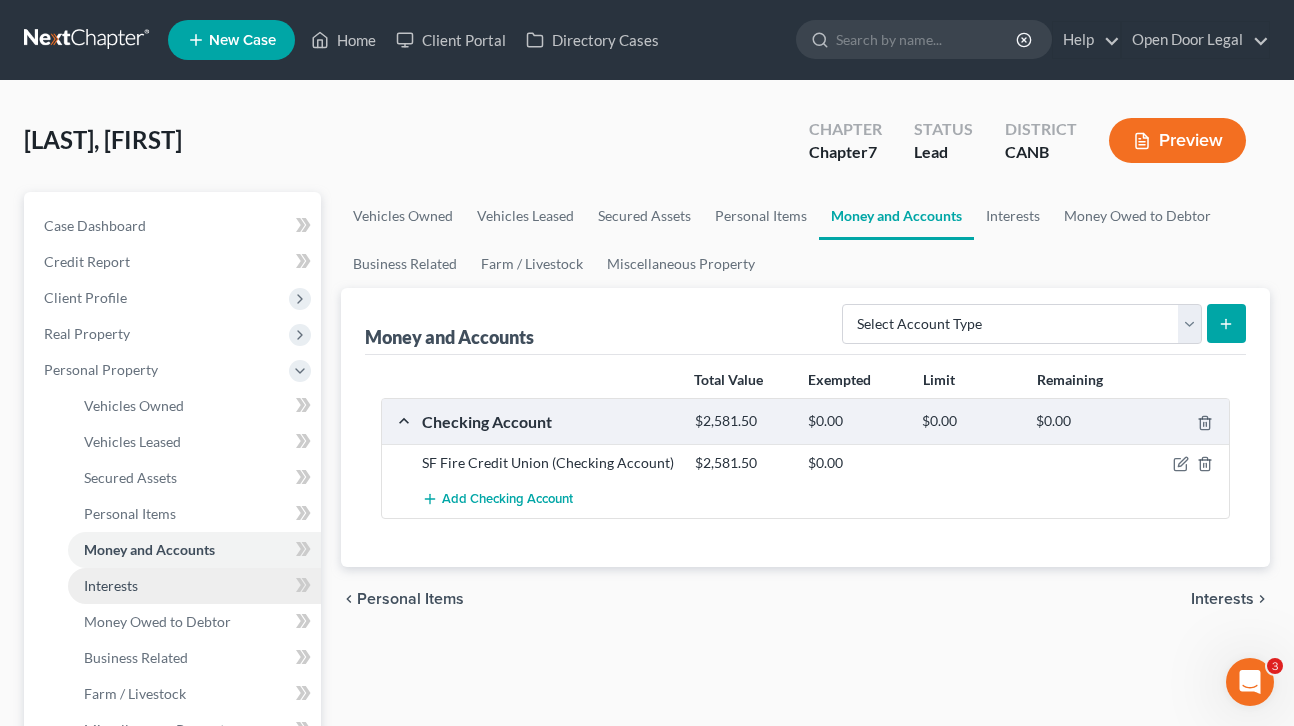 click on "Interests" at bounding box center [194, 586] 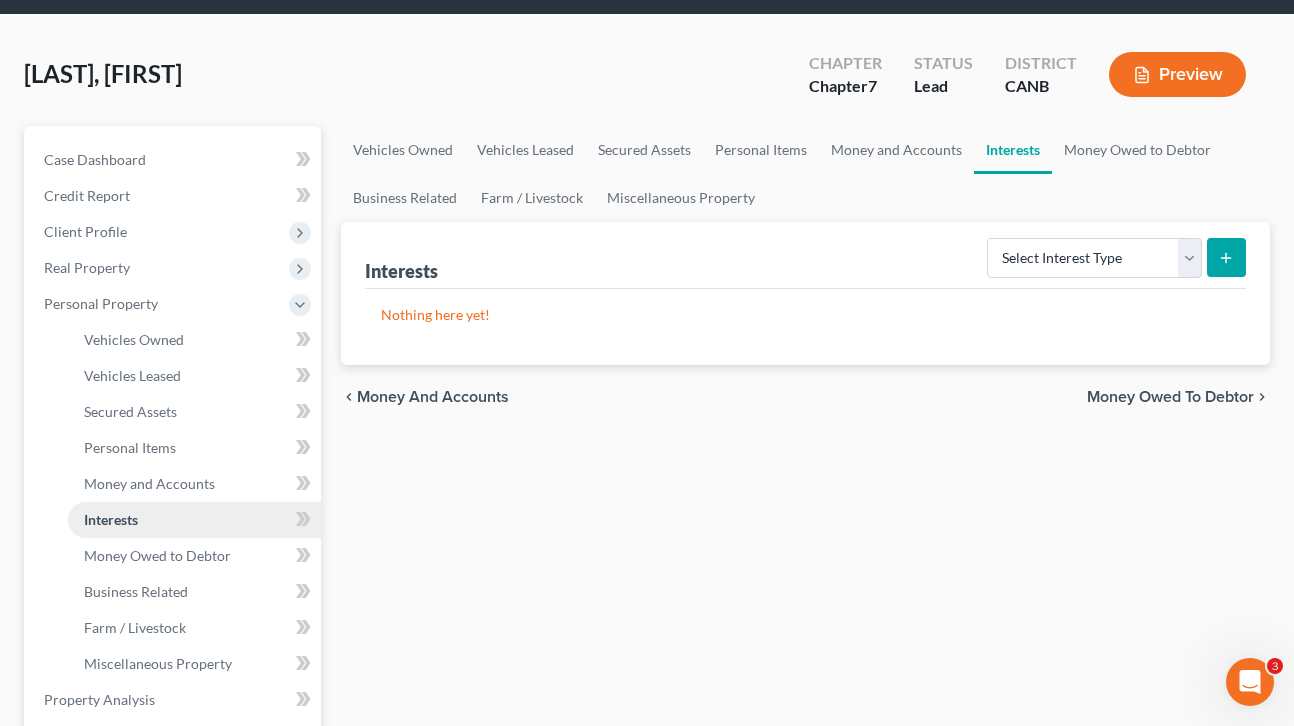 scroll, scrollTop: 72, scrollLeft: 0, axis: vertical 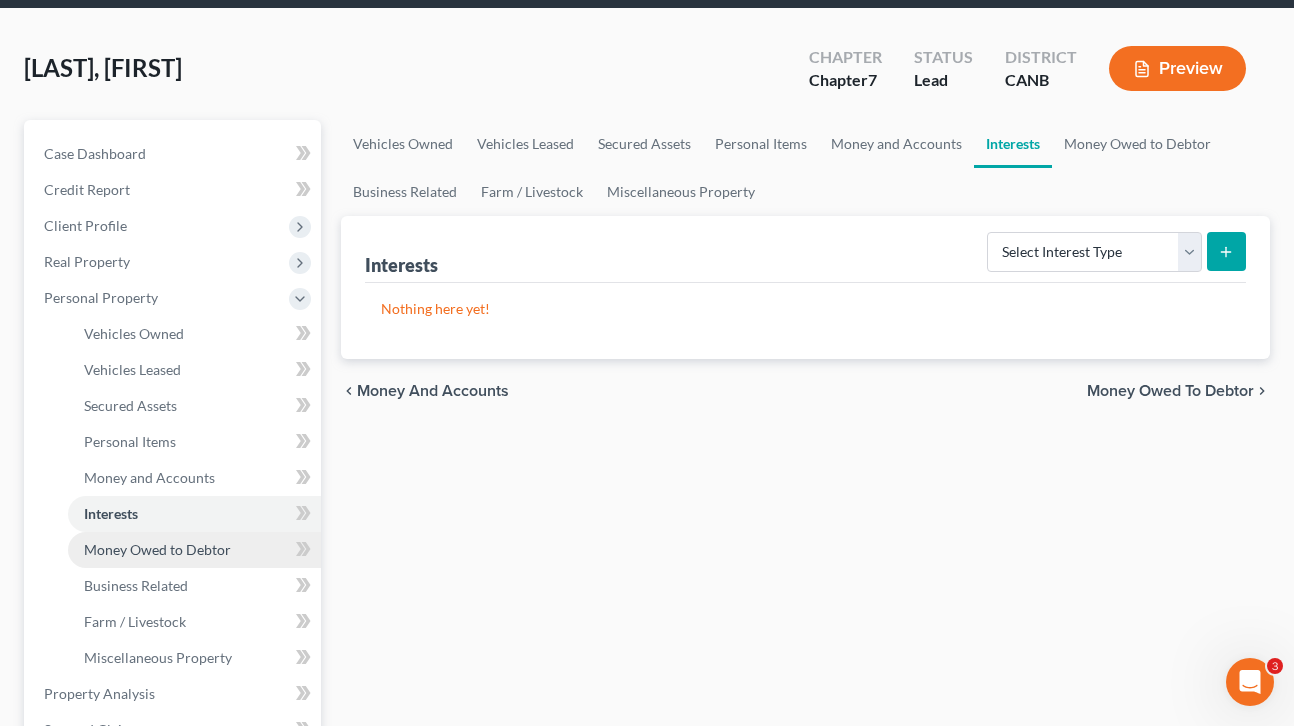 click on "Money Owed to Debtor" at bounding box center (157, 549) 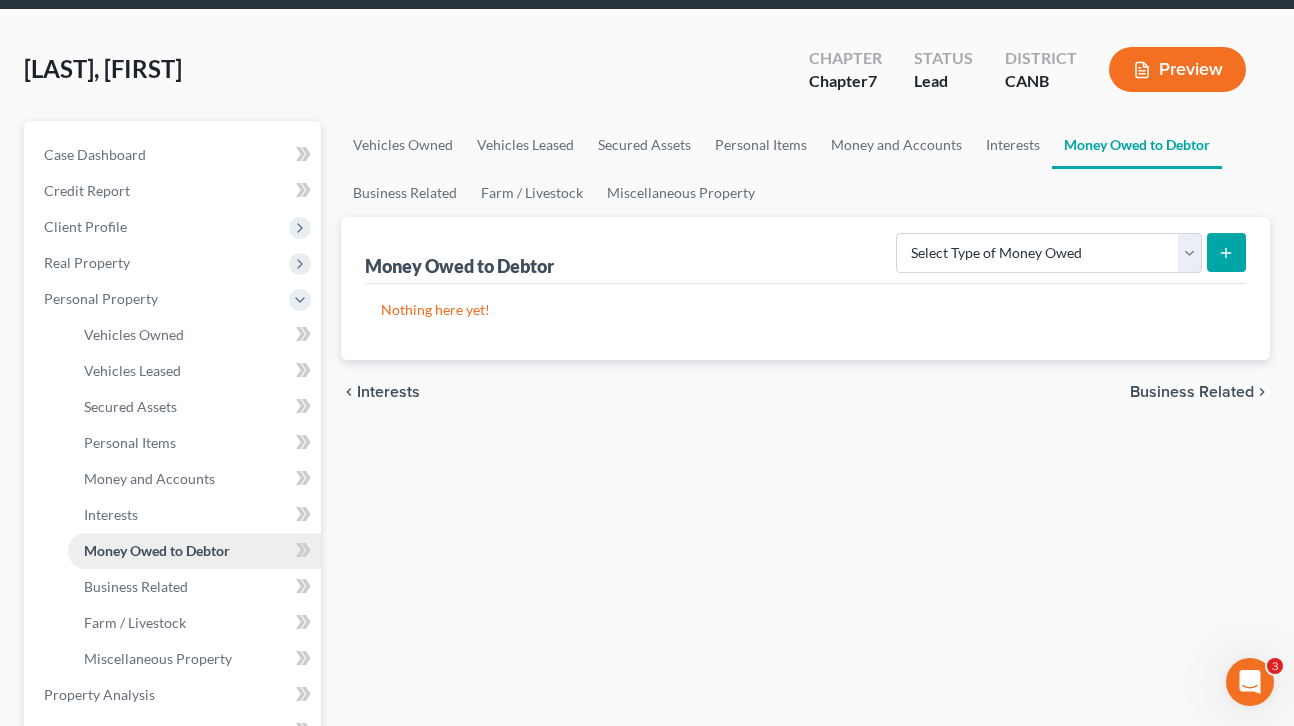 scroll, scrollTop: 92, scrollLeft: 0, axis: vertical 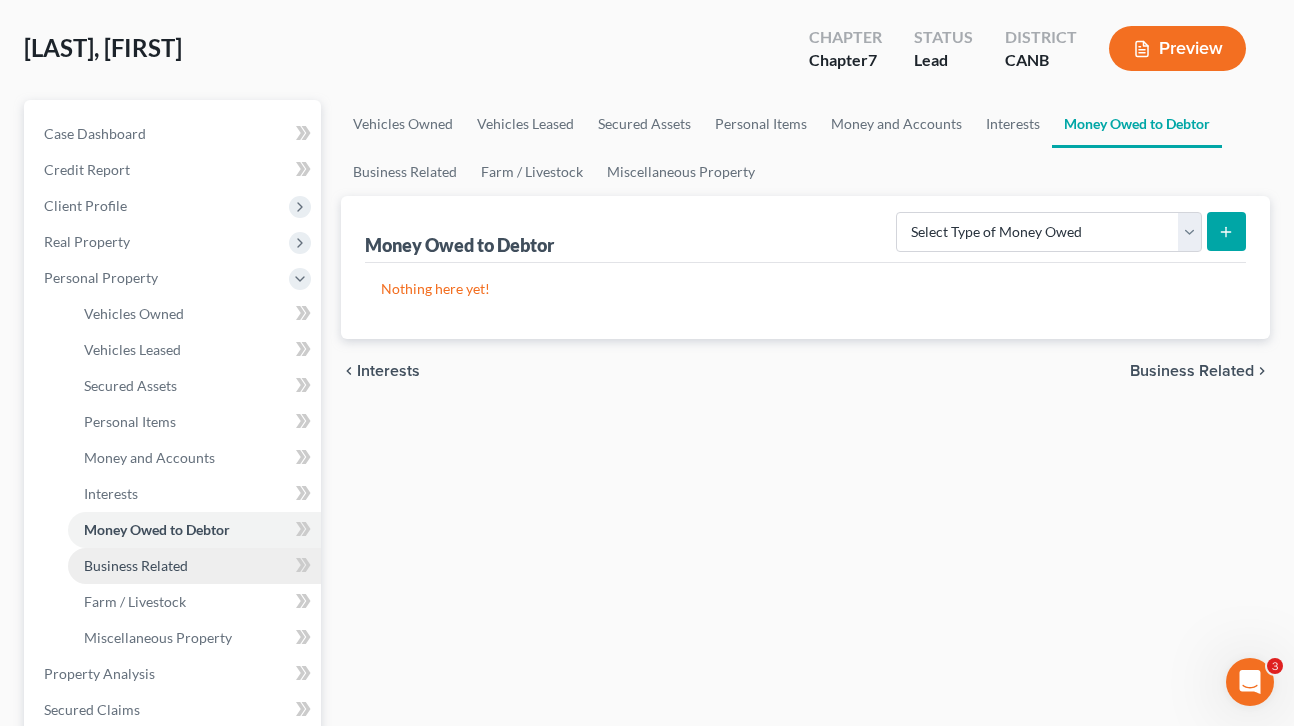 click on "Business Related" at bounding box center (136, 565) 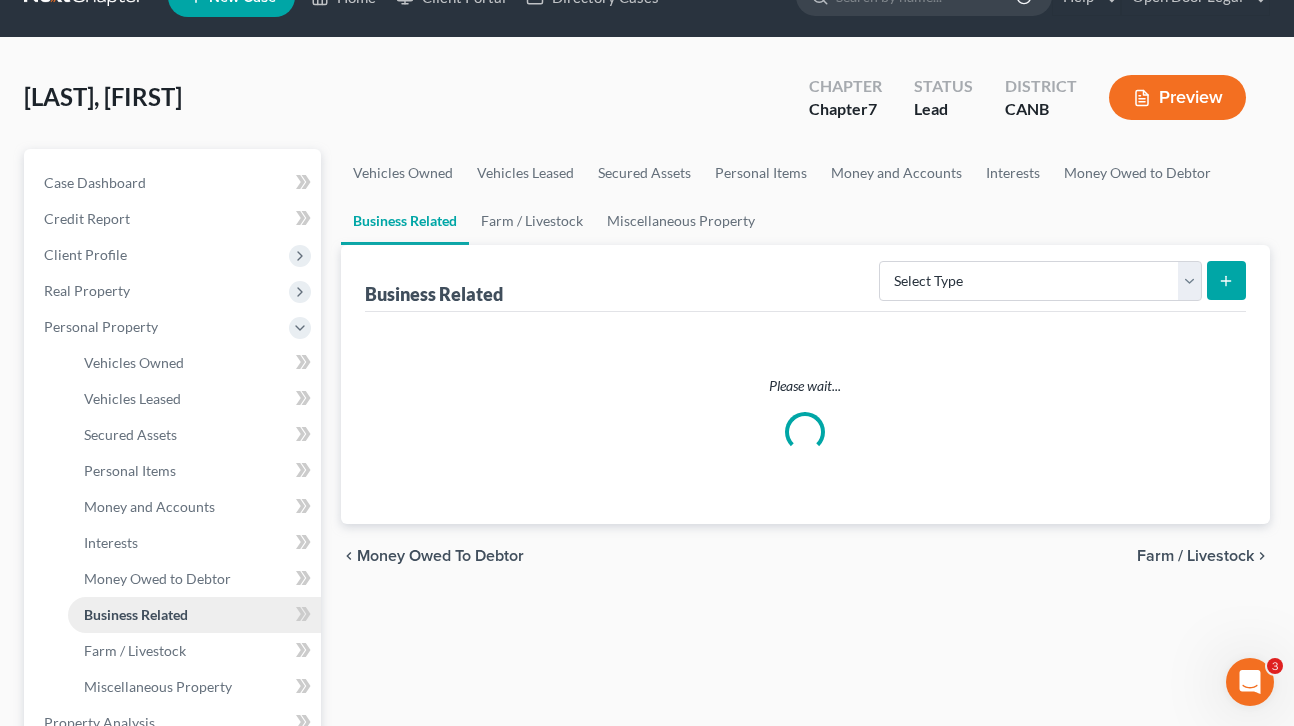 scroll, scrollTop: 0, scrollLeft: 0, axis: both 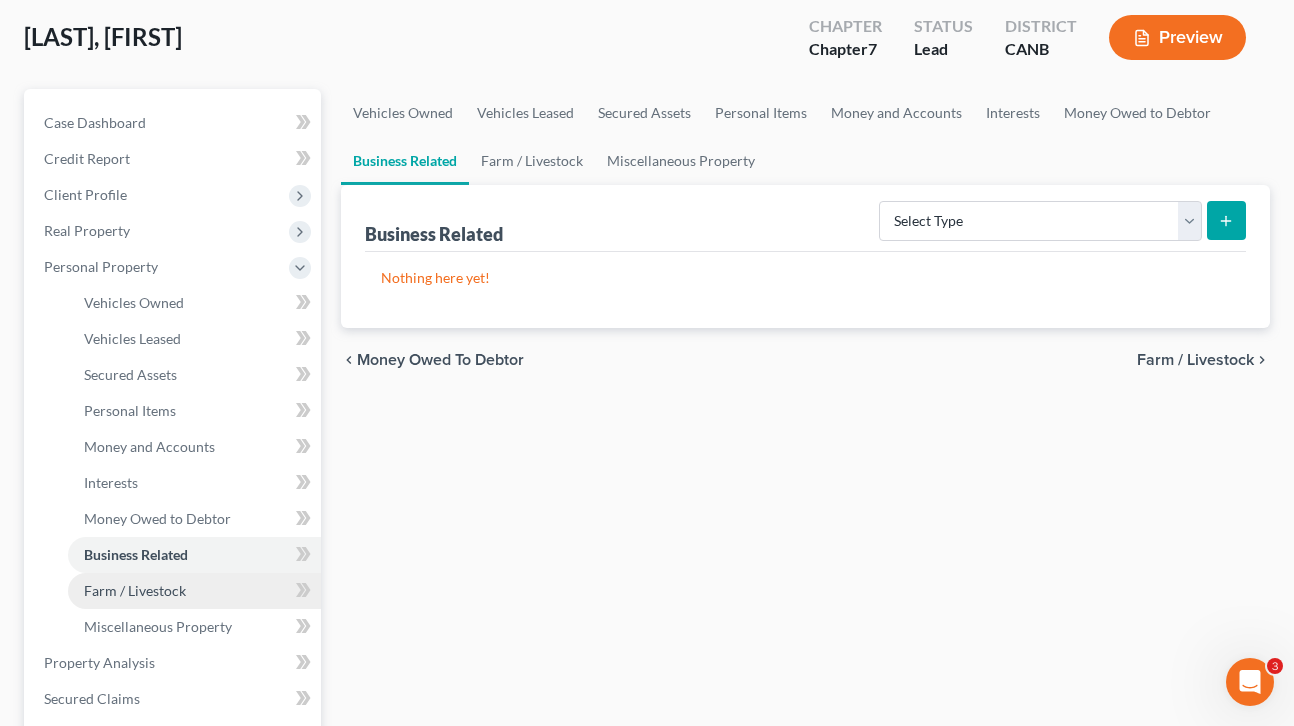 click on "Farm / Livestock" at bounding box center [135, 590] 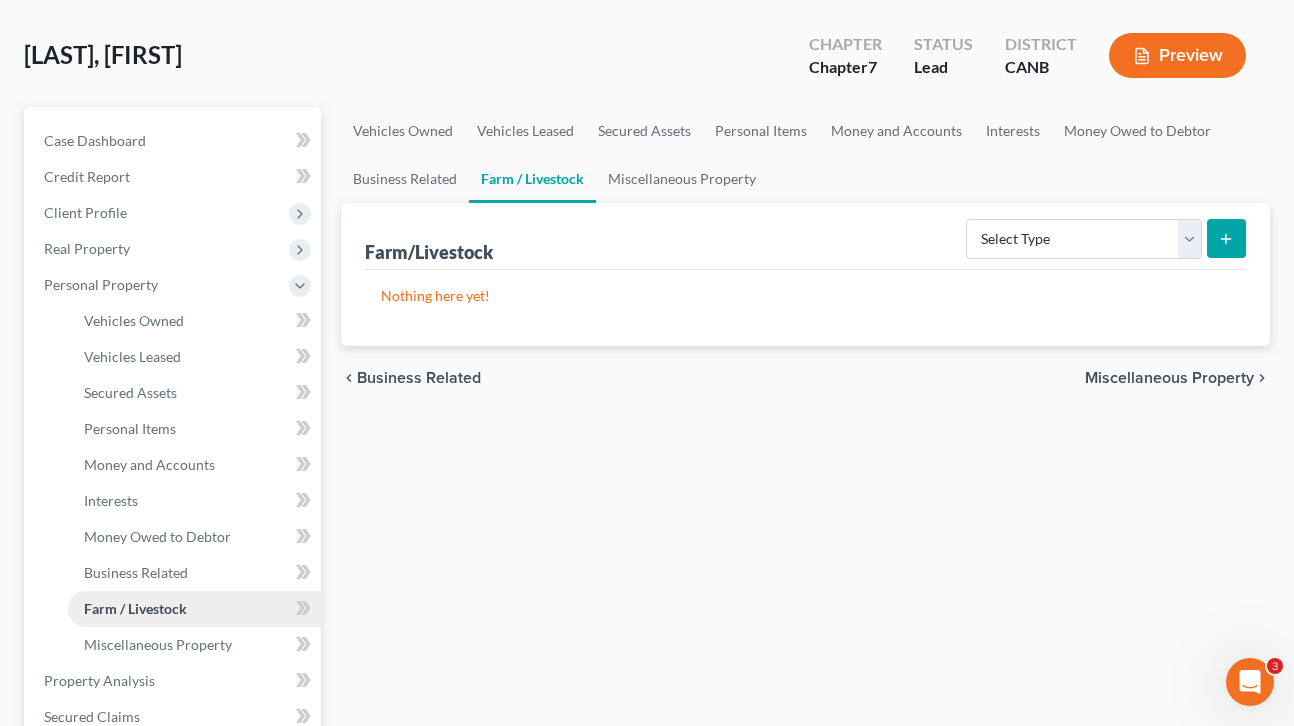 scroll, scrollTop: 134, scrollLeft: 0, axis: vertical 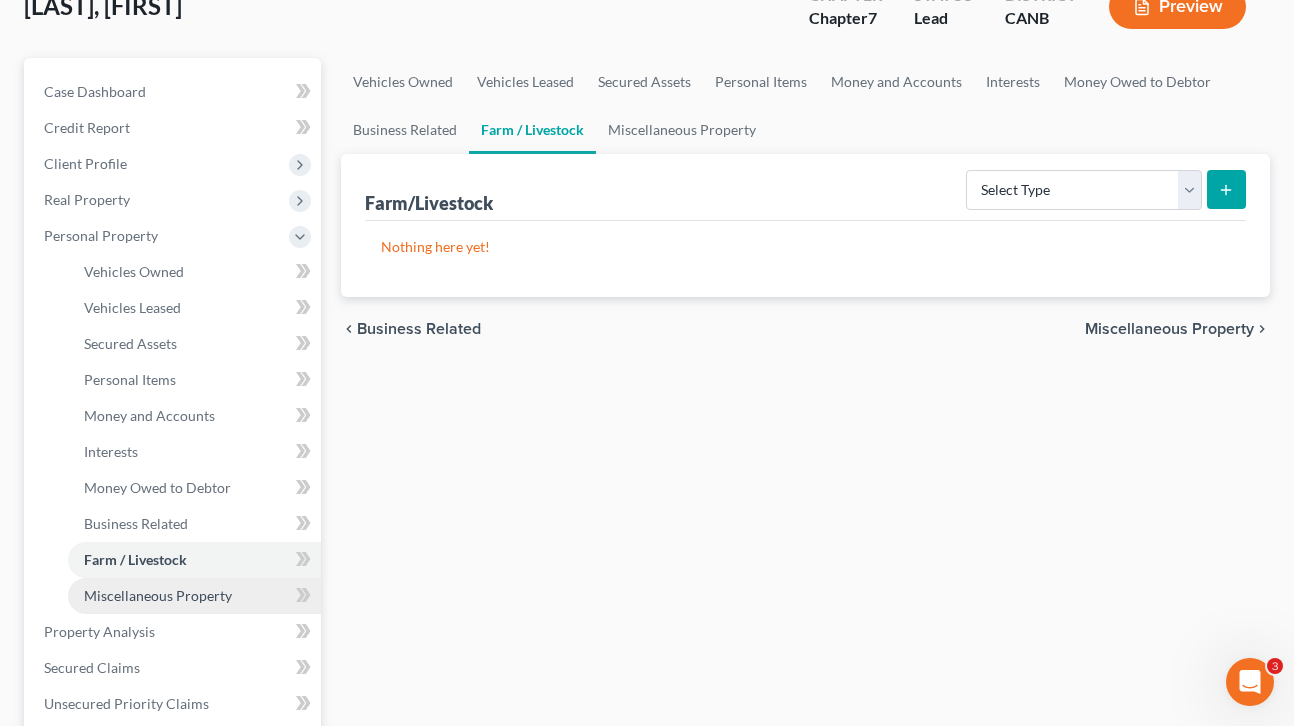 click on "Miscellaneous Property" at bounding box center (158, 595) 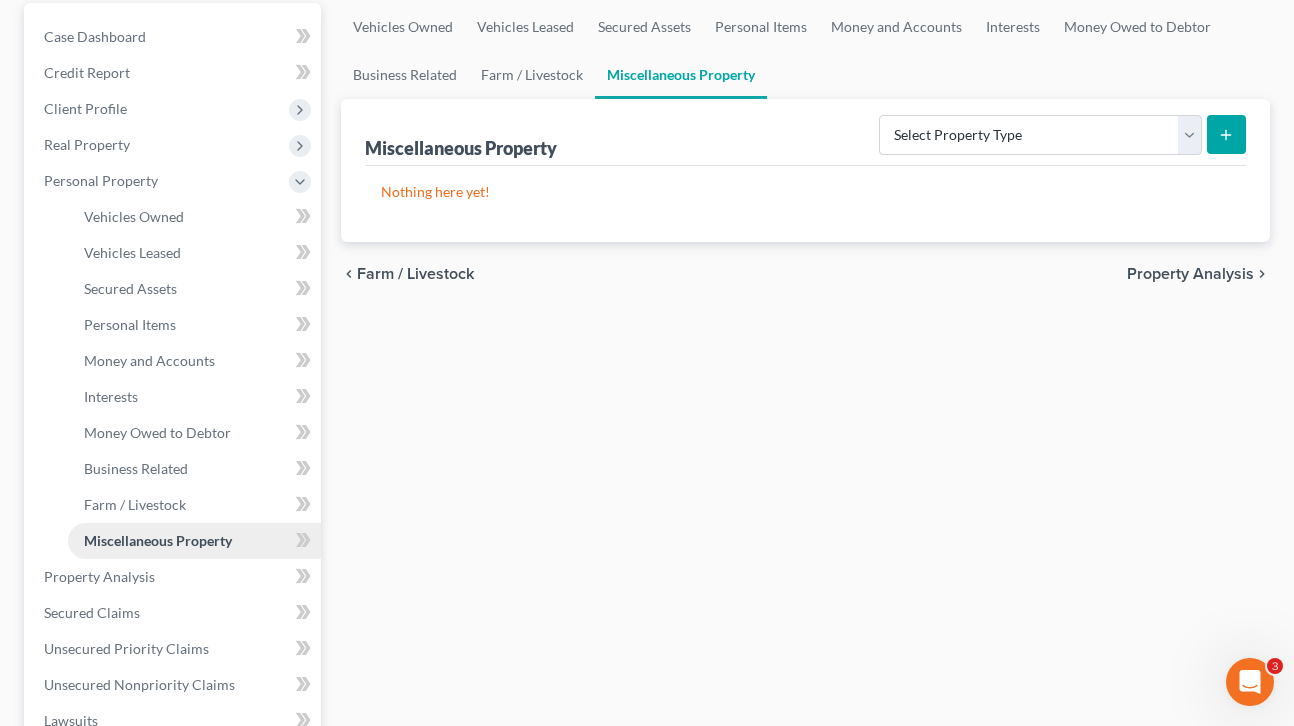 scroll, scrollTop: 207, scrollLeft: 0, axis: vertical 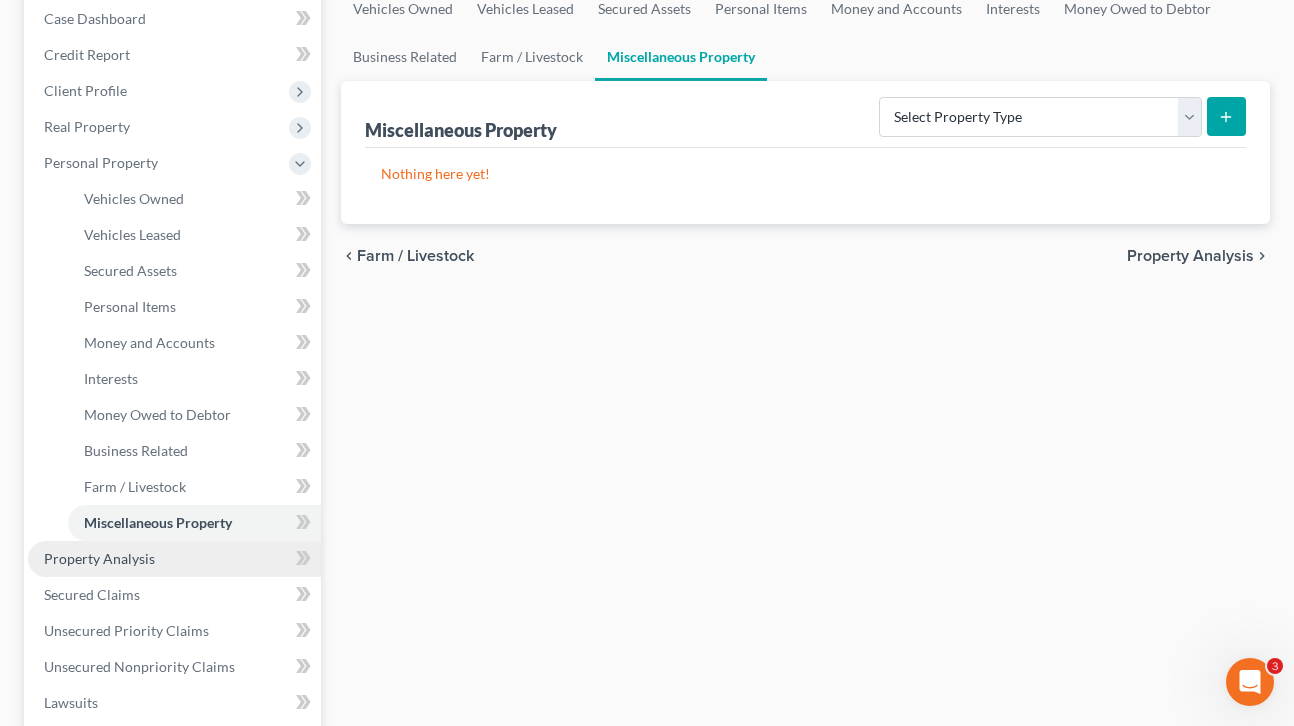 click on "Property Analysis" at bounding box center [99, 558] 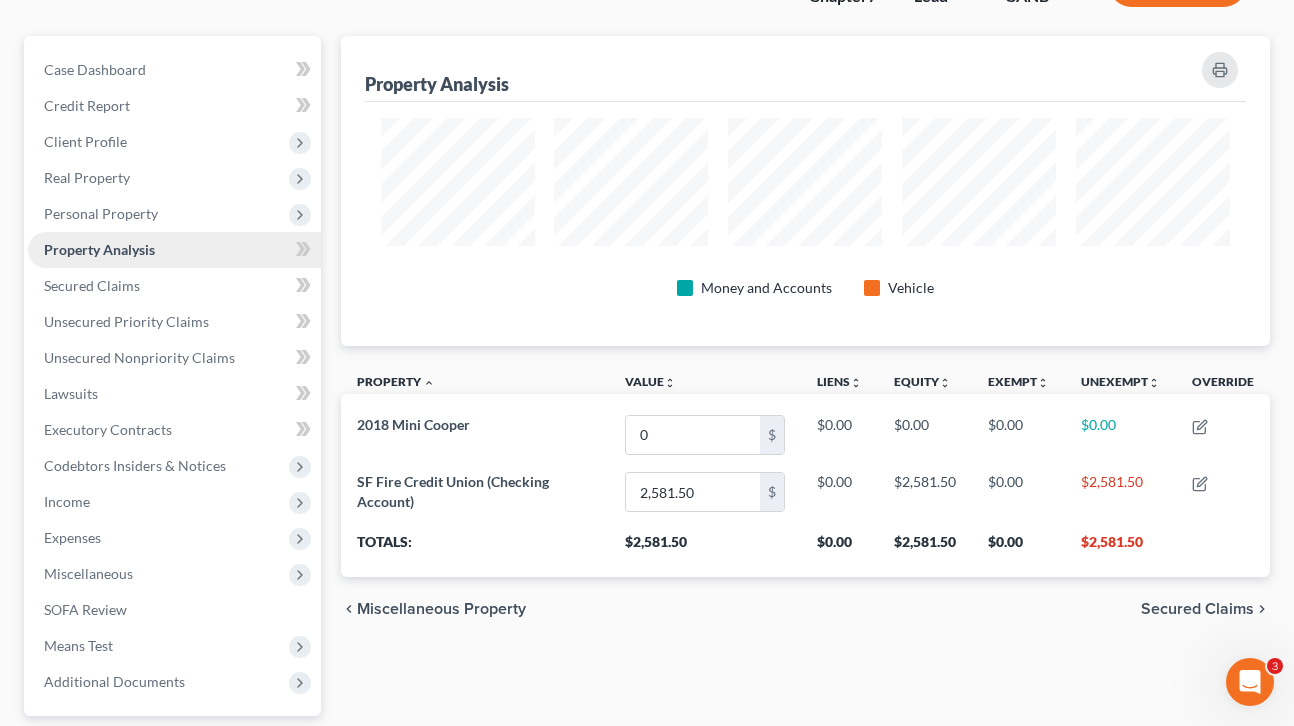 scroll, scrollTop: 29, scrollLeft: 0, axis: vertical 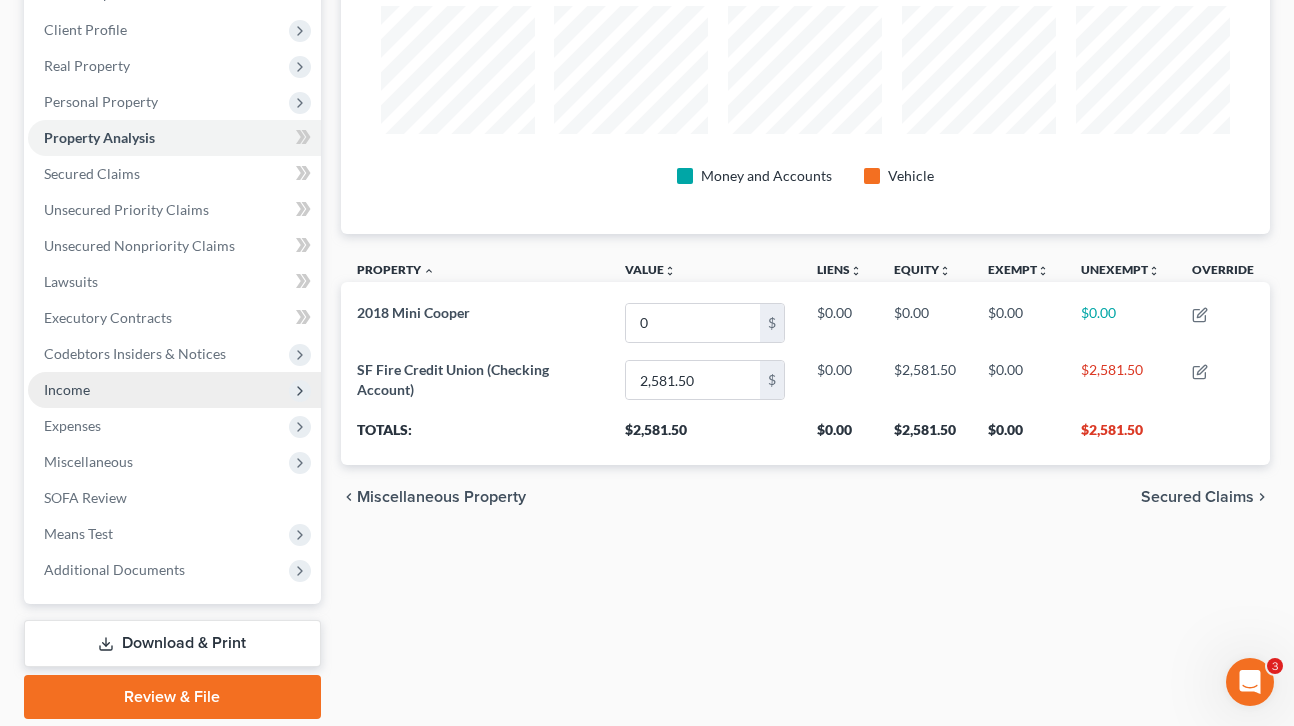 click on "Income" at bounding box center (0, 0) 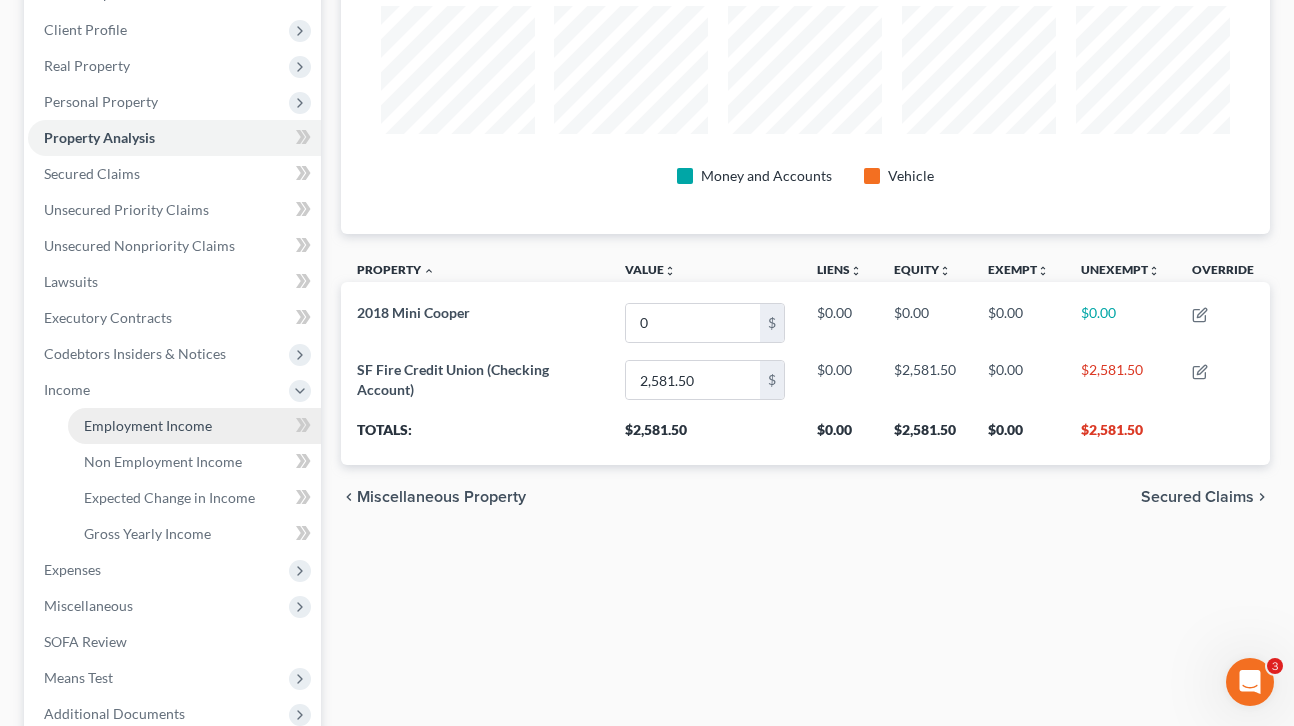 click on "Employment Income" at bounding box center (148, 425) 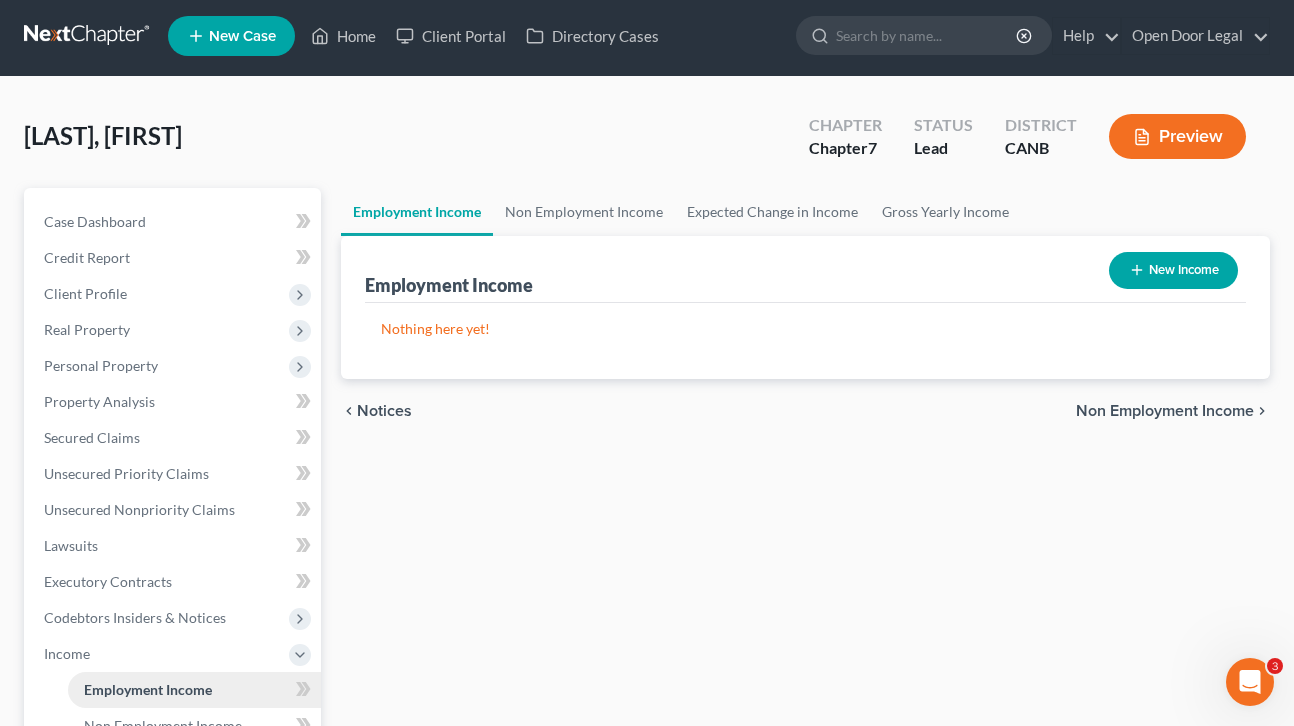 scroll, scrollTop: 0, scrollLeft: 0, axis: both 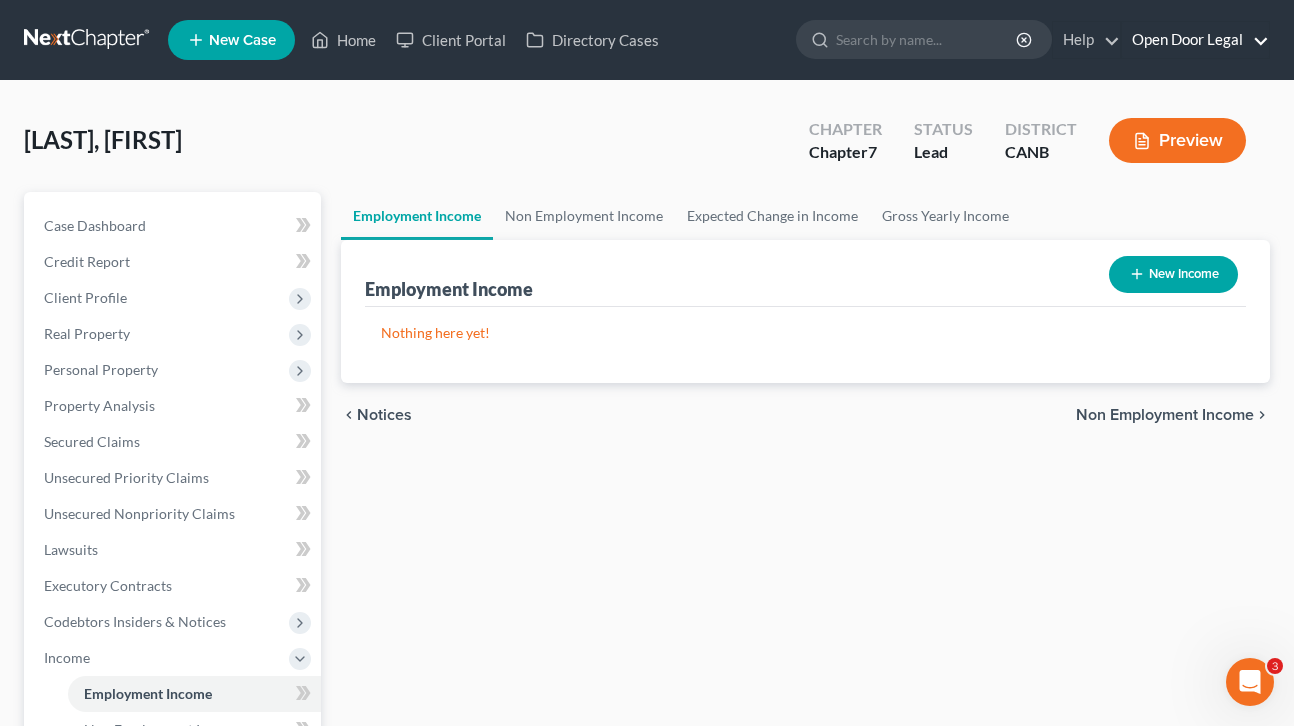 click on "Open Door Legal" at bounding box center [1195, 40] 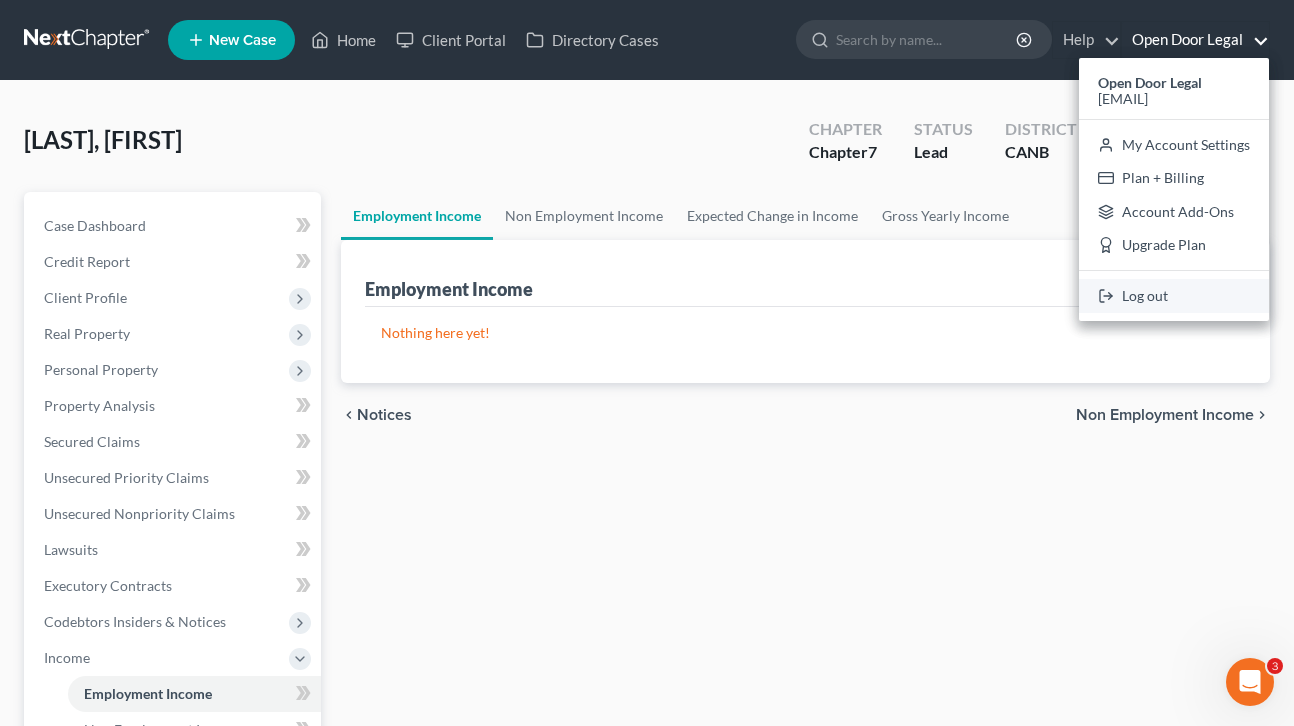 click on "Log out" at bounding box center (1174, 296) 